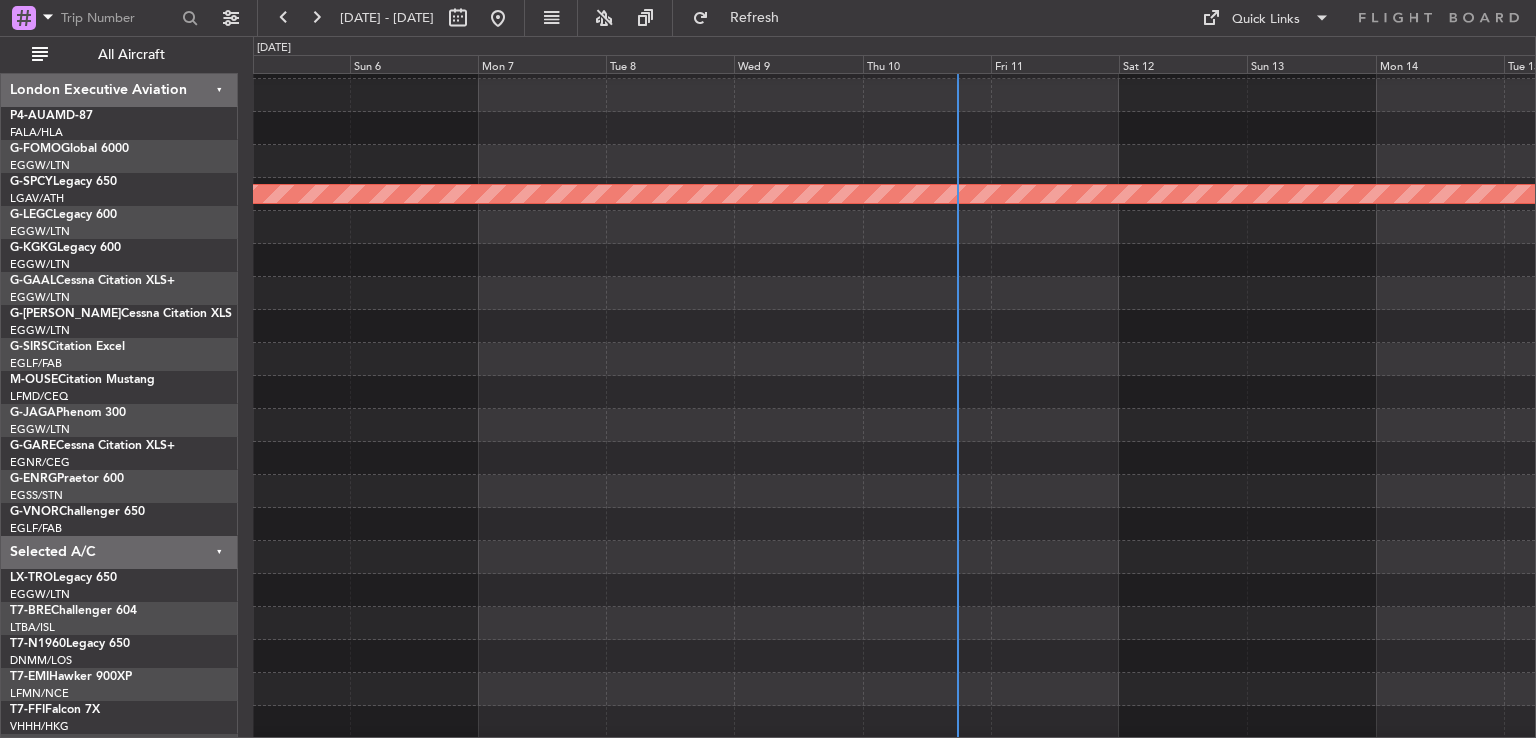 scroll, scrollTop: 0, scrollLeft: 0, axis: both 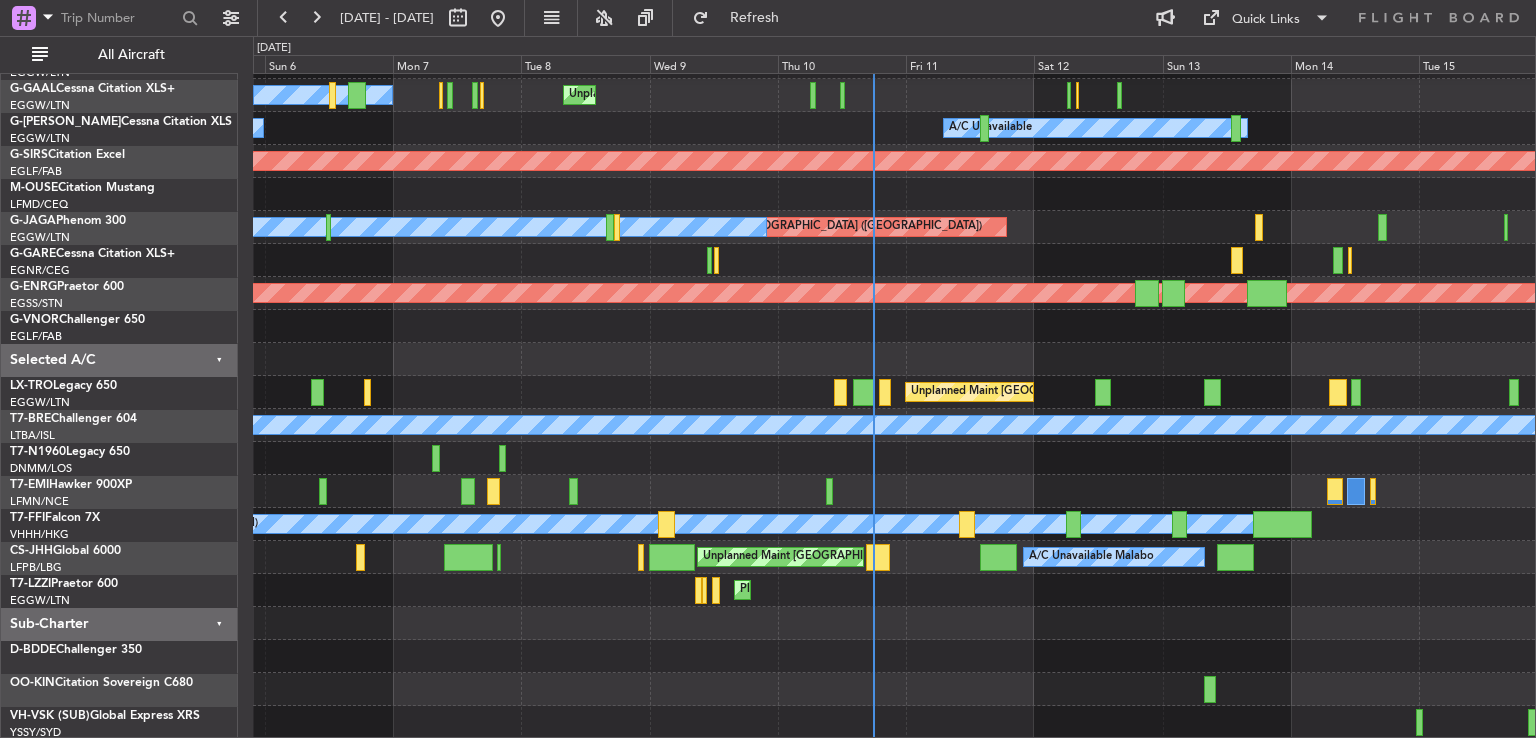click on "AOG Maint [GEOGRAPHIC_DATA] (Ataturk)
Unplanned Maint [GEOGRAPHIC_DATA] ([GEOGRAPHIC_DATA])
Owner [GEOGRAPHIC_DATA] ([GEOGRAPHIC_DATA])
A/C Unavailable
A/C Unavailable
A/C Unavailable
A/C Unavailable [GEOGRAPHIC_DATA] ([GEOGRAPHIC_DATA])
Planned [GEOGRAPHIC_DATA]
AOG Maint London ([GEOGRAPHIC_DATA])
Planned Maint [GEOGRAPHIC_DATA] ([GEOGRAPHIC_DATA])
[GEOGRAPHIC_DATA] ([GEOGRAPHIC_DATA])
Planned Maint [GEOGRAPHIC_DATA] ([GEOGRAPHIC_DATA])
A/C Unavailable
AOG Maint [GEOGRAPHIC_DATA] ([GEOGRAPHIC_DATA])
Unplanned Maint [GEOGRAPHIC_DATA] ([GEOGRAPHIC_DATA])
A/C Unavailable
Planned Maint [GEOGRAPHIC_DATA] ([GEOGRAPHIC_DATA])
Planned Maint Tianjin ([GEOGRAPHIC_DATA])
[PERSON_NAME] [GEOGRAPHIC_DATA] ([GEOGRAPHIC_DATA] Capital)
Unplanned Maint [GEOGRAPHIC_DATA] ([GEOGRAPHIC_DATA])
A/C Unavailable Malabo
Planned Maint [GEOGRAPHIC_DATA] ([GEOGRAPHIC_DATA])
Planned Maint [GEOGRAPHIC_DATA] ([GEOGRAPHIC_DATA])" 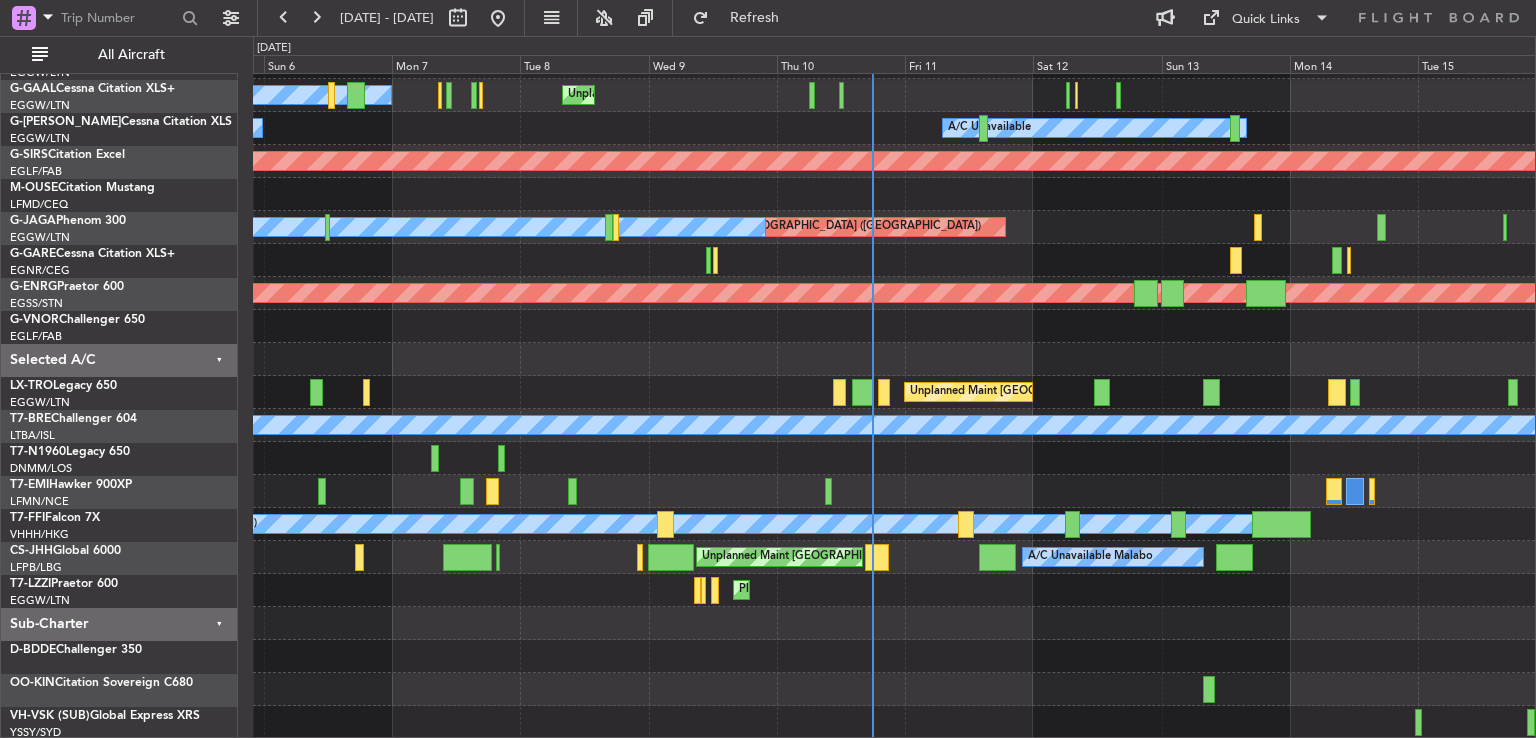 scroll, scrollTop: 160, scrollLeft: 0, axis: vertical 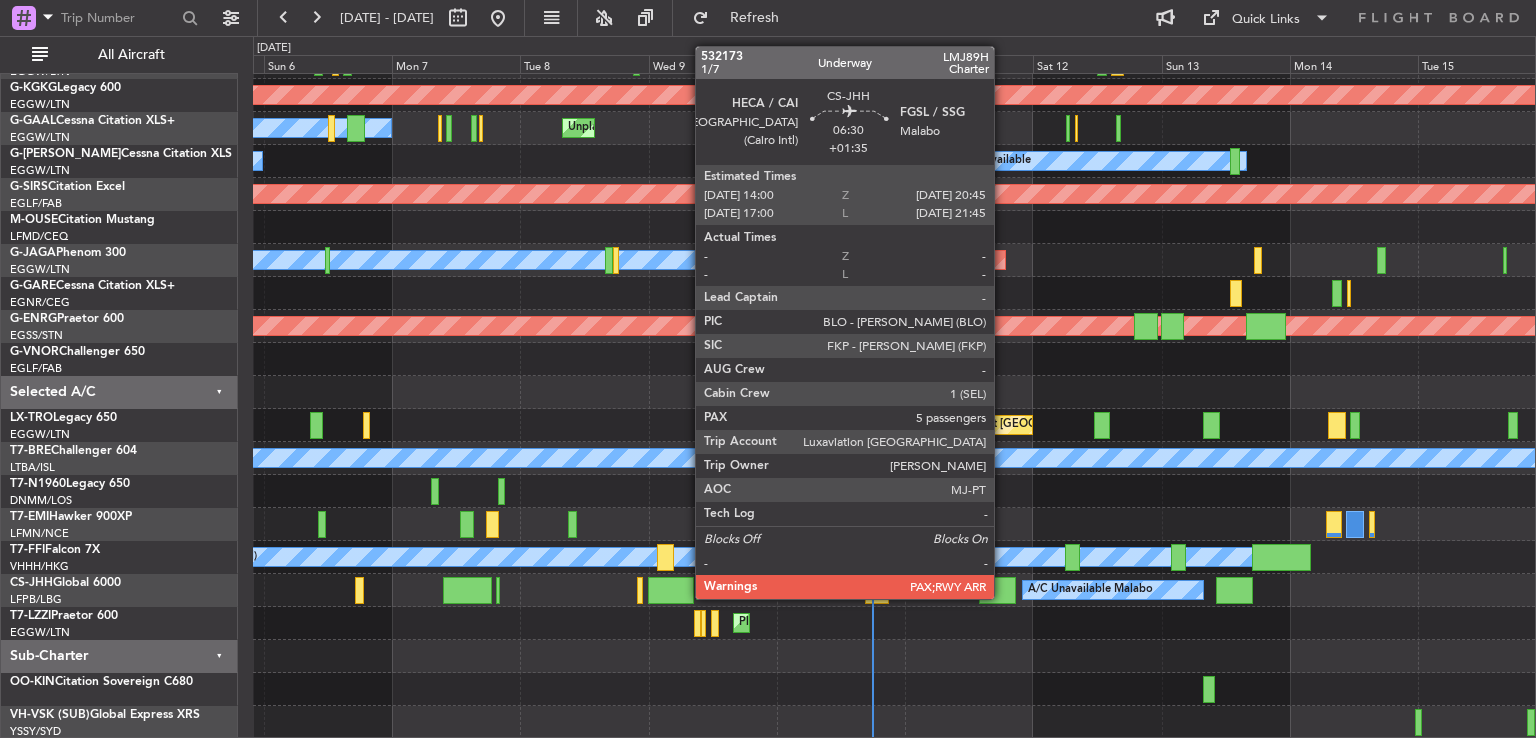 click 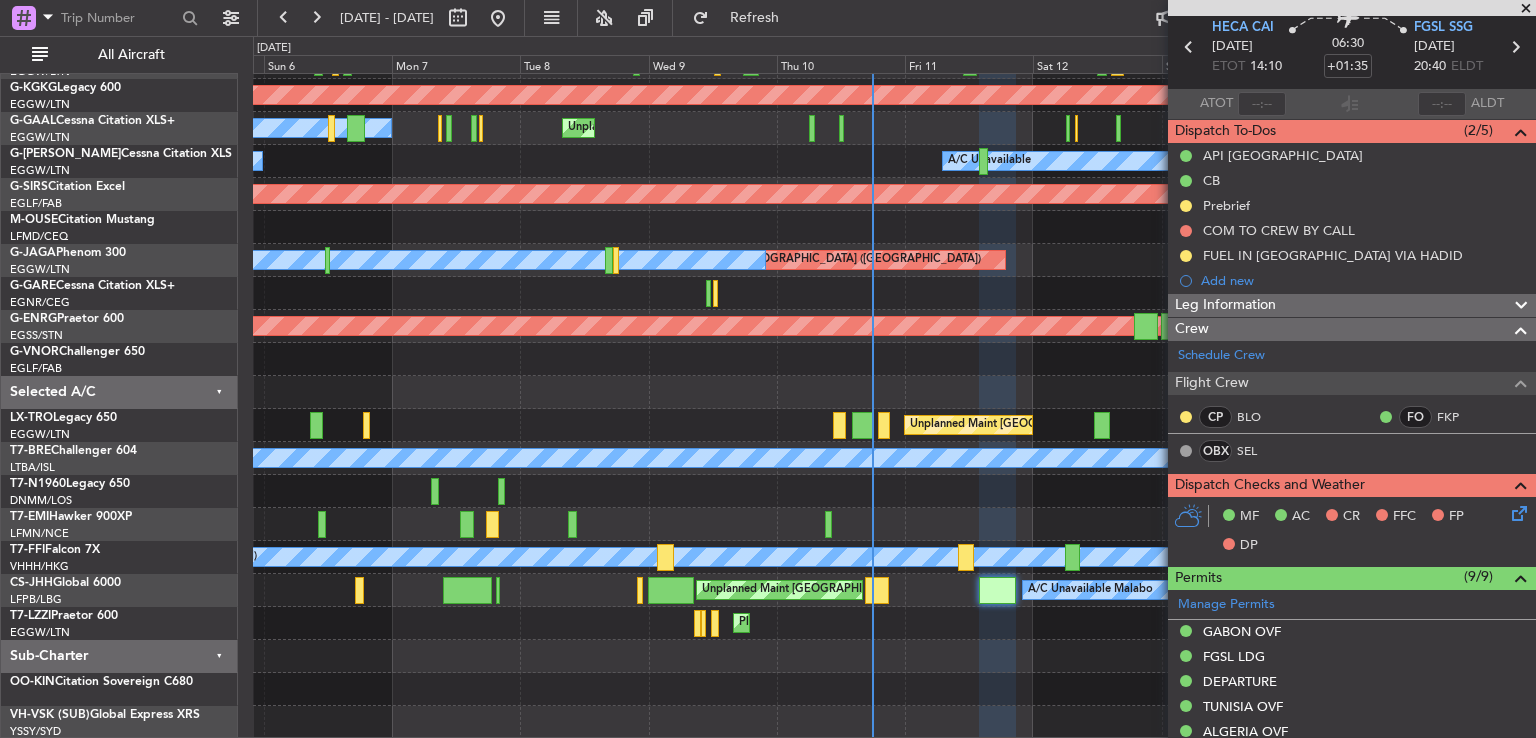 scroll, scrollTop: 0, scrollLeft: 0, axis: both 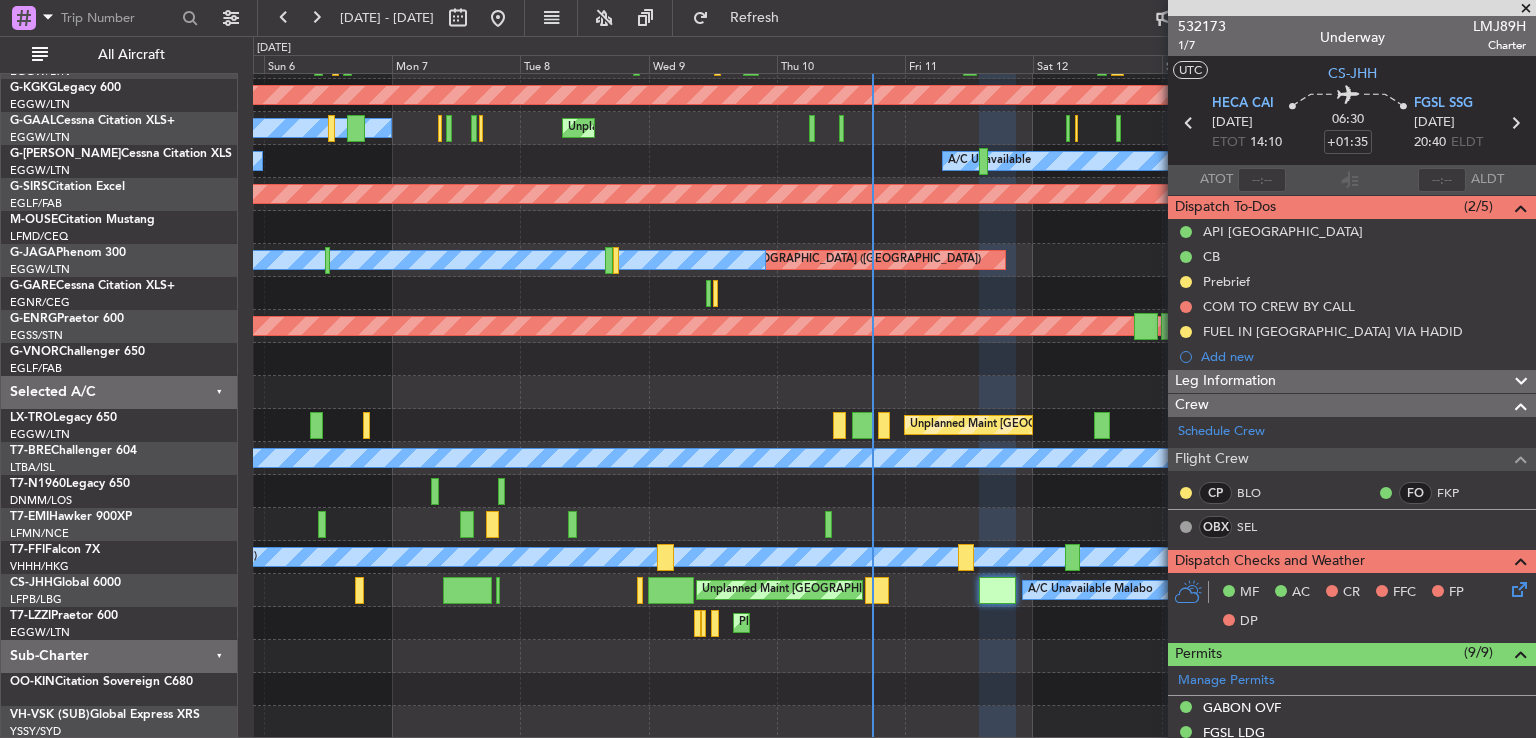 click at bounding box center [1526, 9] 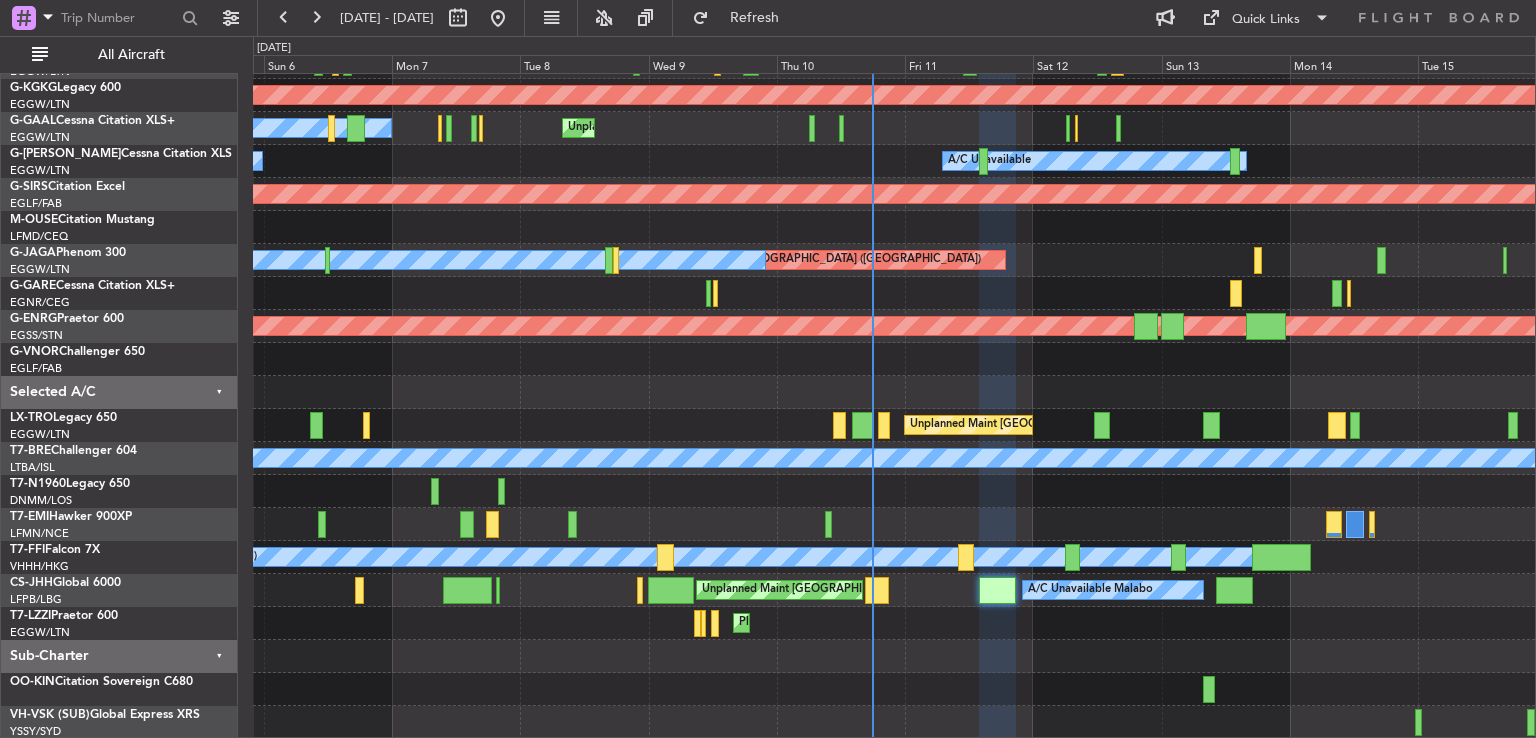 type on "0" 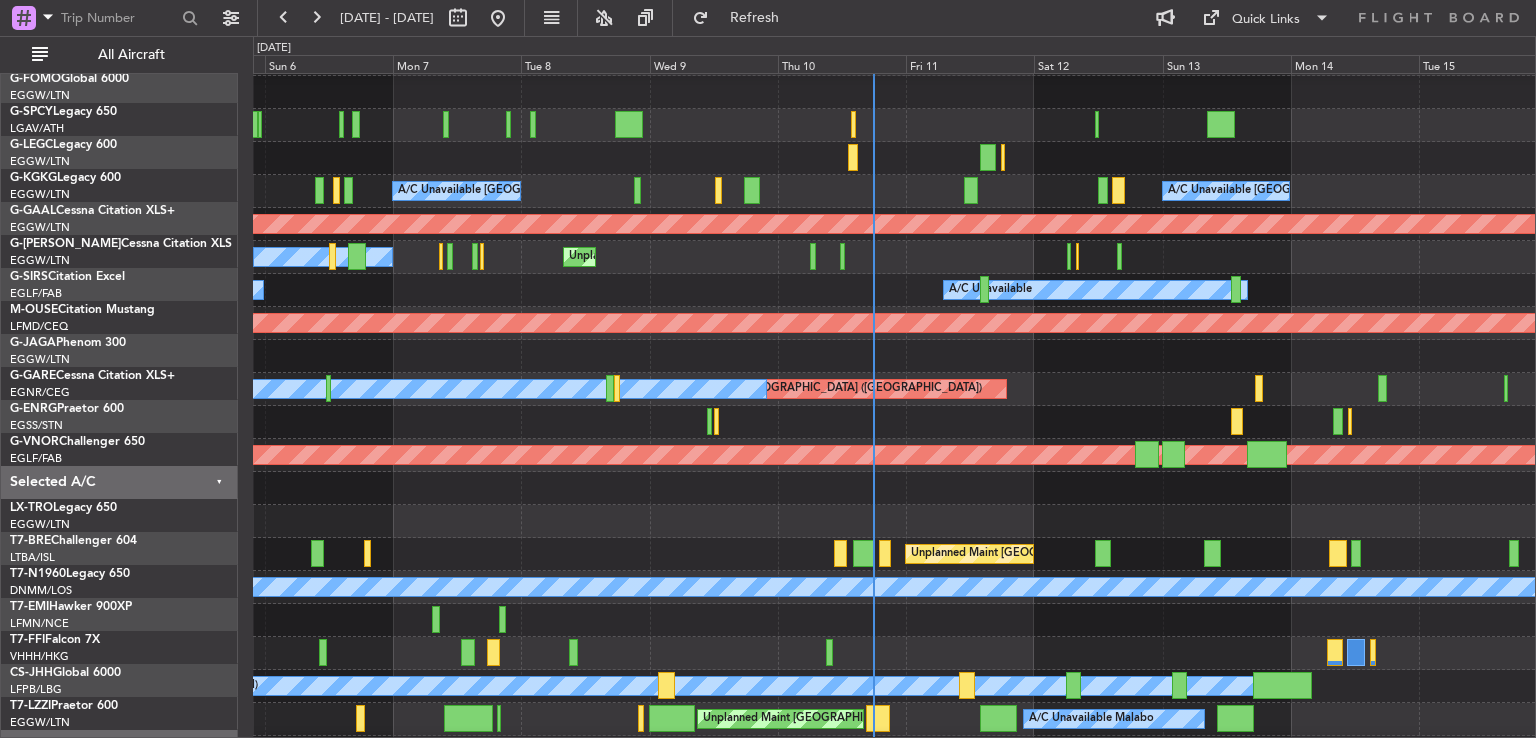 scroll, scrollTop: 0, scrollLeft: 0, axis: both 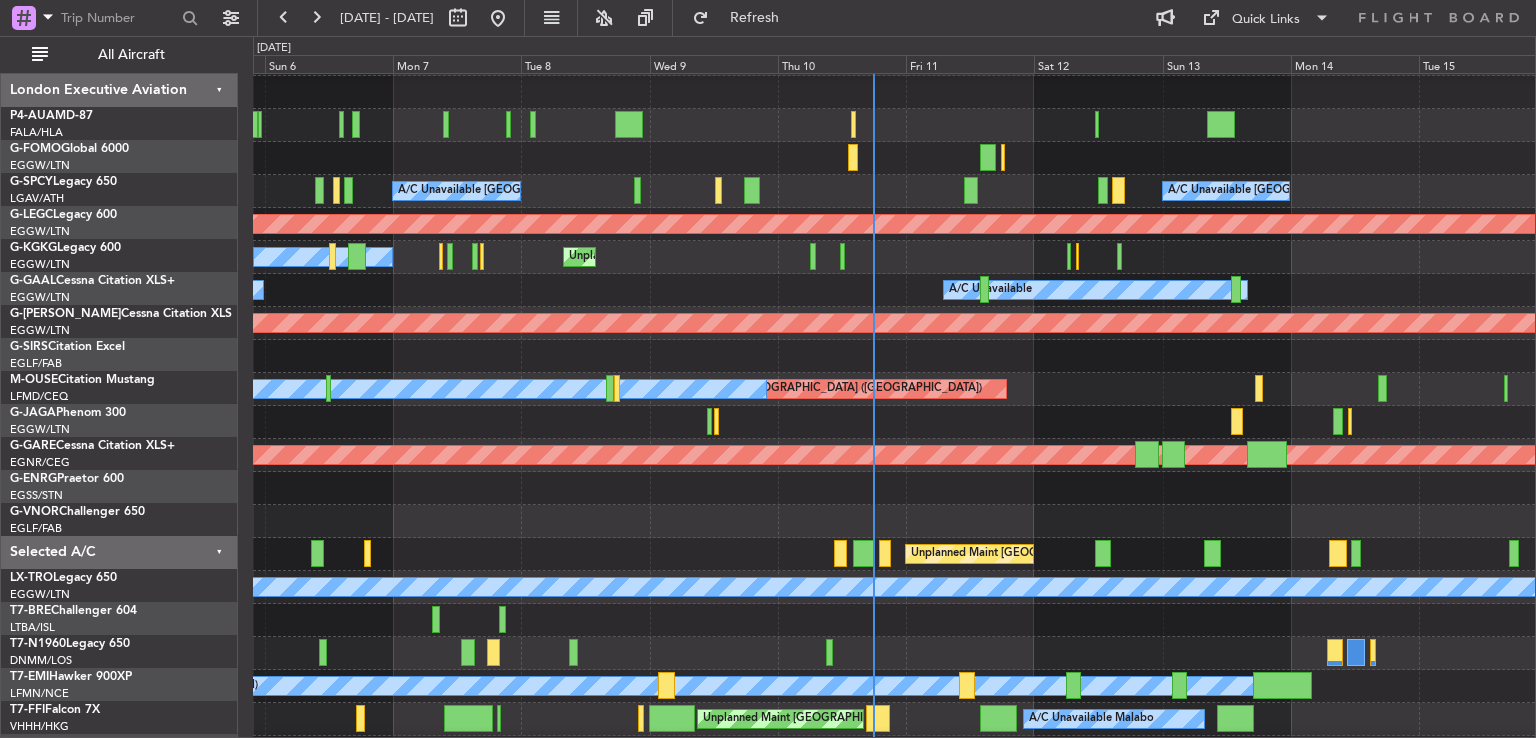 click on "Planned Maint Athens ([PERSON_NAME] Intl)
A/C Unavailable [GEOGRAPHIC_DATA] ([GEOGRAPHIC_DATA])
A/C Unavailable [GEOGRAPHIC_DATA] ([GEOGRAPHIC_DATA])
AOG Maint [GEOGRAPHIC_DATA] ([GEOGRAPHIC_DATA])
Unplanned Maint [GEOGRAPHIC_DATA] ([GEOGRAPHIC_DATA])
Owner [GEOGRAPHIC_DATA] ([GEOGRAPHIC_DATA])
A/C Unavailable
A/C Unavailable
A/C Unavailable
A/C Unavailable [GEOGRAPHIC_DATA] ([GEOGRAPHIC_DATA])
Planned [GEOGRAPHIC_DATA]
AOG Maint London ([GEOGRAPHIC_DATA])
Planned Maint [GEOGRAPHIC_DATA] ([GEOGRAPHIC_DATA])
[GEOGRAPHIC_DATA] ([GEOGRAPHIC_DATA])
Planned Maint [GEOGRAPHIC_DATA] ([GEOGRAPHIC_DATA])
A/C Unavailable
AOG Maint [GEOGRAPHIC_DATA] ([GEOGRAPHIC_DATA])
Unplanned Maint [GEOGRAPHIC_DATA] ([GEOGRAPHIC_DATA])
A/C Unavailable
Planned Maint [GEOGRAPHIC_DATA] ([GEOGRAPHIC_DATA])
Planned Maint Tianjin ([GEOGRAPHIC_DATA])
[PERSON_NAME] [GEOGRAPHIC_DATA] ([GEOGRAPHIC_DATA] Capital)
Unplanned Maint [GEOGRAPHIC_DATA] ([GEOGRAPHIC_DATA])" 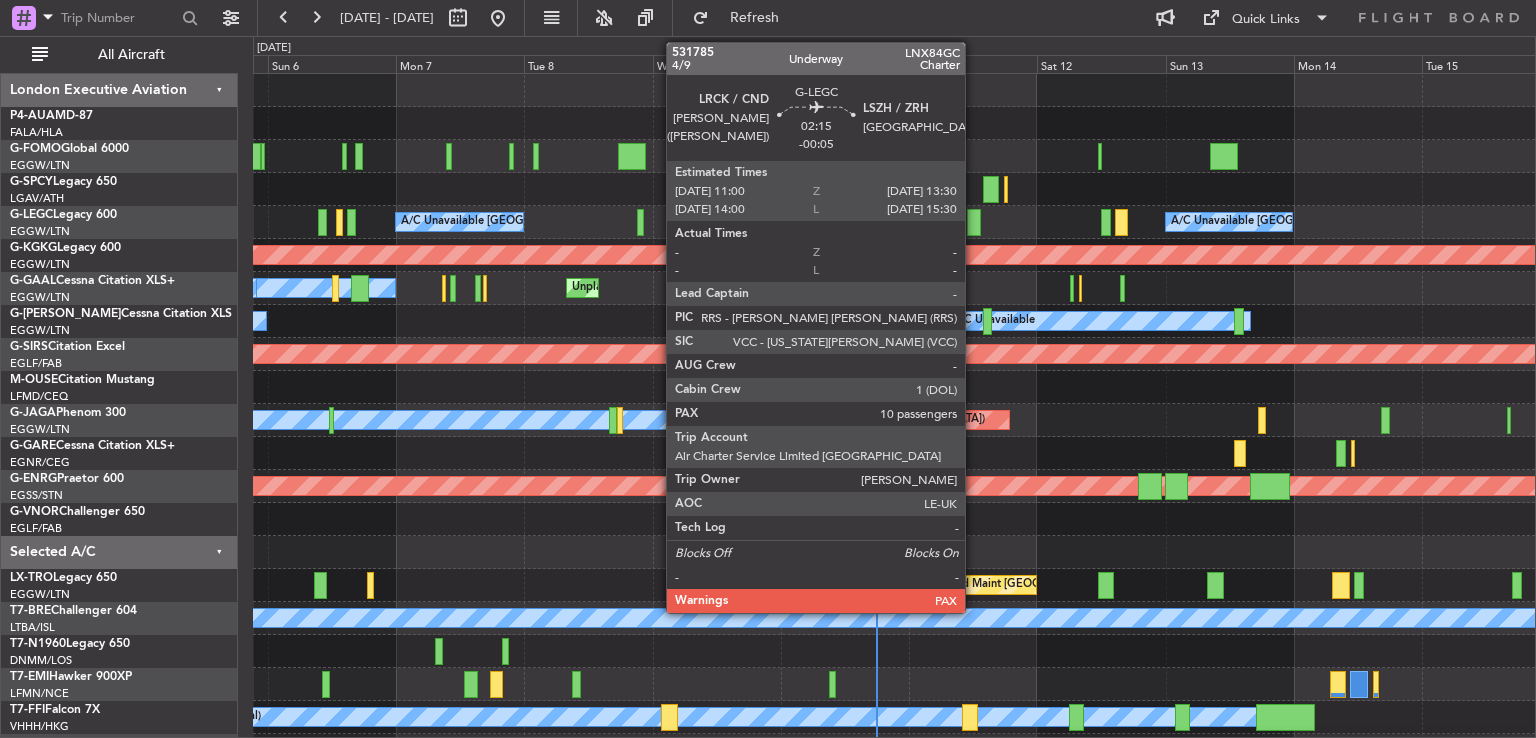 click 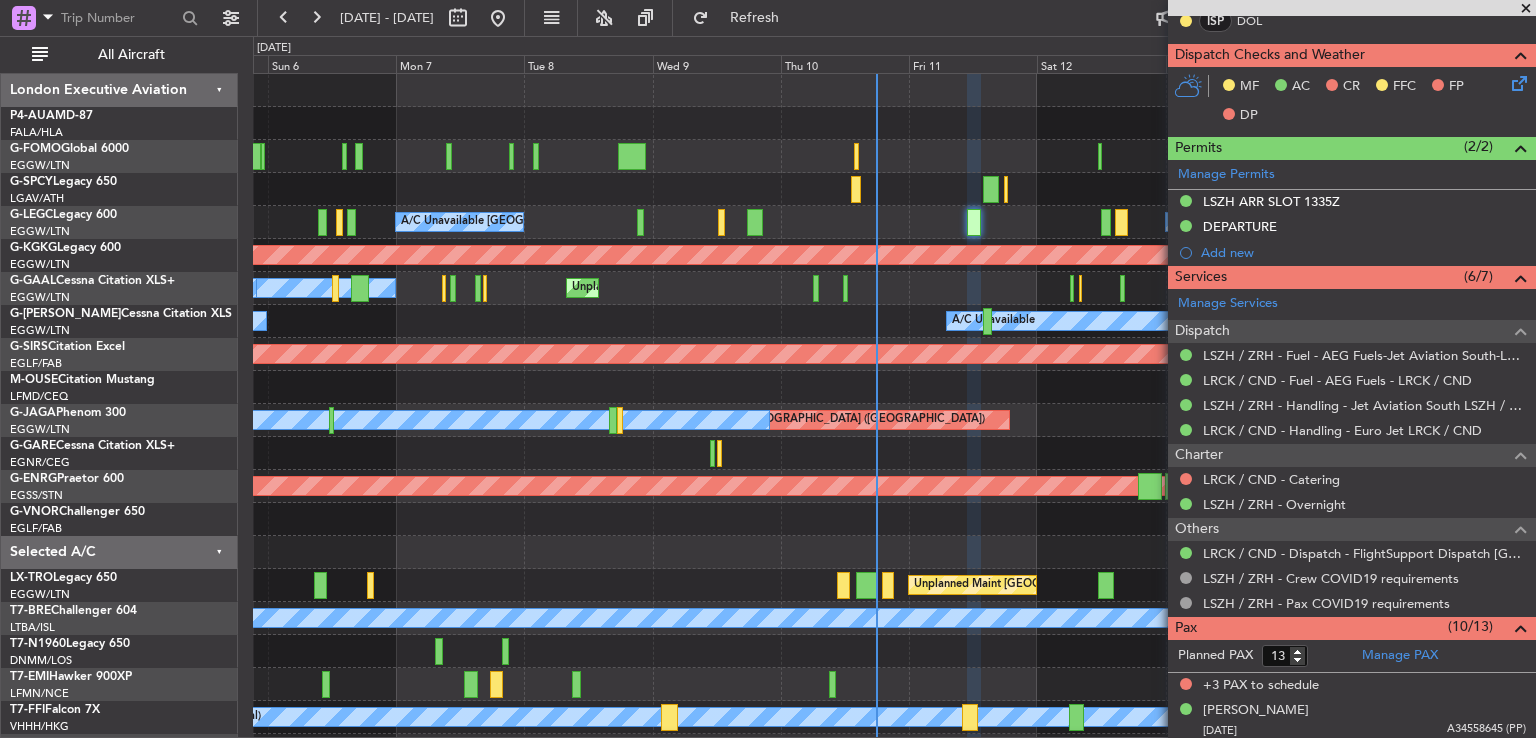 scroll, scrollTop: 0, scrollLeft: 0, axis: both 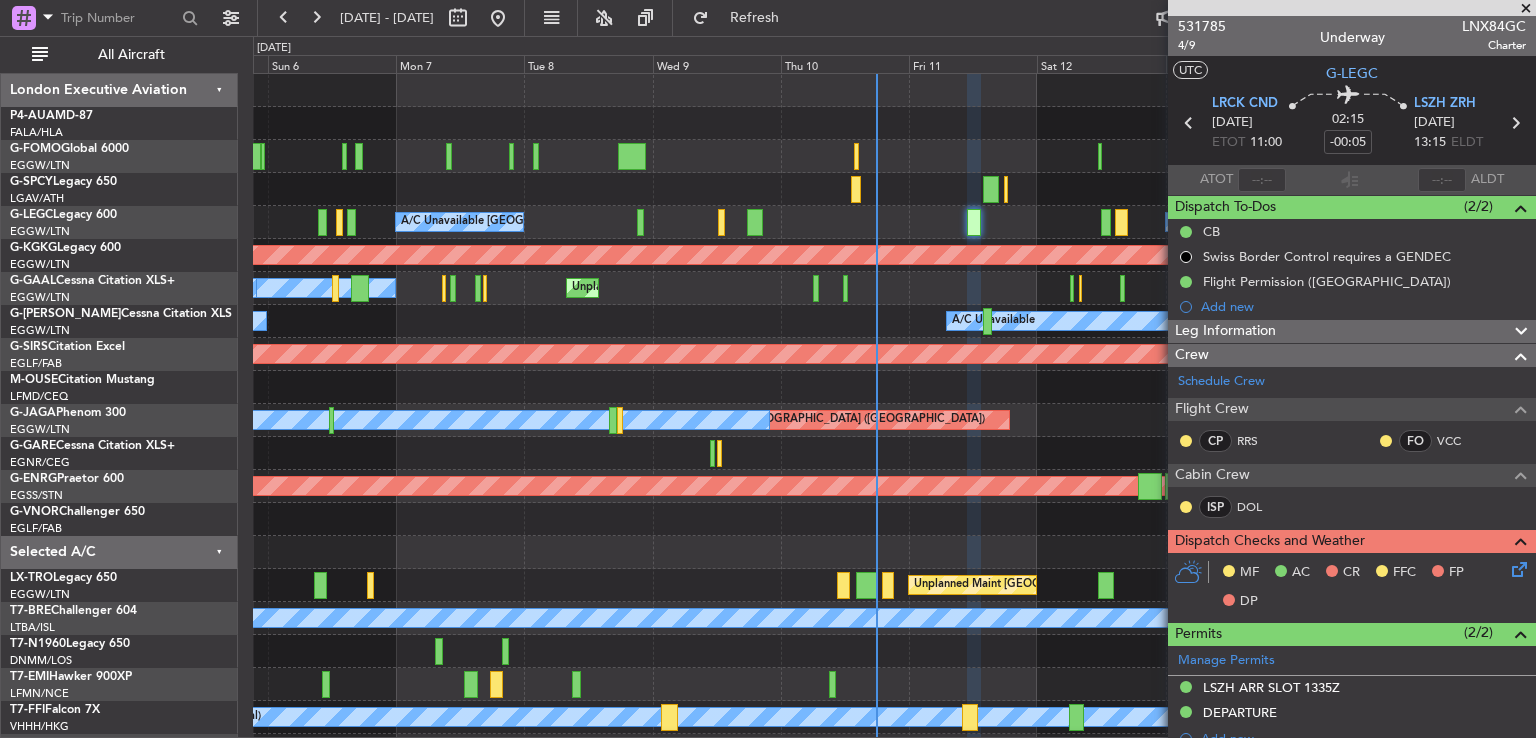 click at bounding box center (1526, 9) 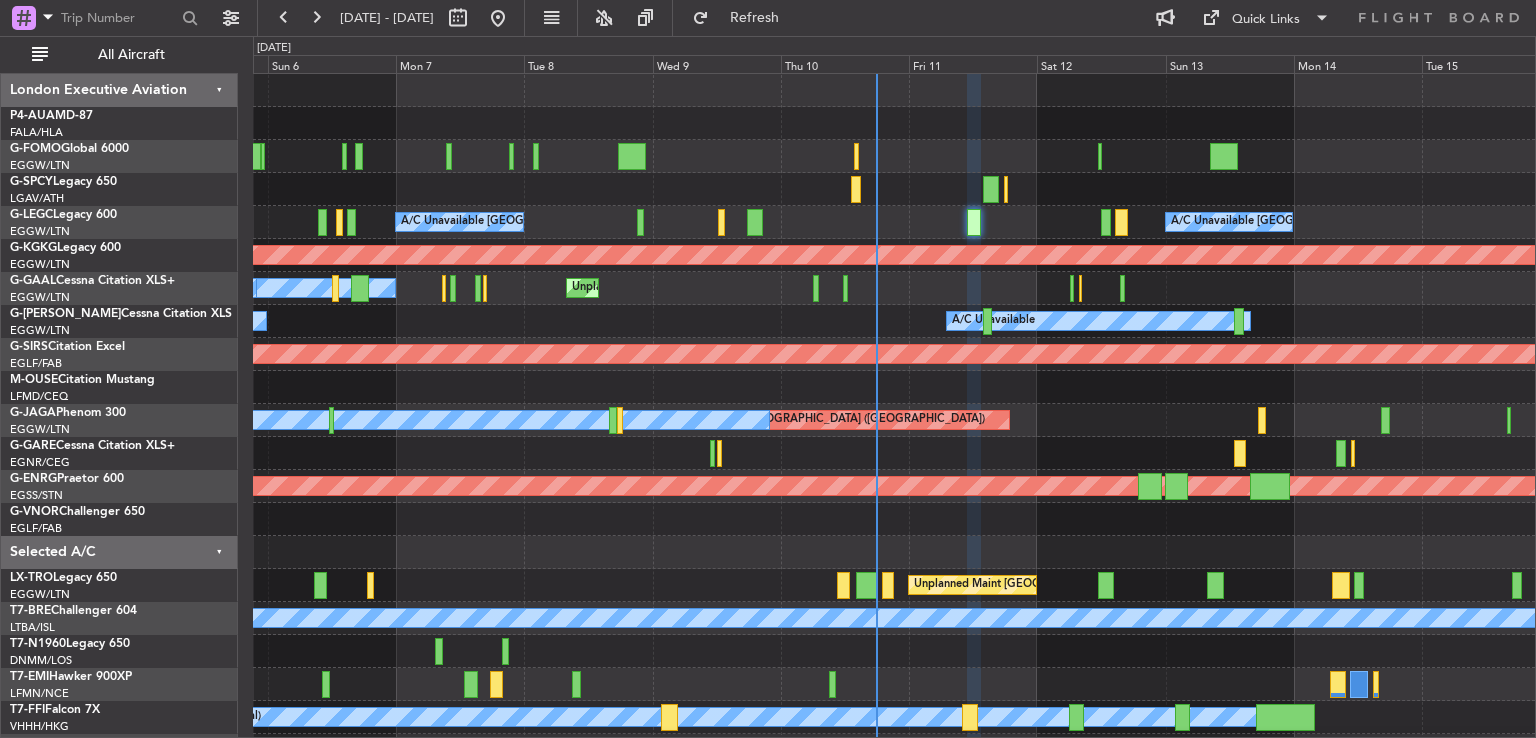 type on "0" 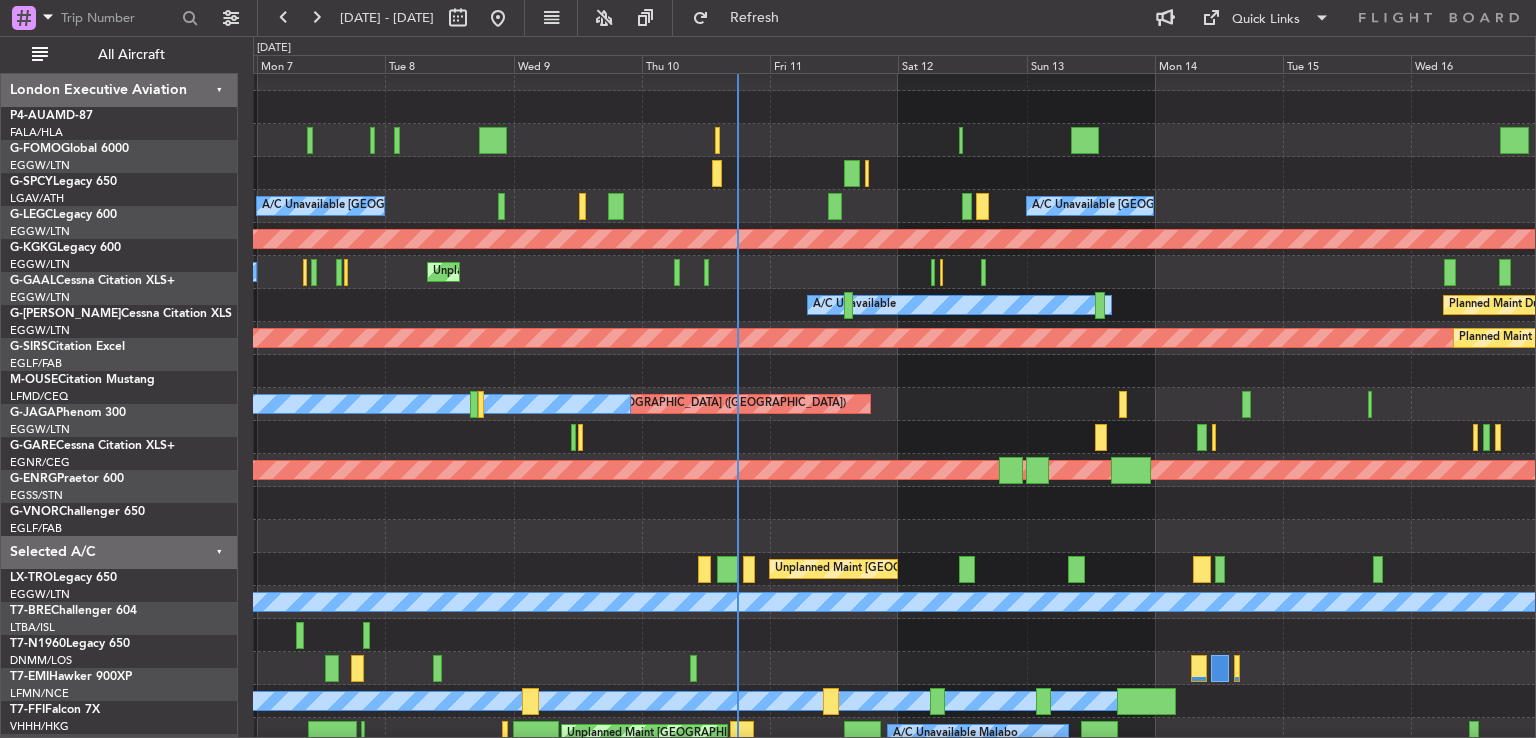 scroll, scrollTop: 0, scrollLeft: 0, axis: both 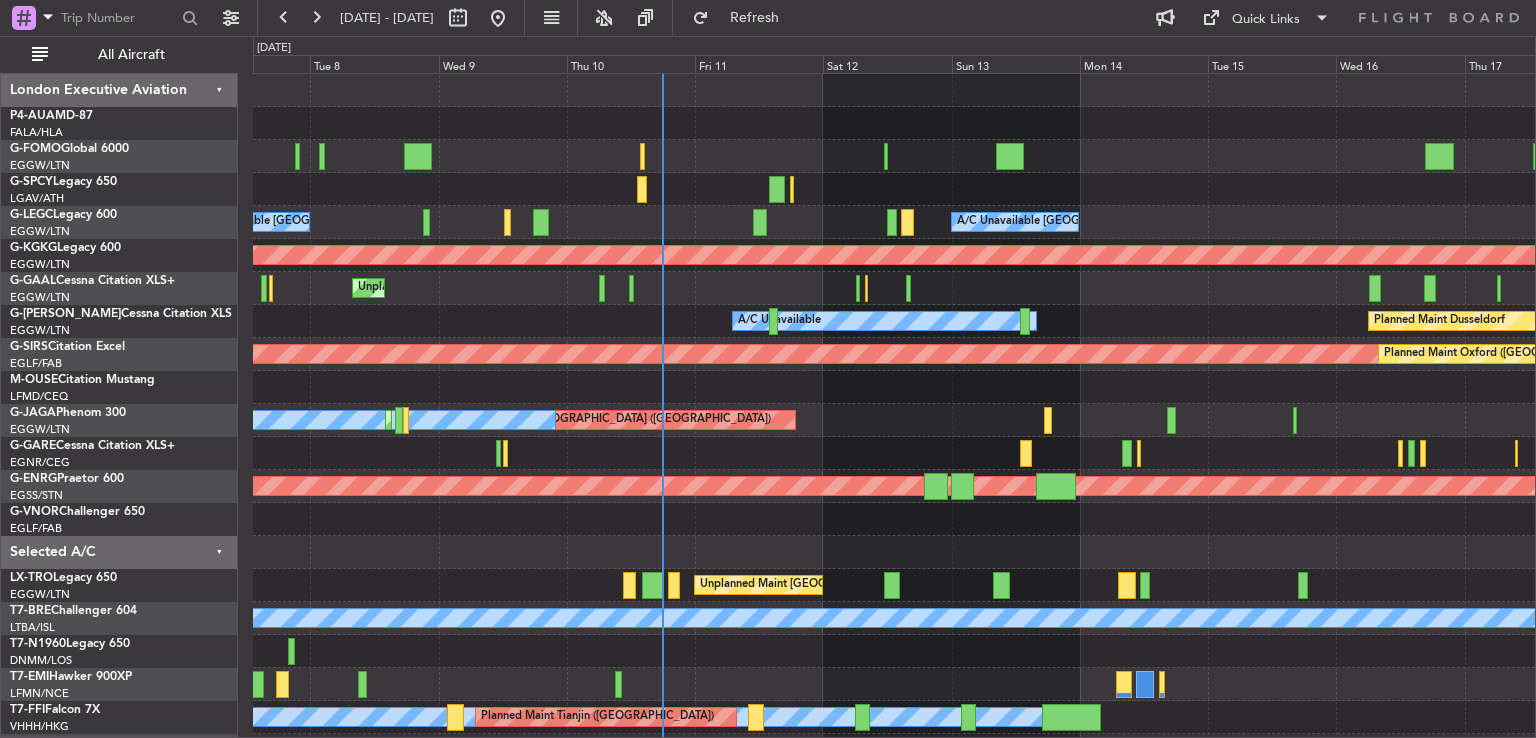 click on "Planned Maint Athens ([PERSON_NAME] Intl)
A/C Unavailable [GEOGRAPHIC_DATA] ([GEOGRAPHIC_DATA])
A/C Unavailable [GEOGRAPHIC_DATA] ([GEOGRAPHIC_DATA])
AOG Maint [GEOGRAPHIC_DATA] ([GEOGRAPHIC_DATA])
A/C Unavailable
Unplanned Maint [GEOGRAPHIC_DATA] ([GEOGRAPHIC_DATA])
Owner [GEOGRAPHIC_DATA] ([GEOGRAPHIC_DATA])
A/C Unavailable
A/C Unavailable
Planned [GEOGRAPHIC_DATA]
A/C Unavailable [GEOGRAPHIC_DATA] ([GEOGRAPHIC_DATA])
AOG Maint London ([GEOGRAPHIC_DATA])
Planned Maint [GEOGRAPHIC_DATA] ([GEOGRAPHIC_DATA])
[GEOGRAPHIC_DATA] ([GEOGRAPHIC_DATA])
A/C Unavailable
Planned Maint [GEOGRAPHIC_DATA] ([GEOGRAPHIC_DATA])
AOG Maint [GEOGRAPHIC_DATA] ([GEOGRAPHIC_DATA])
Unplanned Maint [GEOGRAPHIC_DATA] ([GEOGRAPHIC_DATA])
A/C Unavailable
[PERSON_NAME] [GEOGRAPHIC_DATA] ([GEOGRAPHIC_DATA] Capital)
Planned Maint Tianjin ([GEOGRAPHIC_DATA])
A/C Unavailable Malabo
Unplanned Maint [GEOGRAPHIC_DATA] ([GEOGRAPHIC_DATA])" 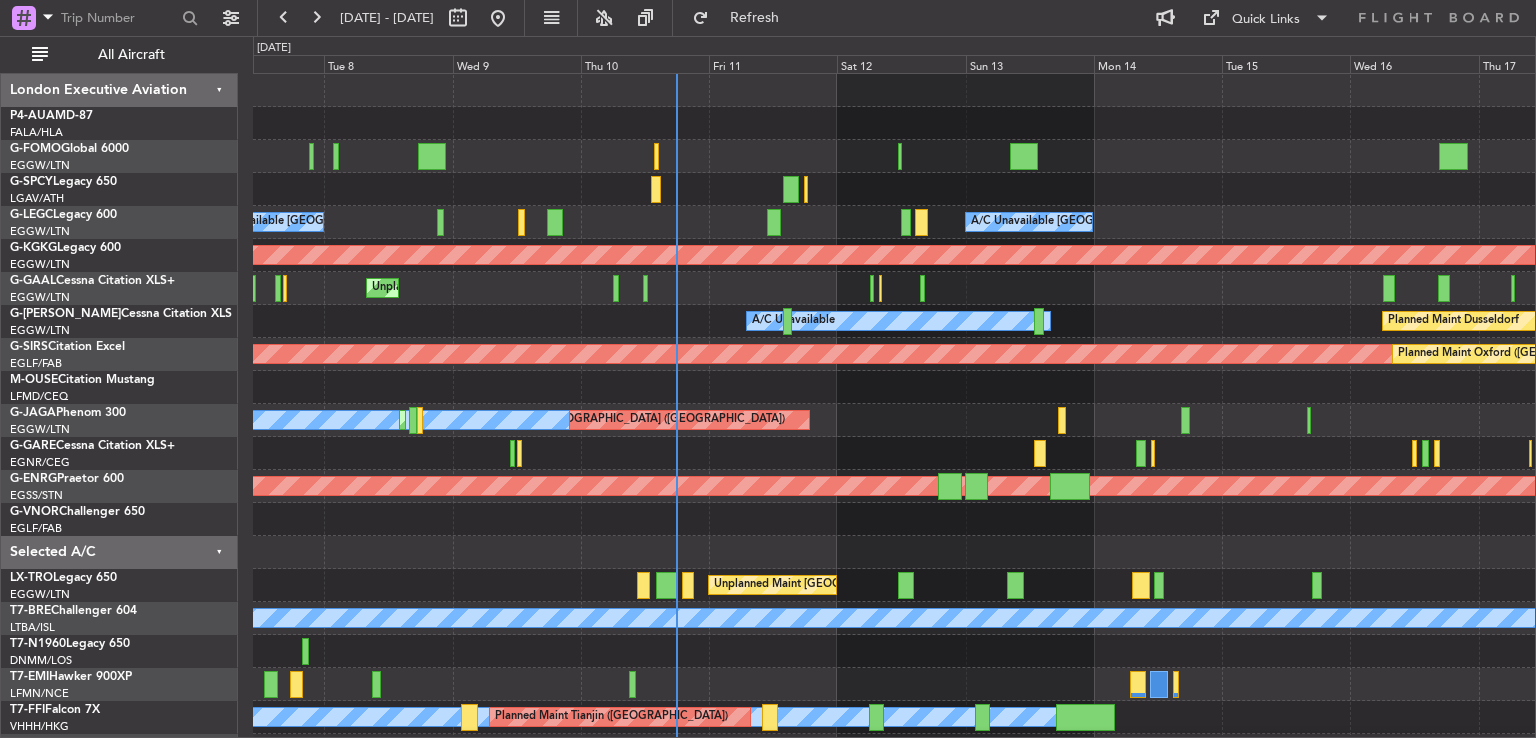 scroll, scrollTop: 160, scrollLeft: 0, axis: vertical 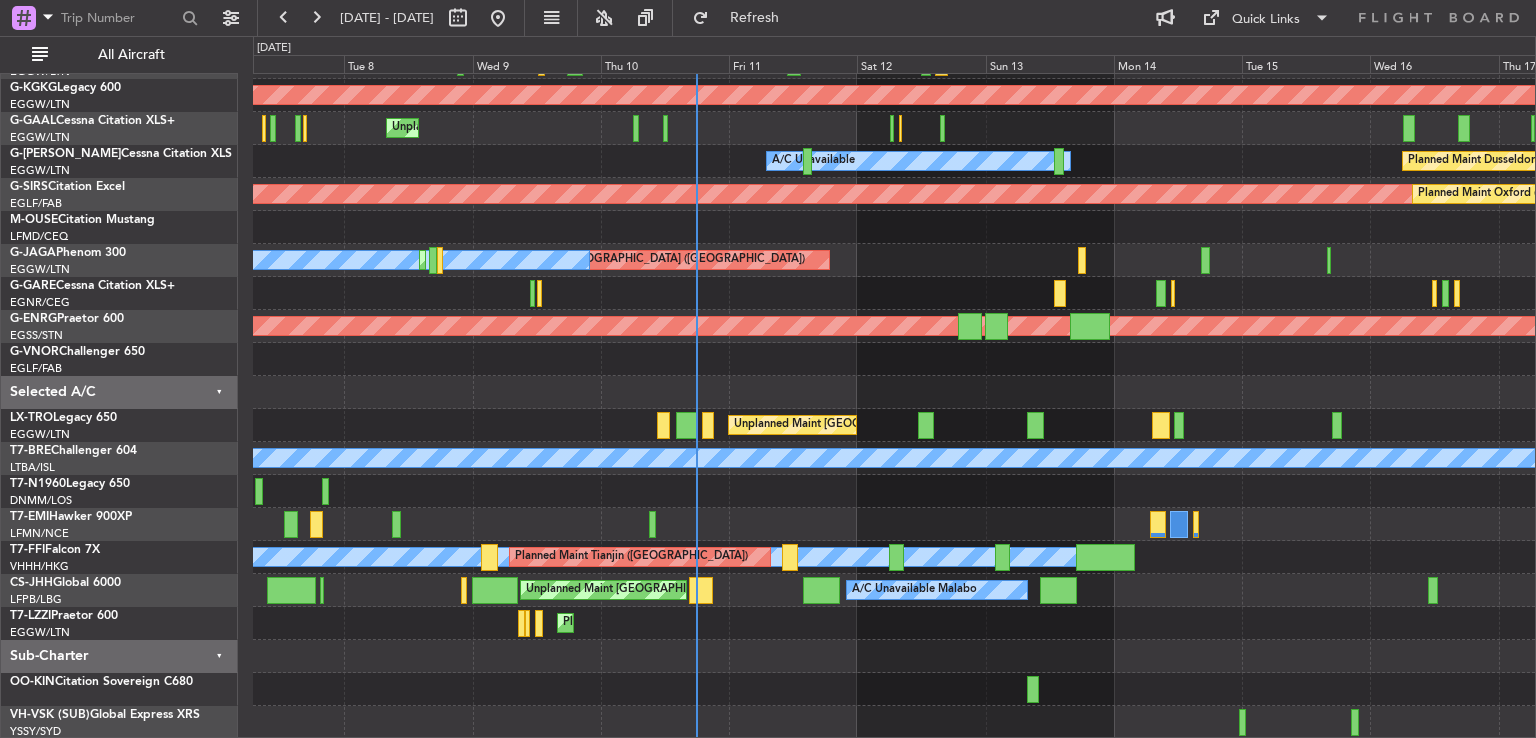 click on "A/C Unavailable [GEOGRAPHIC_DATA] ([GEOGRAPHIC_DATA])
A/C Unavailable [GEOGRAPHIC_DATA] ([GEOGRAPHIC_DATA])
AOG Maint [GEOGRAPHIC_DATA] ([GEOGRAPHIC_DATA])
A/C Unavailable
Unplanned Maint [GEOGRAPHIC_DATA] ([GEOGRAPHIC_DATA])
Owner [GEOGRAPHIC_DATA] ([GEOGRAPHIC_DATA])
A/C Unavailable
A/C Unavailable
Planned [GEOGRAPHIC_DATA]
A/C Unavailable [GEOGRAPHIC_DATA] ([GEOGRAPHIC_DATA])
AOG Maint London ([GEOGRAPHIC_DATA])
Planned Maint [GEOGRAPHIC_DATA] ([GEOGRAPHIC_DATA])
[GEOGRAPHIC_DATA] ([GEOGRAPHIC_DATA])
A/C Unavailable
Planned Maint [GEOGRAPHIC_DATA] ([GEOGRAPHIC_DATA])
AOG Maint [GEOGRAPHIC_DATA] ([GEOGRAPHIC_DATA])
Unplanned Maint [GEOGRAPHIC_DATA] ([GEOGRAPHIC_DATA])
A/C Unavailable
[PERSON_NAME] [GEOGRAPHIC_DATA] ([GEOGRAPHIC_DATA] Capital)
Planned Maint Tianjin ([GEOGRAPHIC_DATA])
A/C Unavailable Malabo
Unplanned Maint [GEOGRAPHIC_DATA] ([GEOGRAPHIC_DATA])
Planned Maint [GEOGRAPHIC_DATA] ([GEOGRAPHIC_DATA])" 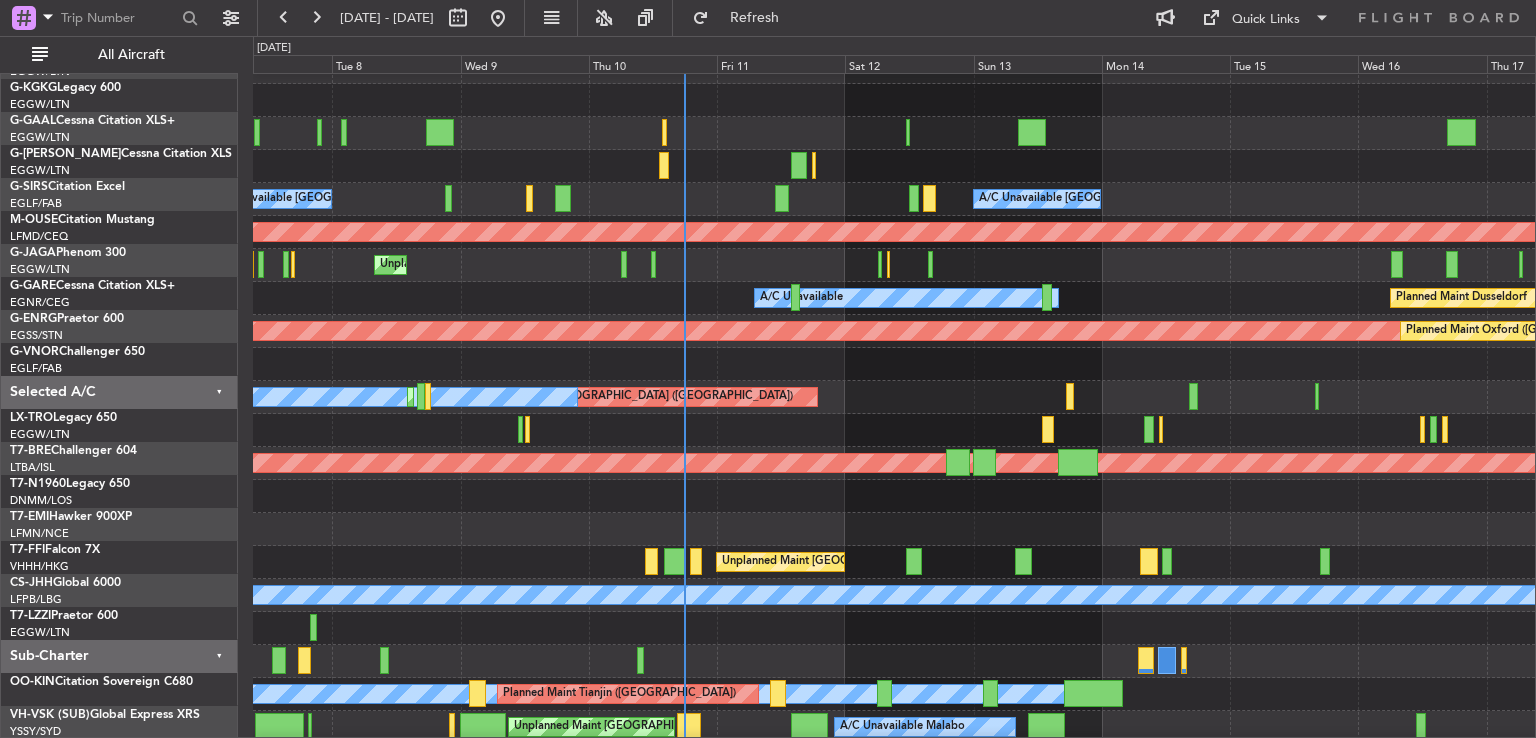 scroll, scrollTop: 0, scrollLeft: 0, axis: both 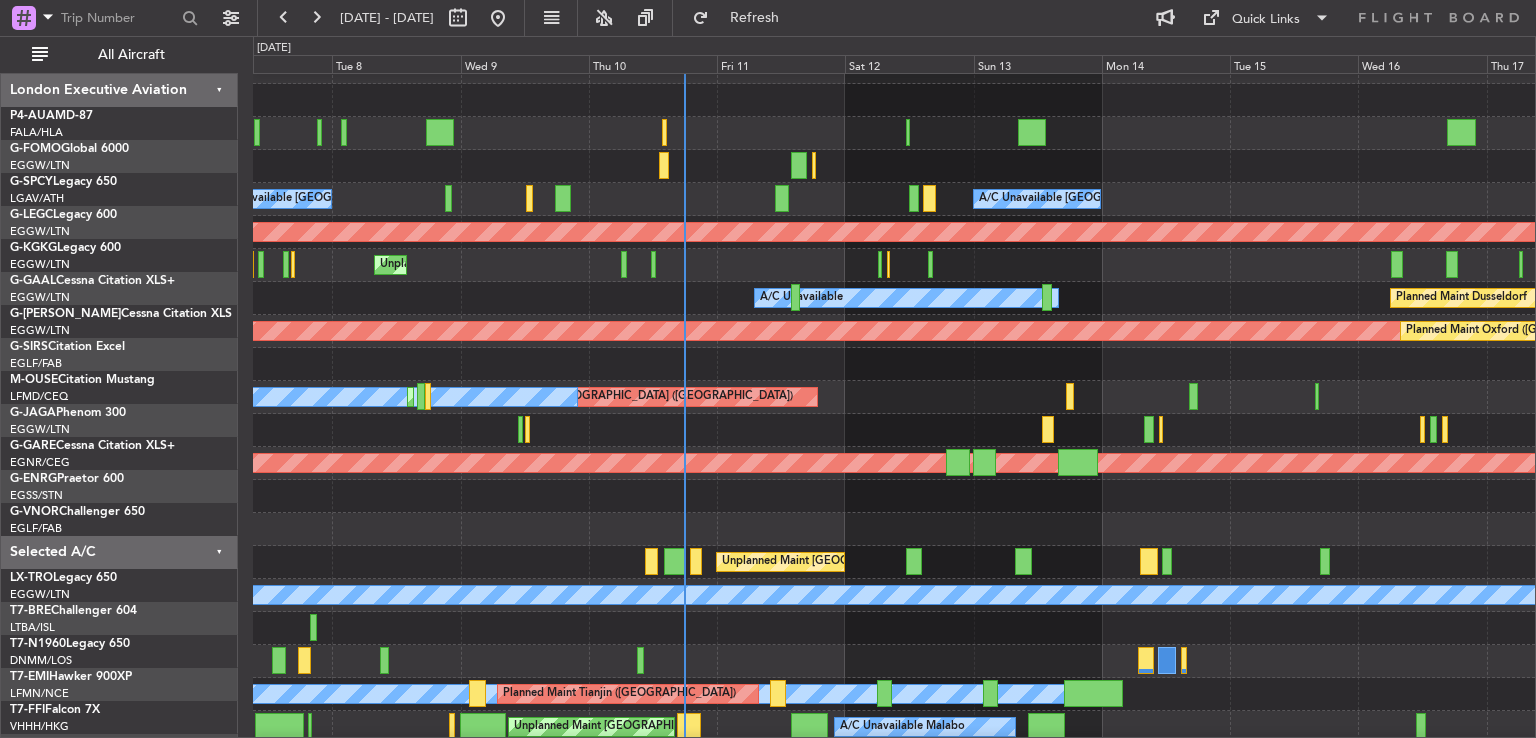 click on "Planned Maint Athens ([PERSON_NAME] Intl)
A/C Unavailable [GEOGRAPHIC_DATA] ([GEOGRAPHIC_DATA])
A/C Unavailable [GEOGRAPHIC_DATA] ([GEOGRAPHIC_DATA])
AOG Maint [GEOGRAPHIC_DATA] ([GEOGRAPHIC_DATA])
A/C Unavailable
Unplanned Maint [GEOGRAPHIC_DATA] ([GEOGRAPHIC_DATA])
Owner [GEOGRAPHIC_DATA] ([GEOGRAPHIC_DATA])
A/C Unavailable
A/C Unavailable
Planned [GEOGRAPHIC_DATA]
A/C Unavailable [GEOGRAPHIC_DATA] ([GEOGRAPHIC_DATA])
AOG Maint London ([GEOGRAPHIC_DATA])
Planned Maint [GEOGRAPHIC_DATA] ([GEOGRAPHIC_DATA])
[GEOGRAPHIC_DATA] ([GEOGRAPHIC_DATA])
A/C Unavailable
Planned Maint [GEOGRAPHIC_DATA] ([GEOGRAPHIC_DATA])
AOG Maint [GEOGRAPHIC_DATA] ([GEOGRAPHIC_DATA])
Unplanned Maint [GEOGRAPHIC_DATA] ([GEOGRAPHIC_DATA])
A/C Unavailable
[PERSON_NAME] [GEOGRAPHIC_DATA] ([GEOGRAPHIC_DATA] Capital)
Planned Maint Tianjin ([GEOGRAPHIC_DATA])
A/C Unavailable Malabo
Unplanned Maint [GEOGRAPHIC_DATA] ([GEOGRAPHIC_DATA])" 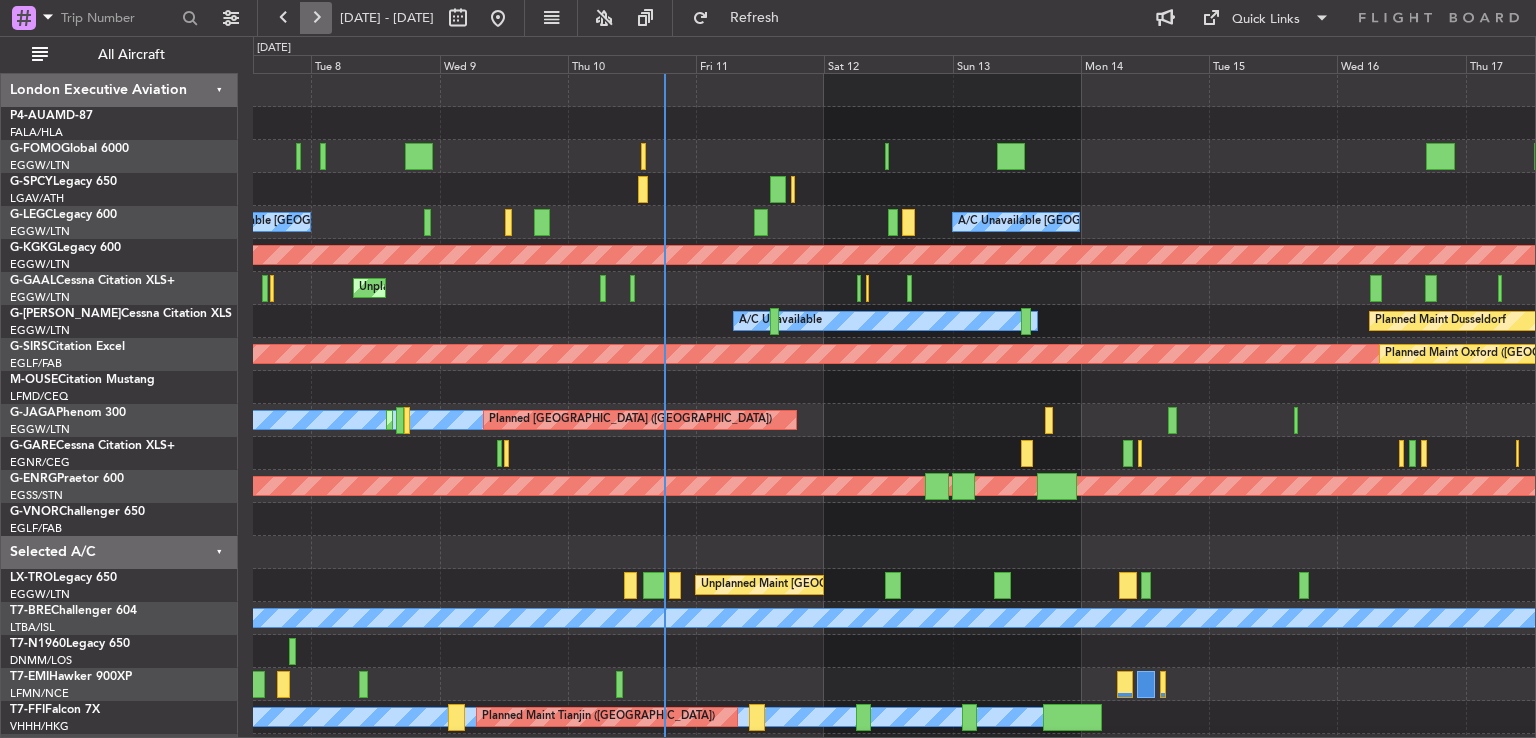 click at bounding box center (316, 18) 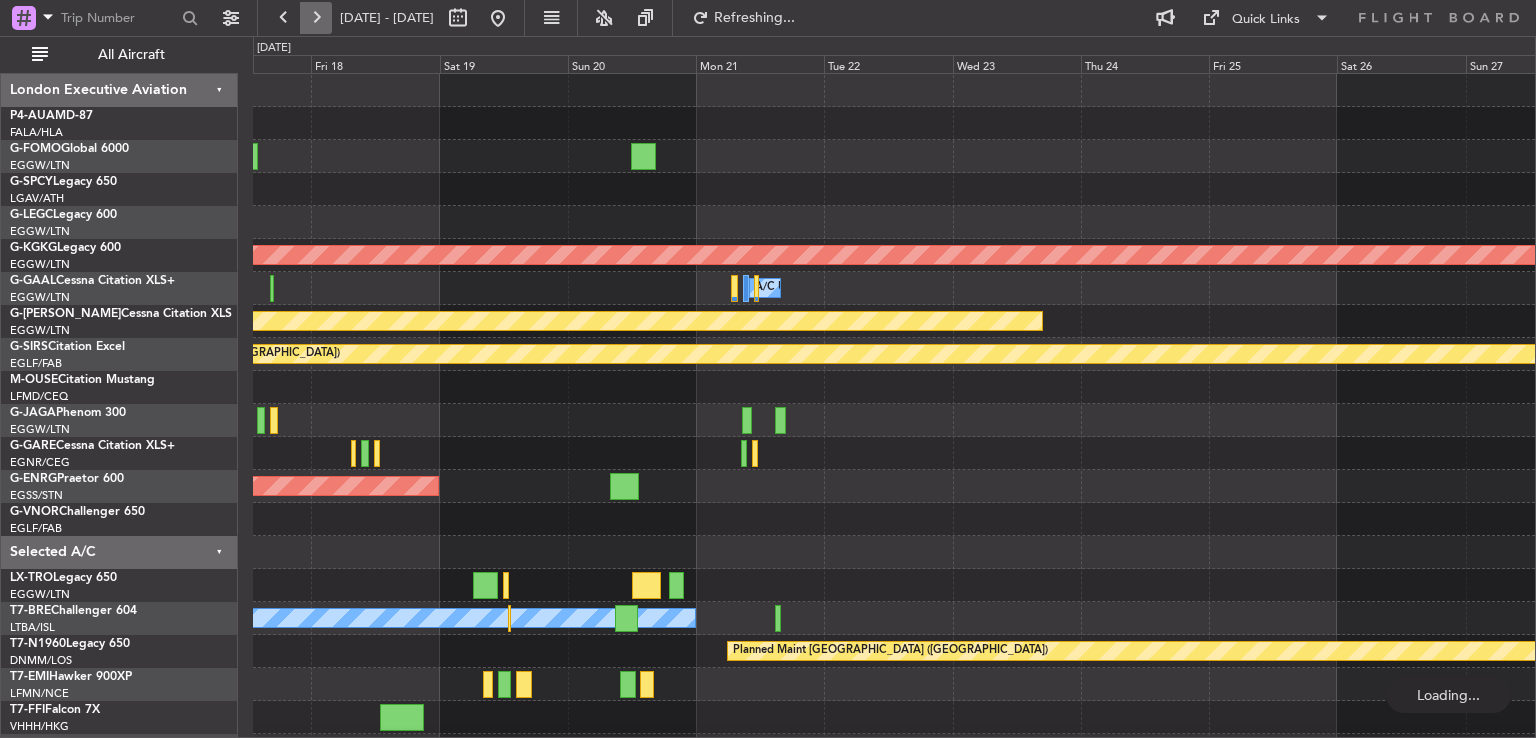 click at bounding box center (316, 18) 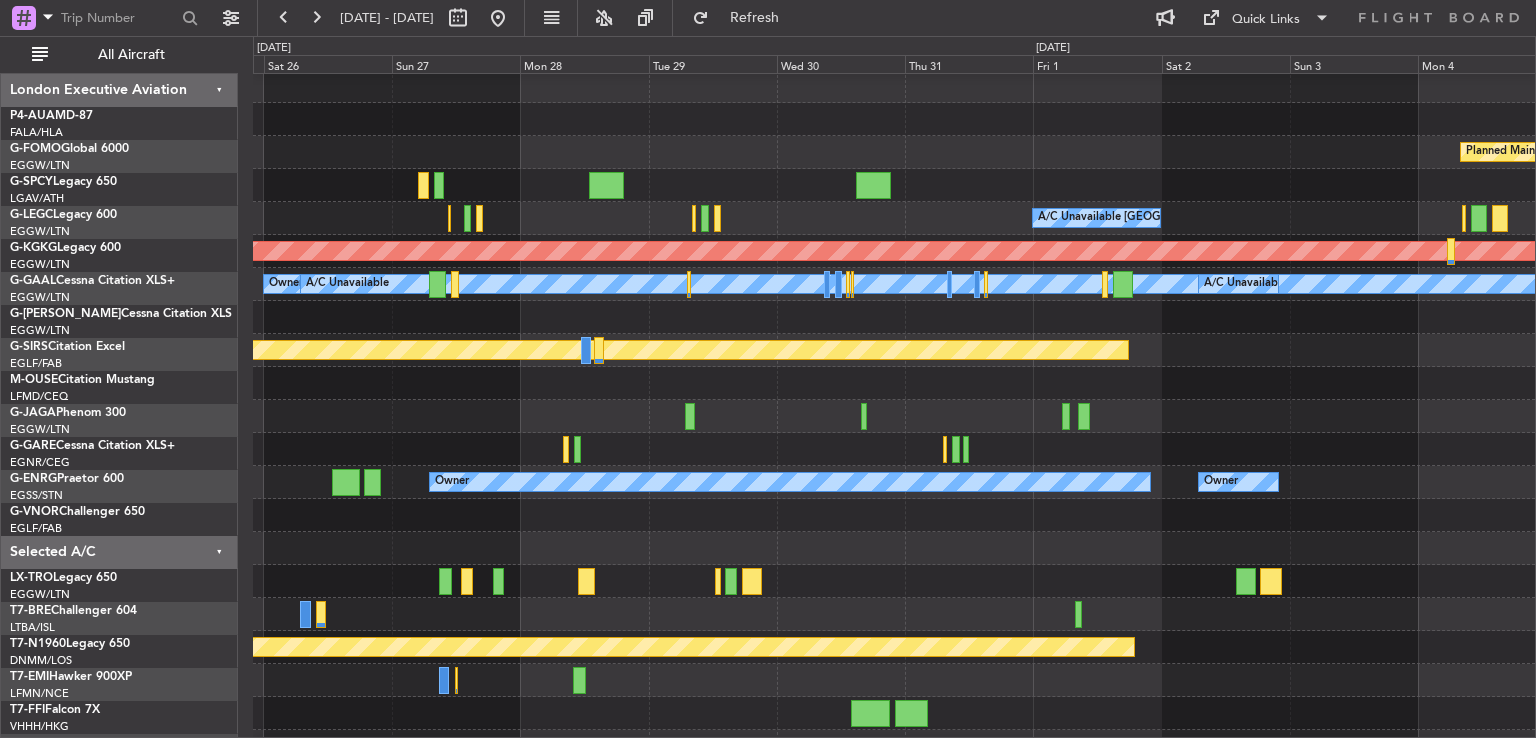 scroll, scrollTop: 0, scrollLeft: 0, axis: both 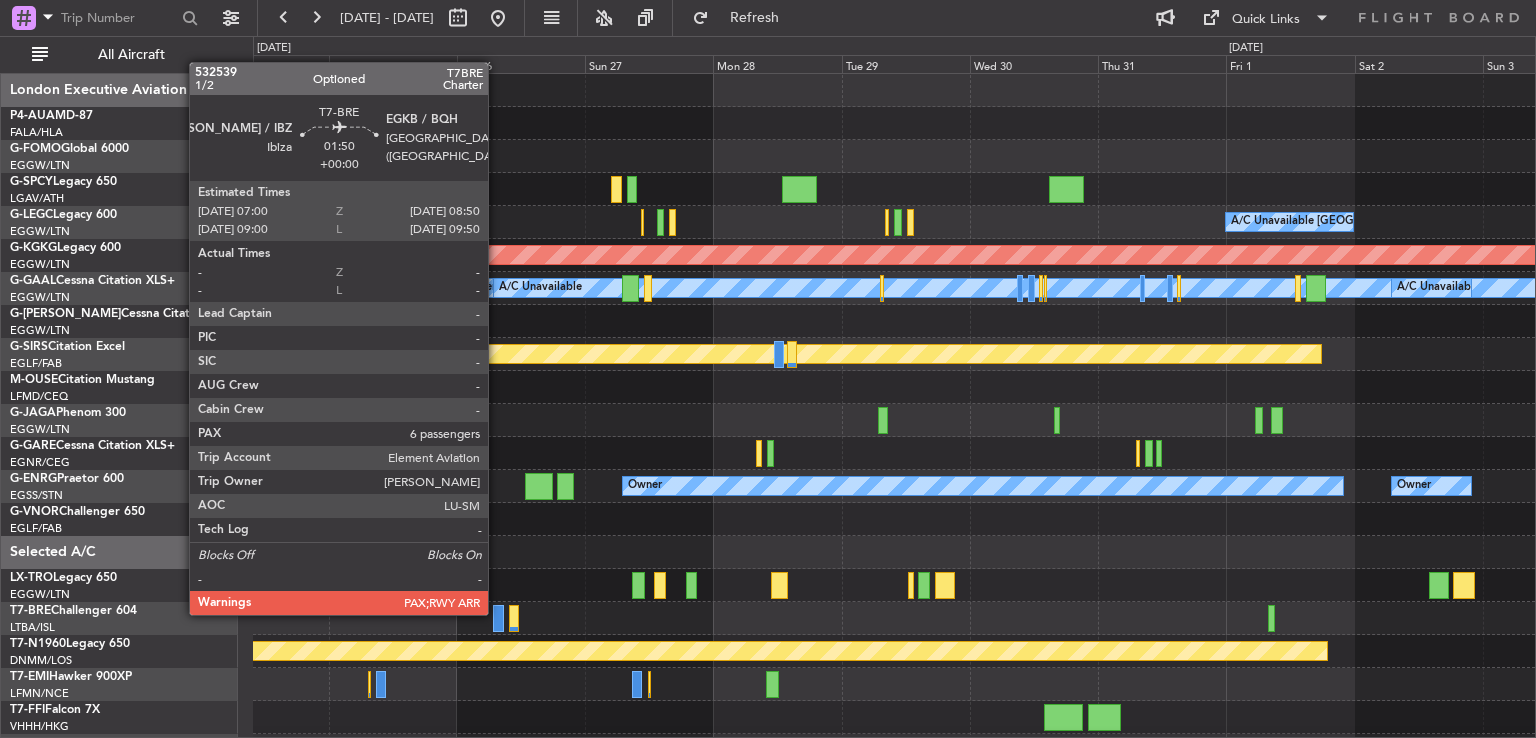 click 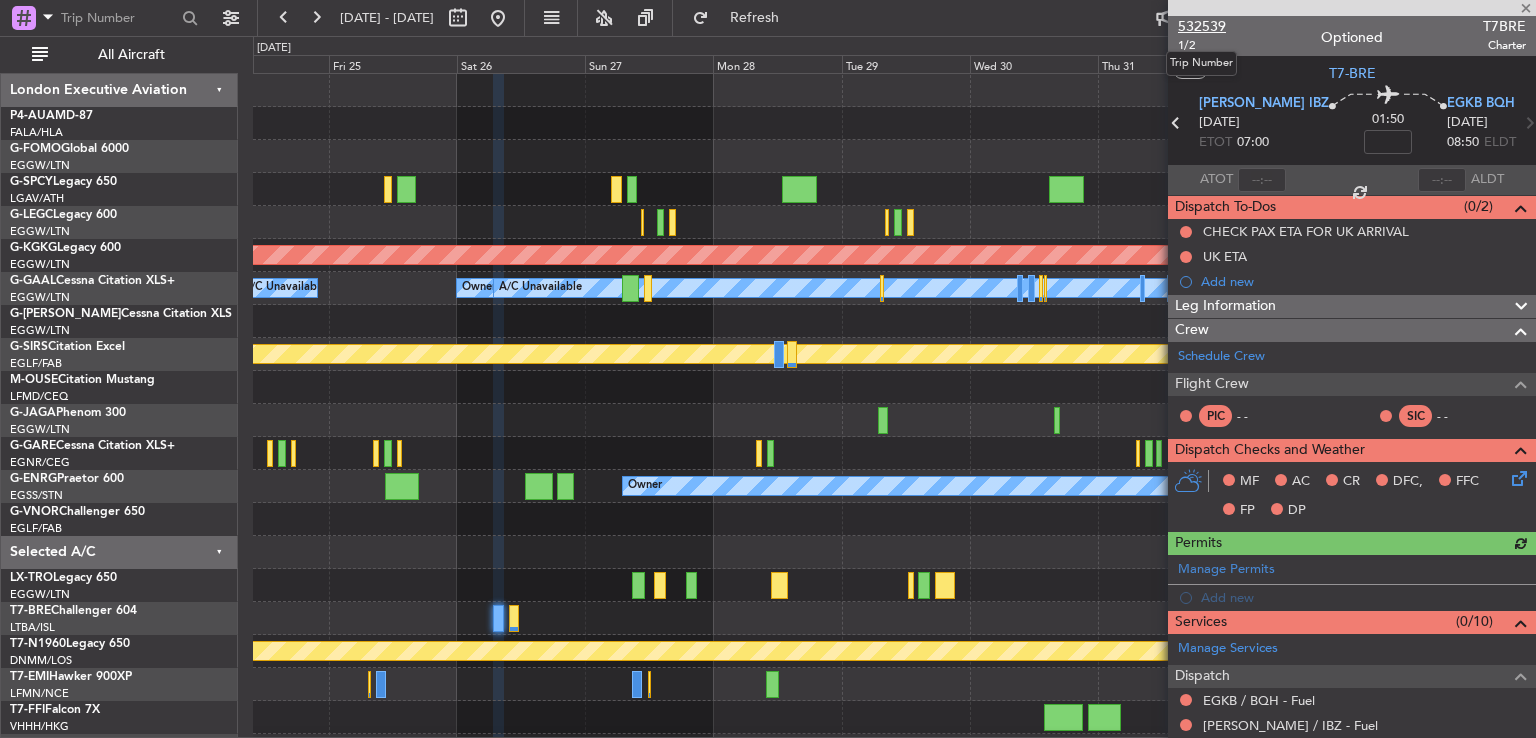 click on "532539" at bounding box center [1202, 26] 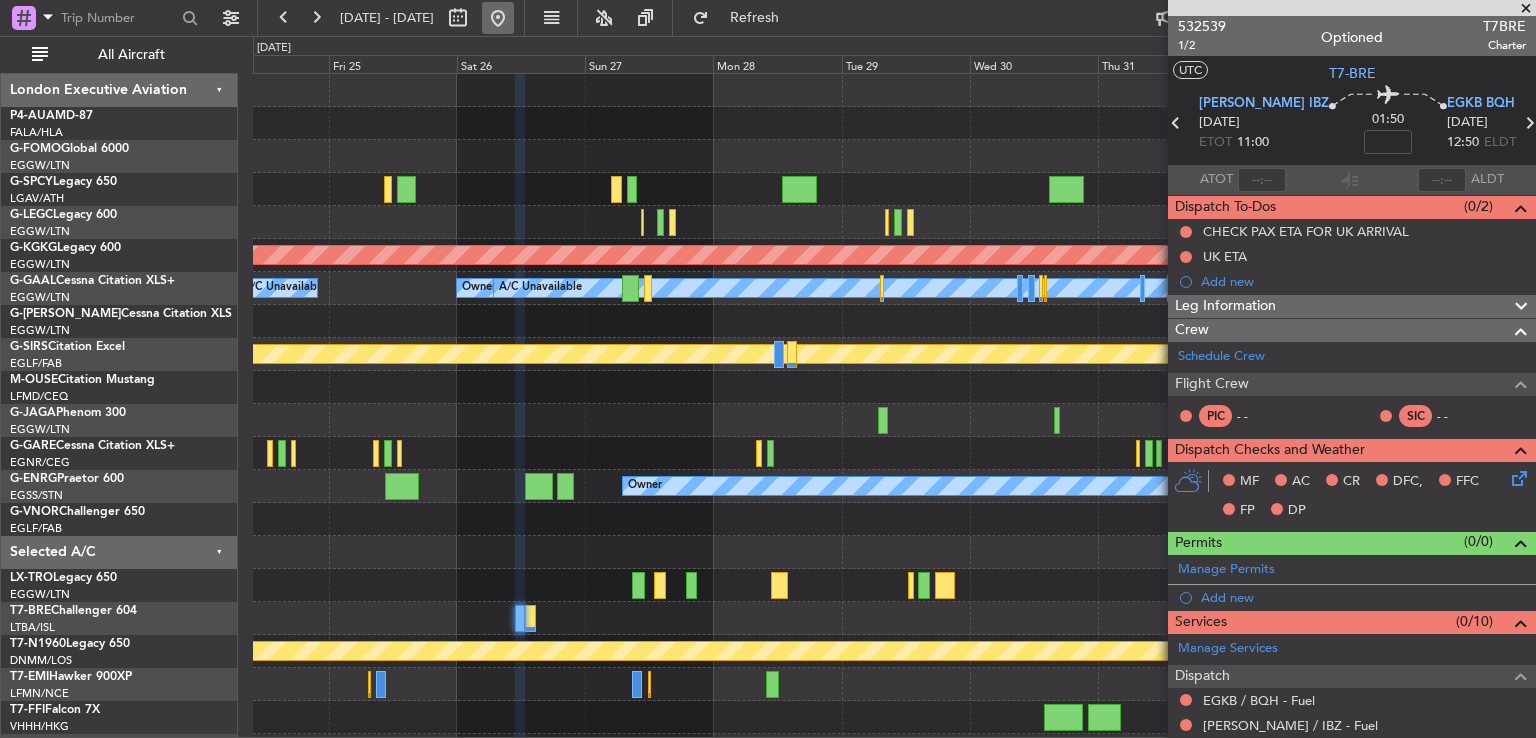 click at bounding box center [498, 18] 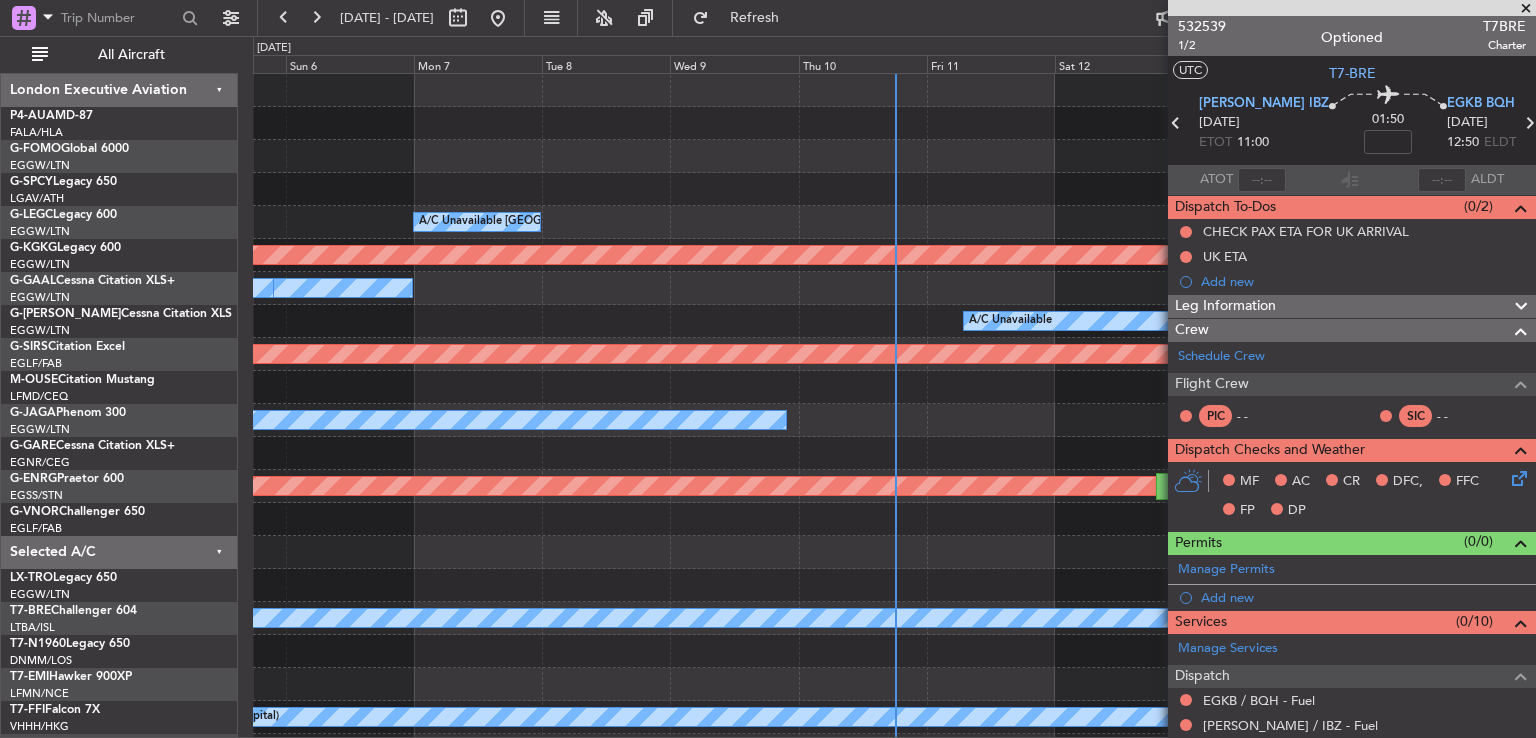 click at bounding box center (1526, 9) 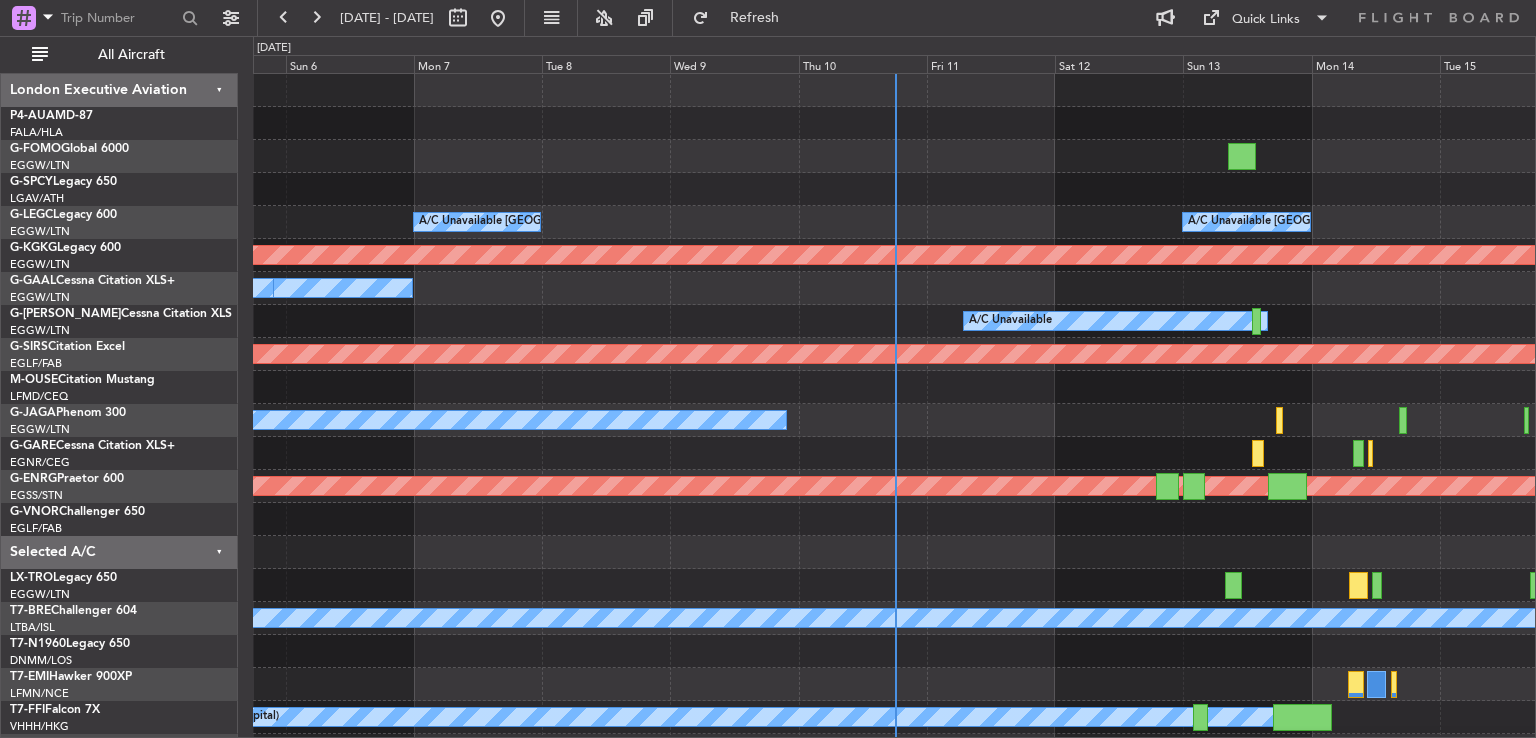 type on "0" 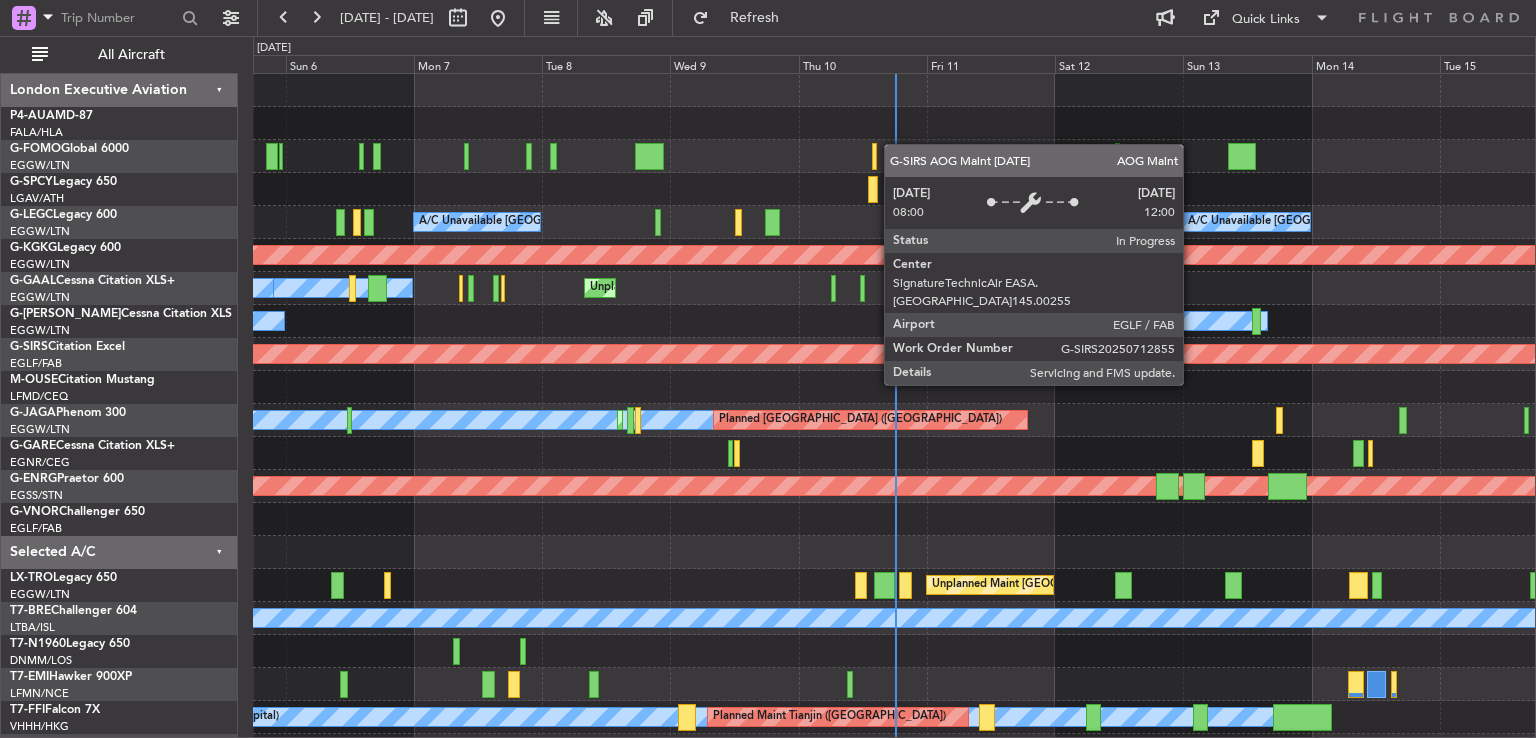 scroll, scrollTop: 0, scrollLeft: 0, axis: both 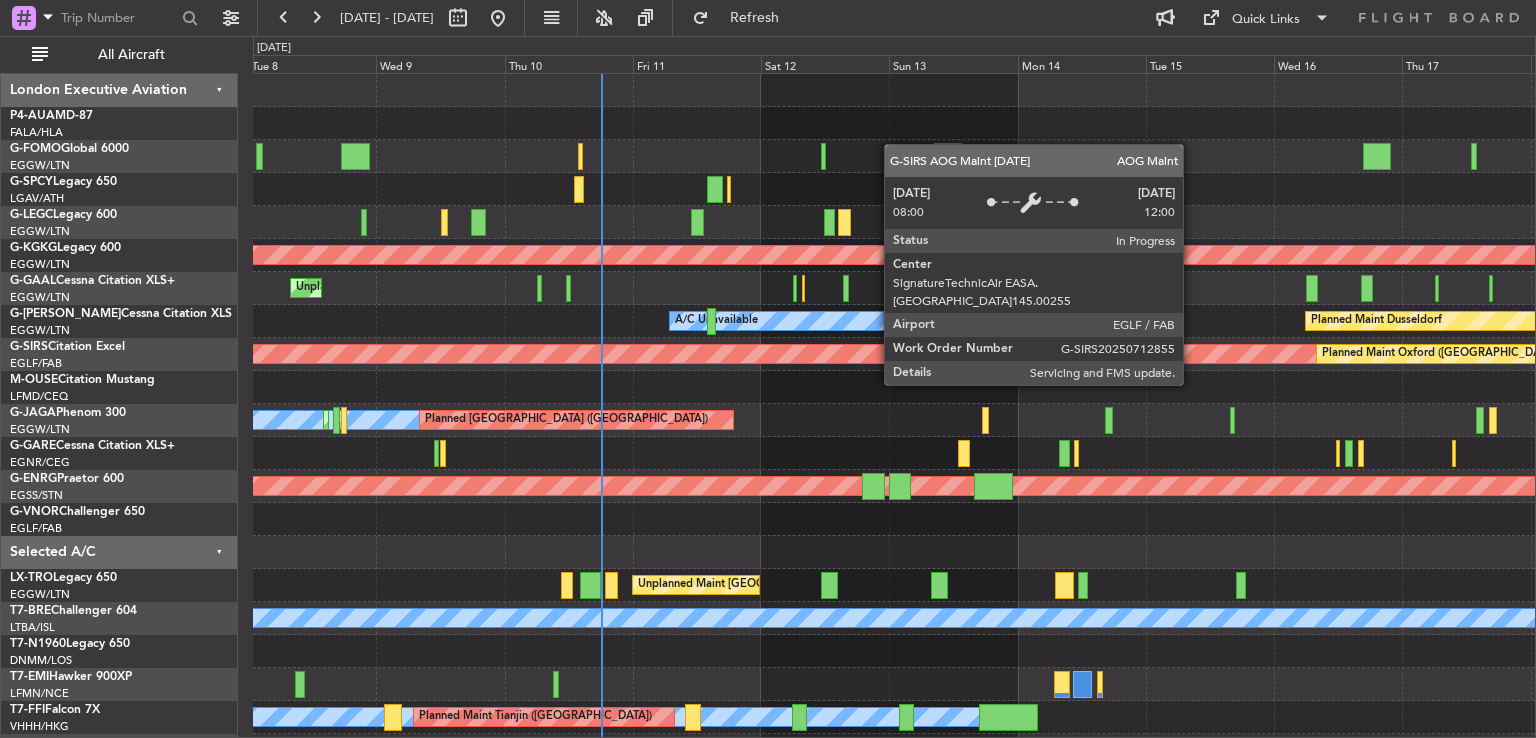 click on "AOG Maint London ([GEOGRAPHIC_DATA])" at bounding box center [685, 354] 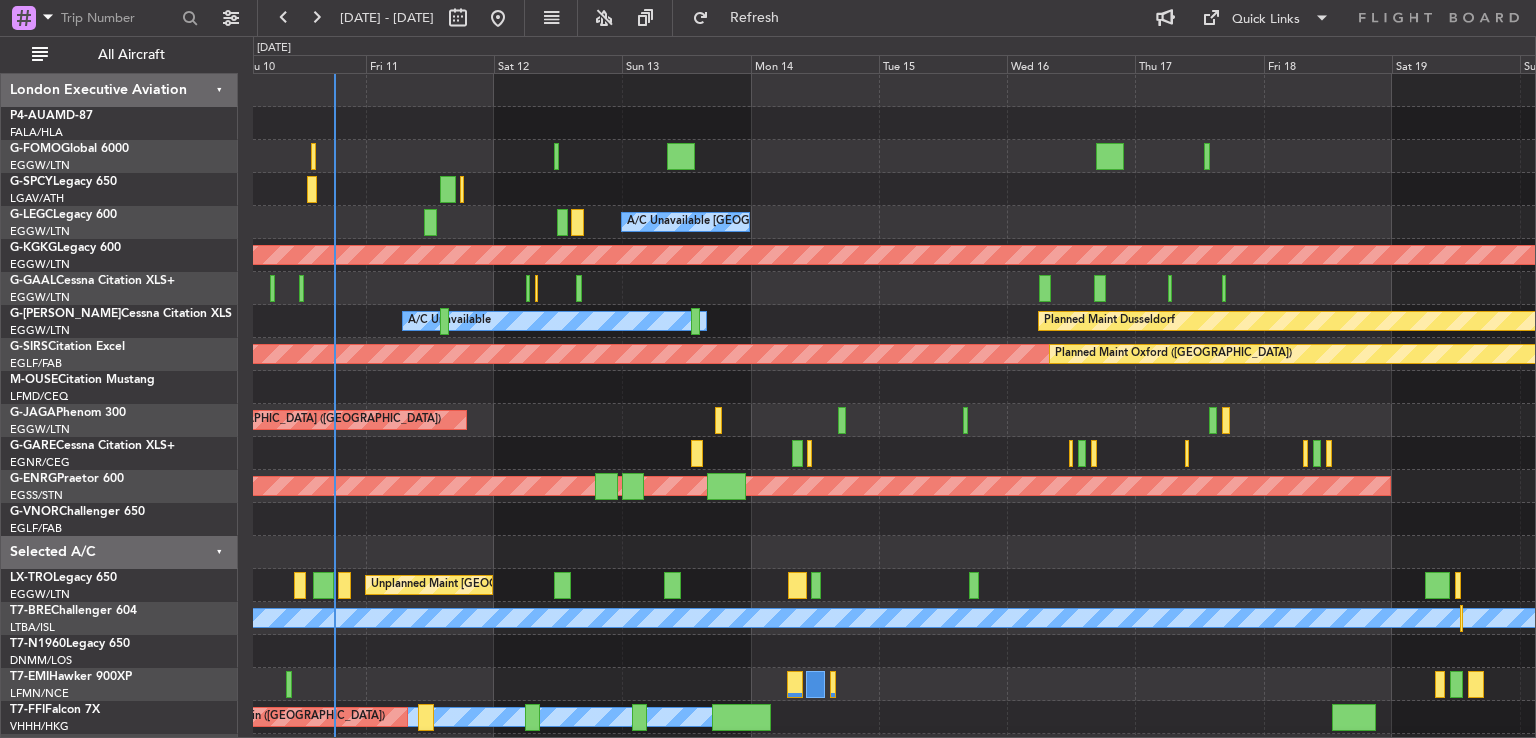 click on "AOG Maint Paris ([GEOGRAPHIC_DATA])" 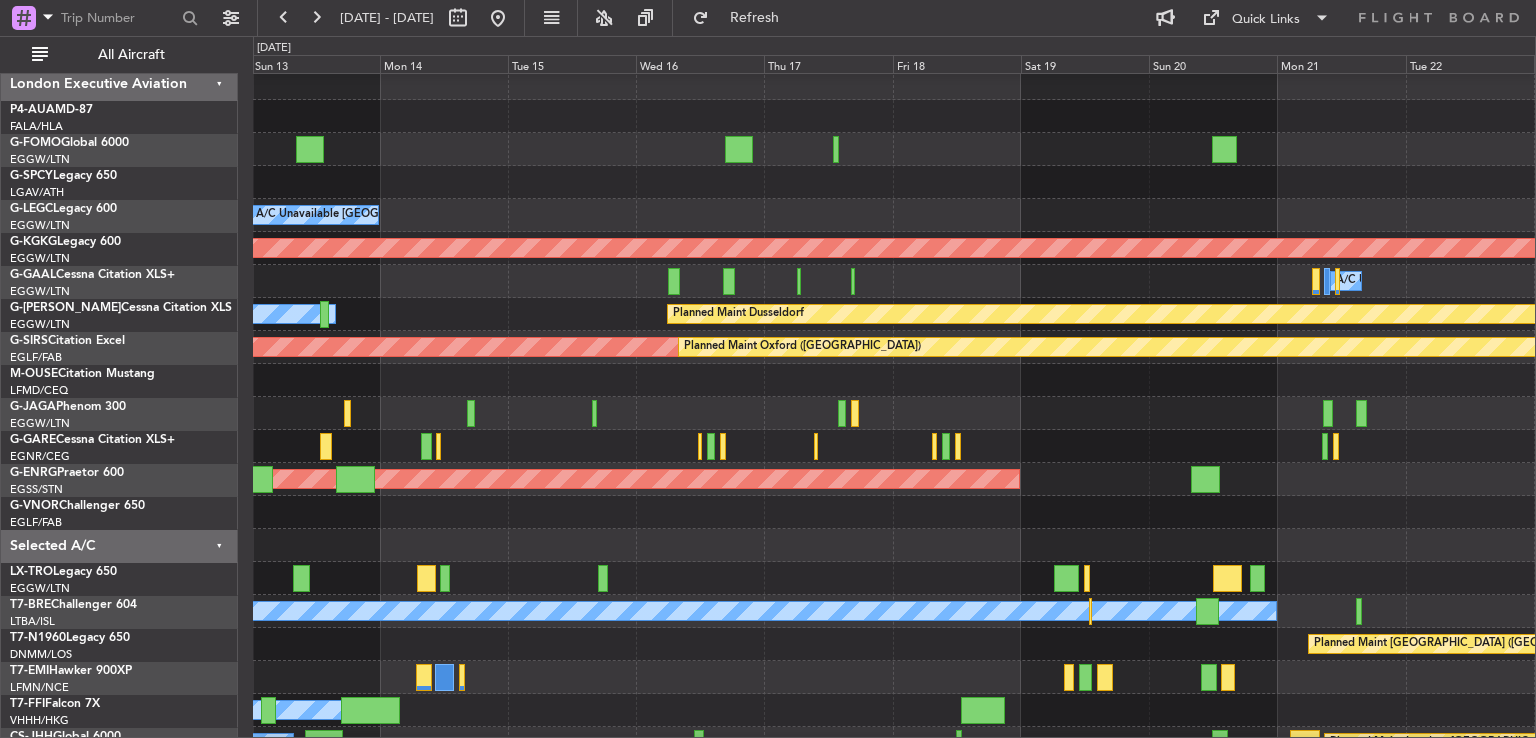 scroll, scrollTop: 7, scrollLeft: 0, axis: vertical 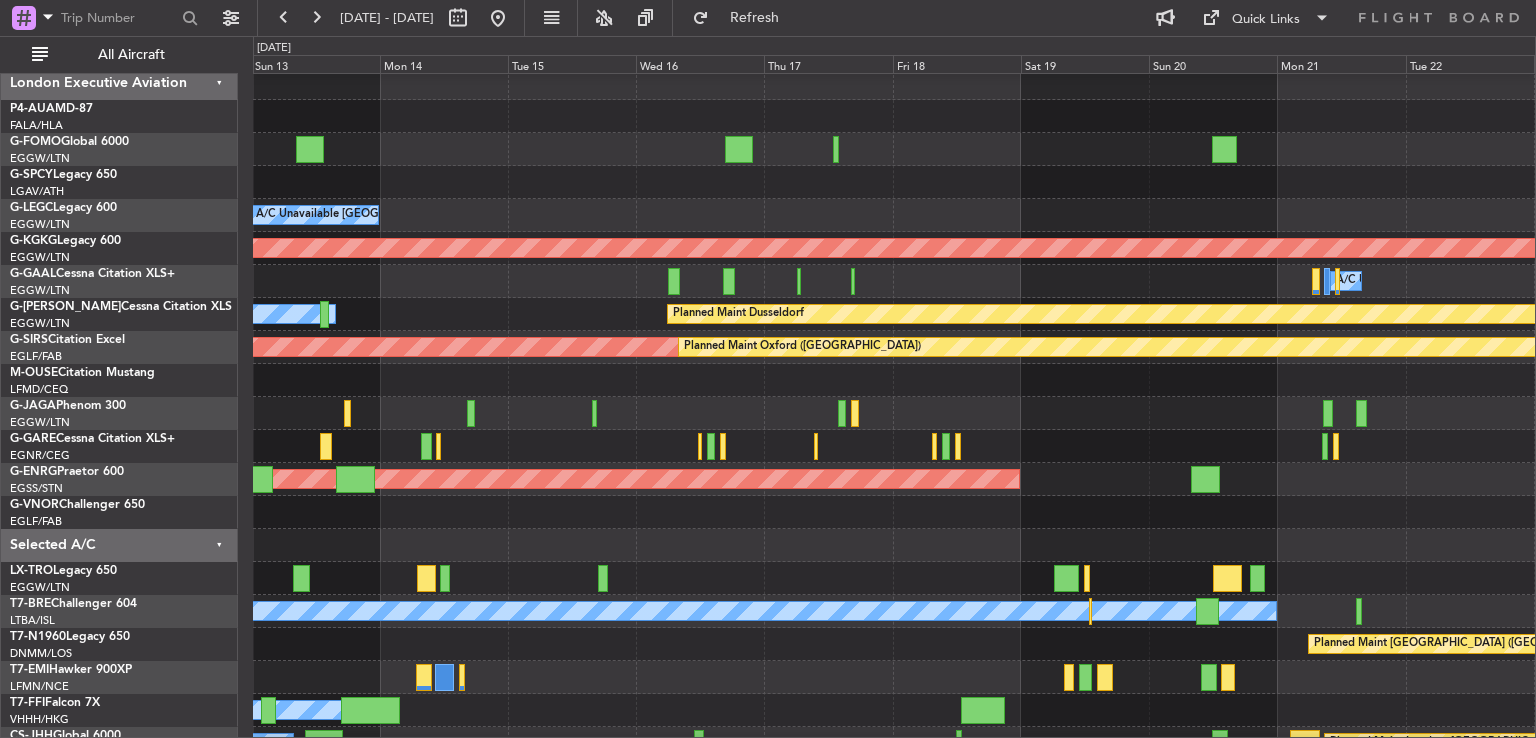 click 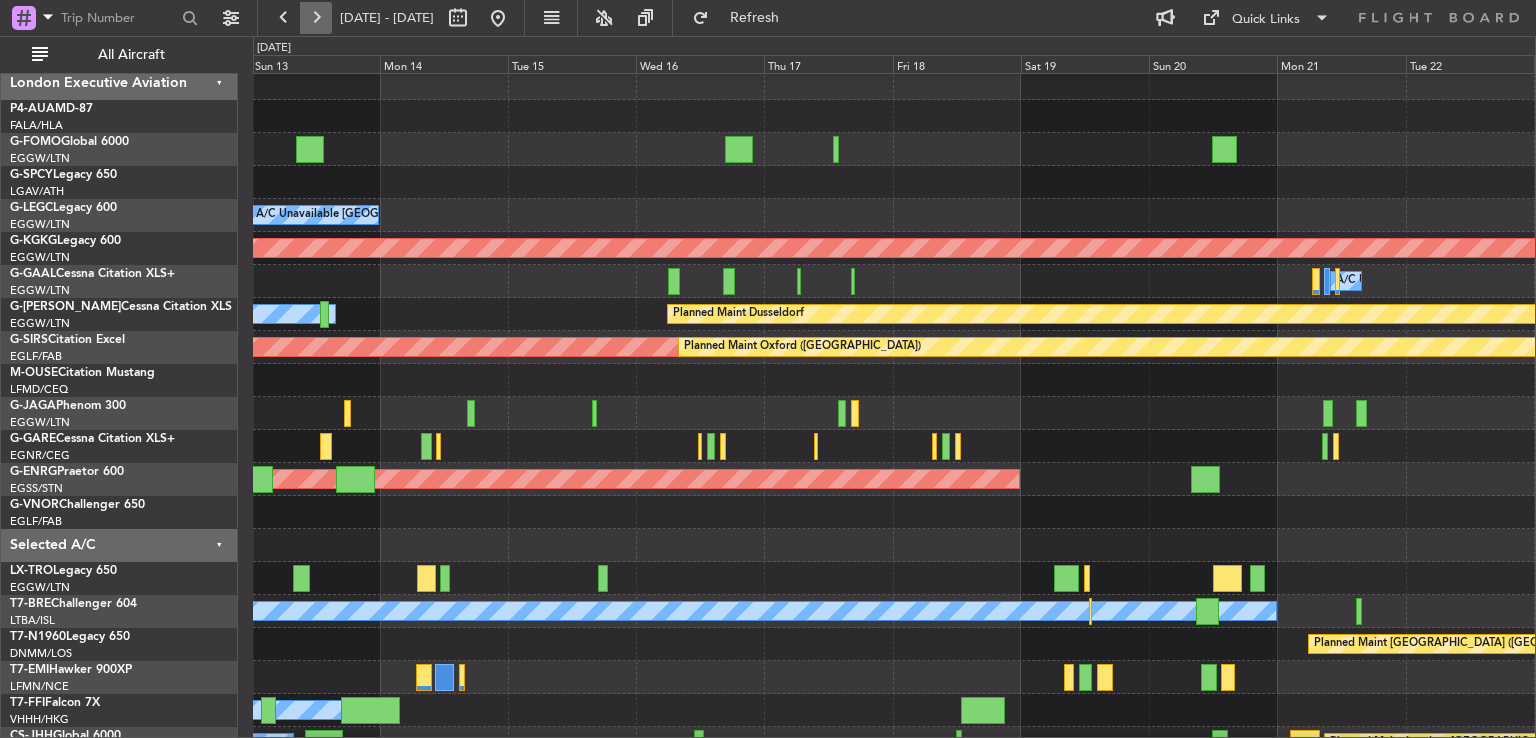 click at bounding box center (316, 18) 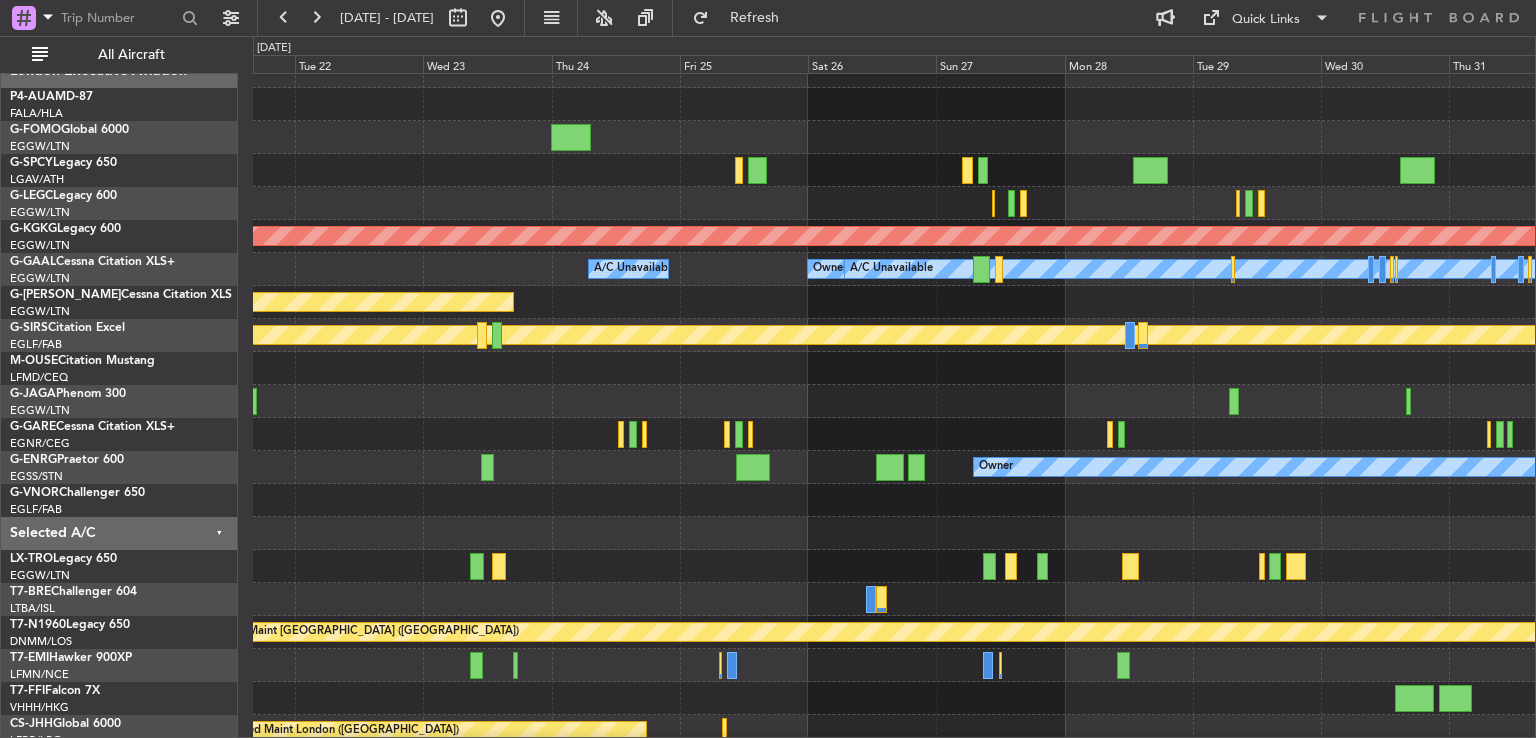 click on "Planned Maint Dusseldorf" 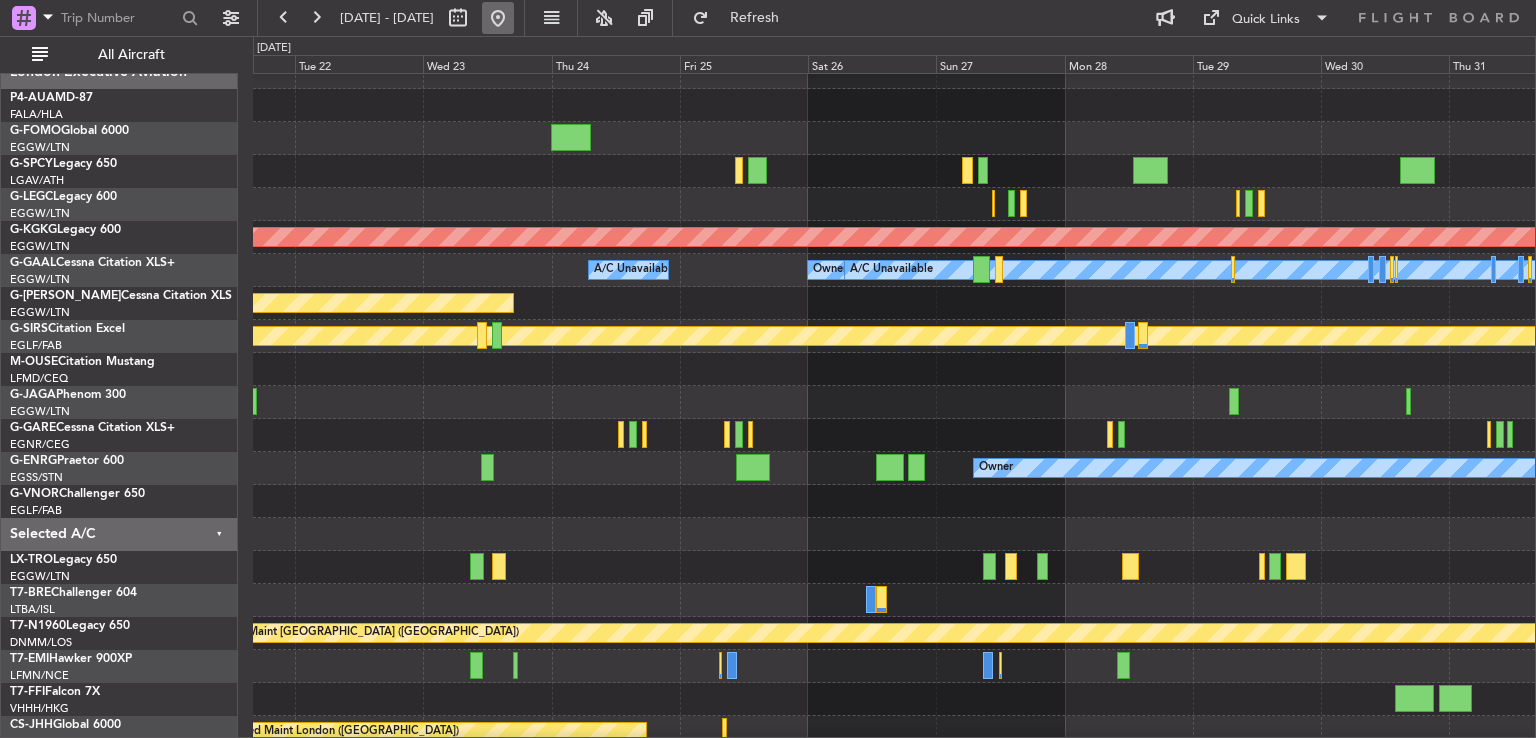 click at bounding box center [498, 18] 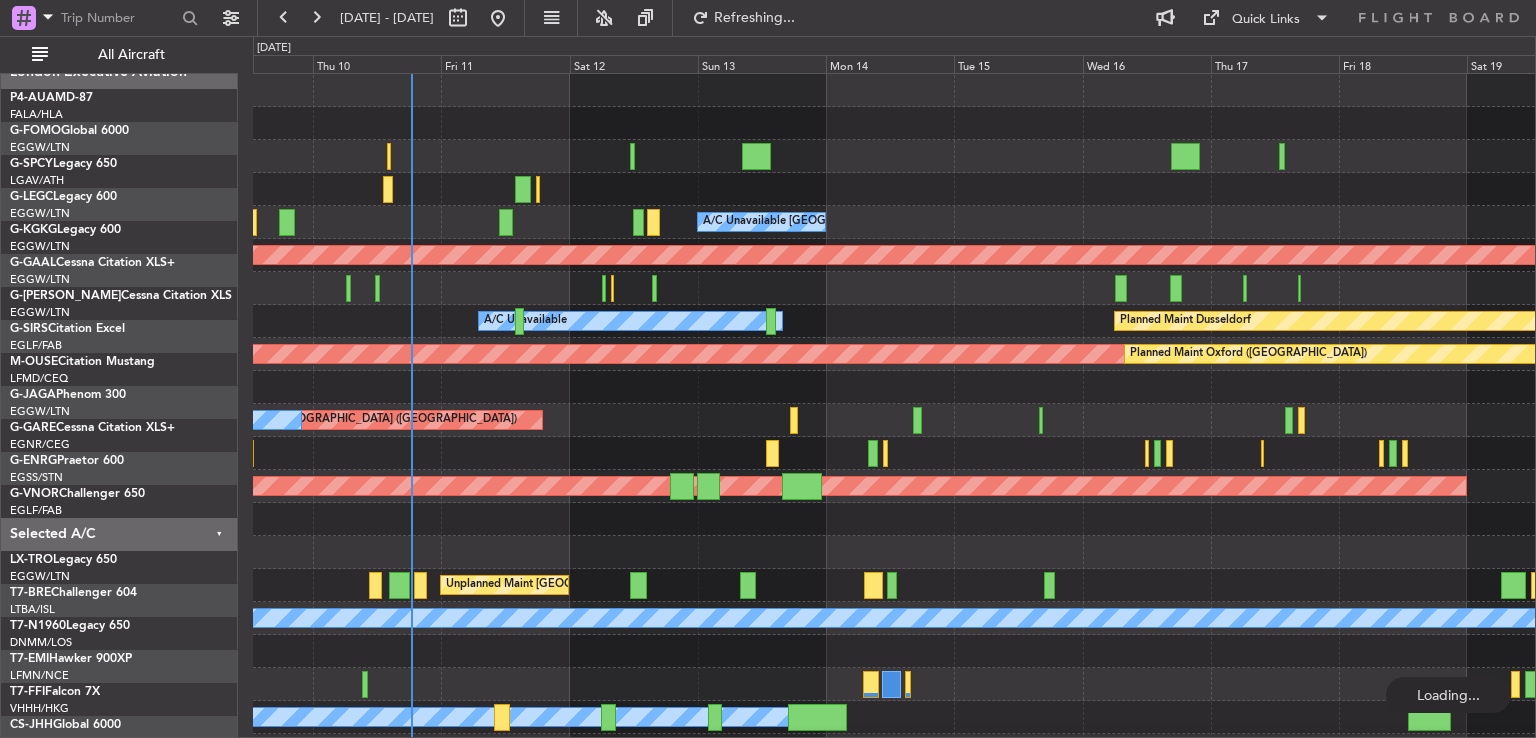 scroll, scrollTop: 11, scrollLeft: 0, axis: vertical 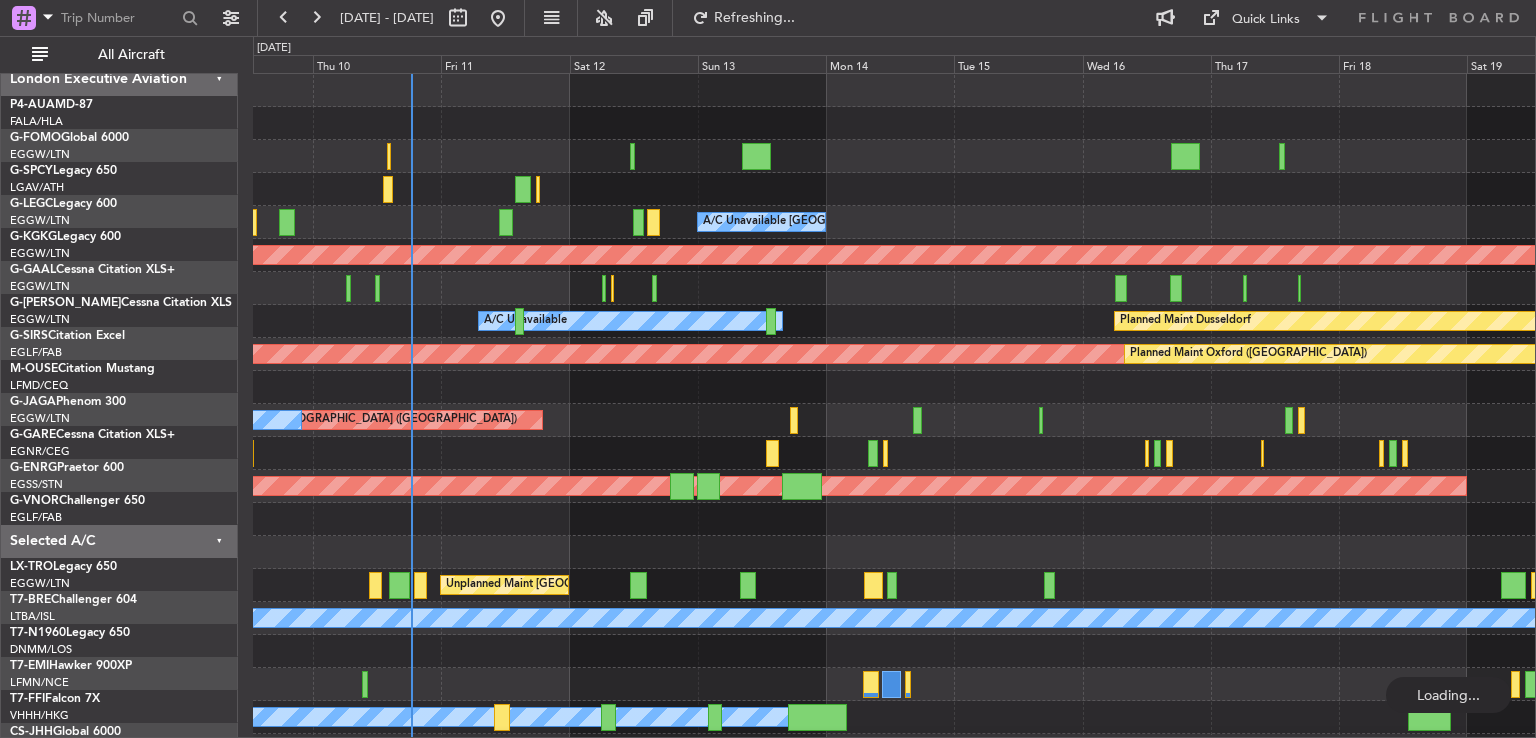 click 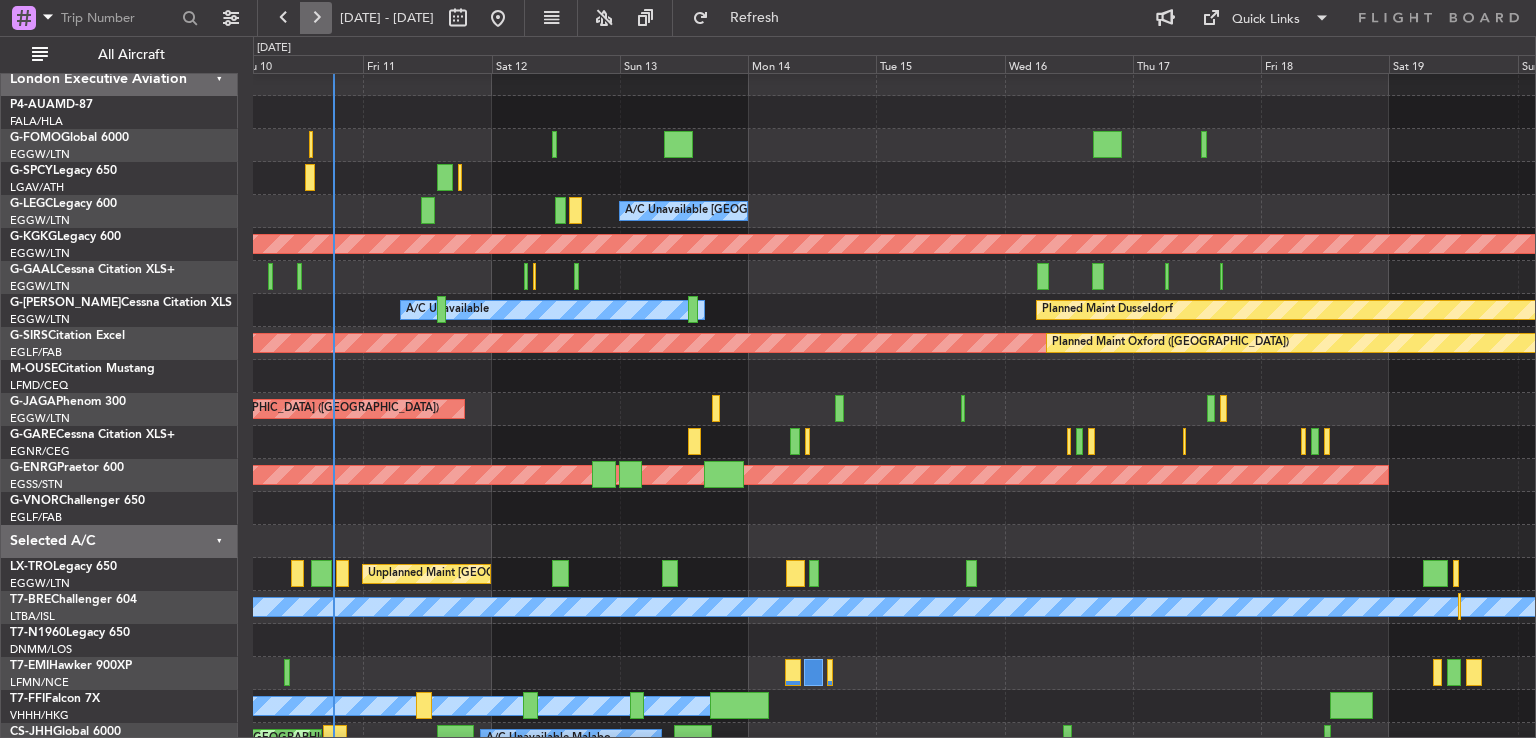 click at bounding box center [316, 18] 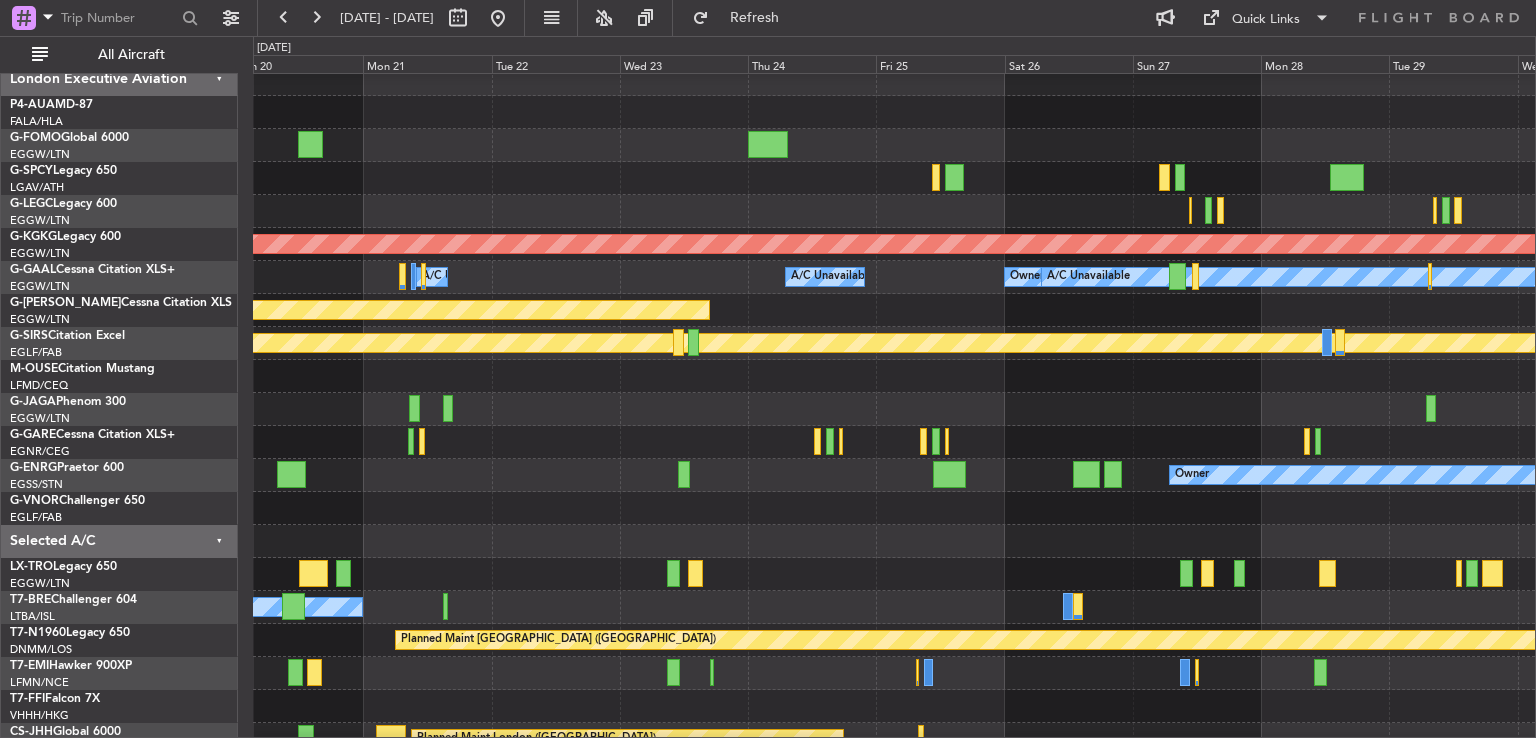 scroll, scrollTop: 0, scrollLeft: 0, axis: both 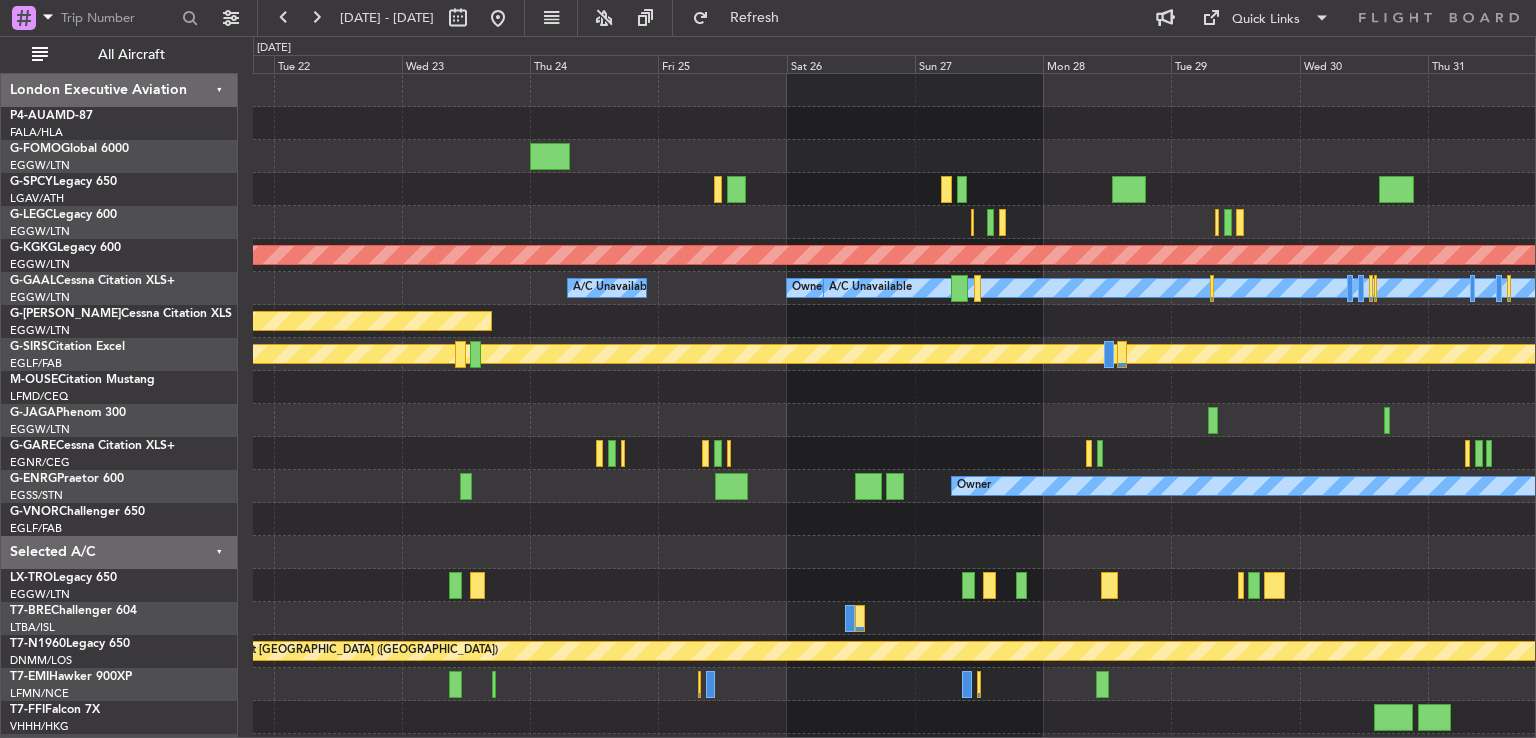 click 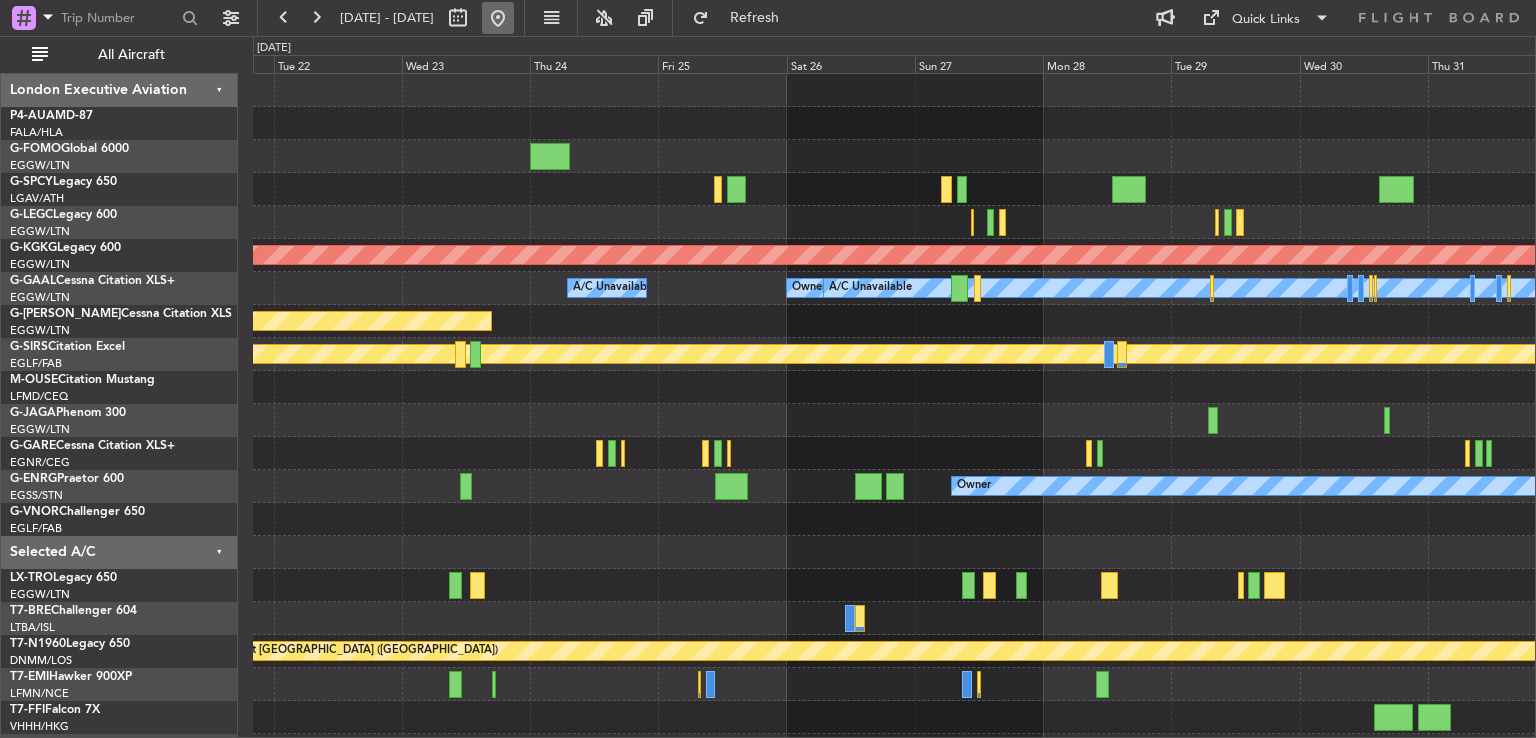 click at bounding box center [498, 18] 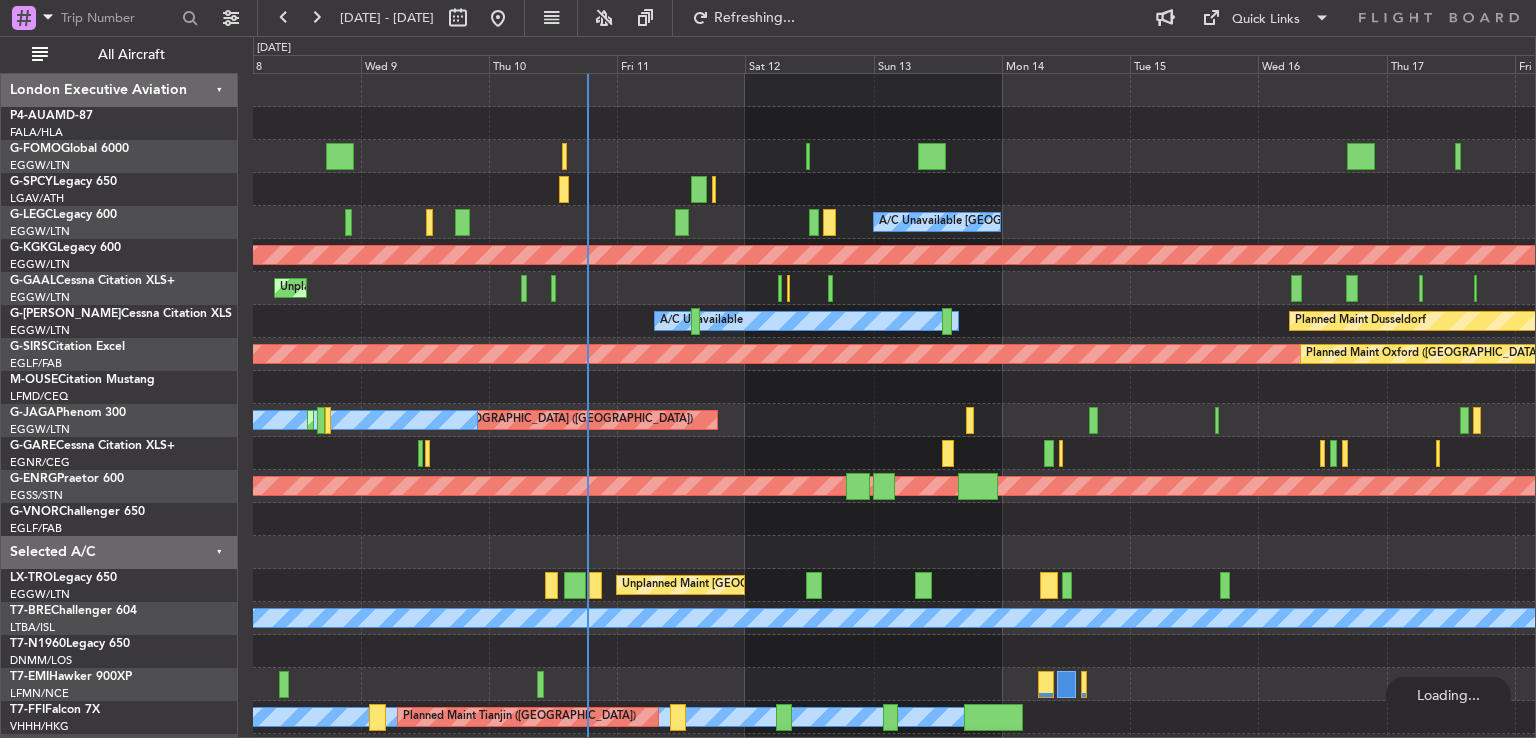click on "A/C Unavailable [GEOGRAPHIC_DATA] ([GEOGRAPHIC_DATA])
A/C Unavailable [GEOGRAPHIC_DATA] ([GEOGRAPHIC_DATA])
AOG Maint [GEOGRAPHIC_DATA] ([GEOGRAPHIC_DATA])
Unplanned Maint [GEOGRAPHIC_DATA] ([GEOGRAPHIC_DATA])
A/C Unavailable
Owner [GEOGRAPHIC_DATA] ([GEOGRAPHIC_DATA])
A/C Unavailable
A/C Unavailable
Planned [GEOGRAPHIC_DATA]
AOG Maint London ([GEOGRAPHIC_DATA])
Planned Maint [GEOGRAPHIC_DATA] ([GEOGRAPHIC_DATA])
[GEOGRAPHIC_DATA] ([GEOGRAPHIC_DATA])
A/C Unavailable
Planned Maint [GEOGRAPHIC_DATA] ([GEOGRAPHIC_DATA])
AOG Maint [GEOGRAPHIC_DATA] ([GEOGRAPHIC_DATA])
Unplanned Maint [GEOGRAPHIC_DATA] ([GEOGRAPHIC_DATA])
A/C Unavailable
[PERSON_NAME] [GEOGRAPHIC_DATA] ([GEOGRAPHIC_DATA] Capital)
Planned Maint Tianjin ([GEOGRAPHIC_DATA])
A/C Unavailable Malabo
Unplanned Maint [GEOGRAPHIC_DATA] ([GEOGRAPHIC_DATA])" 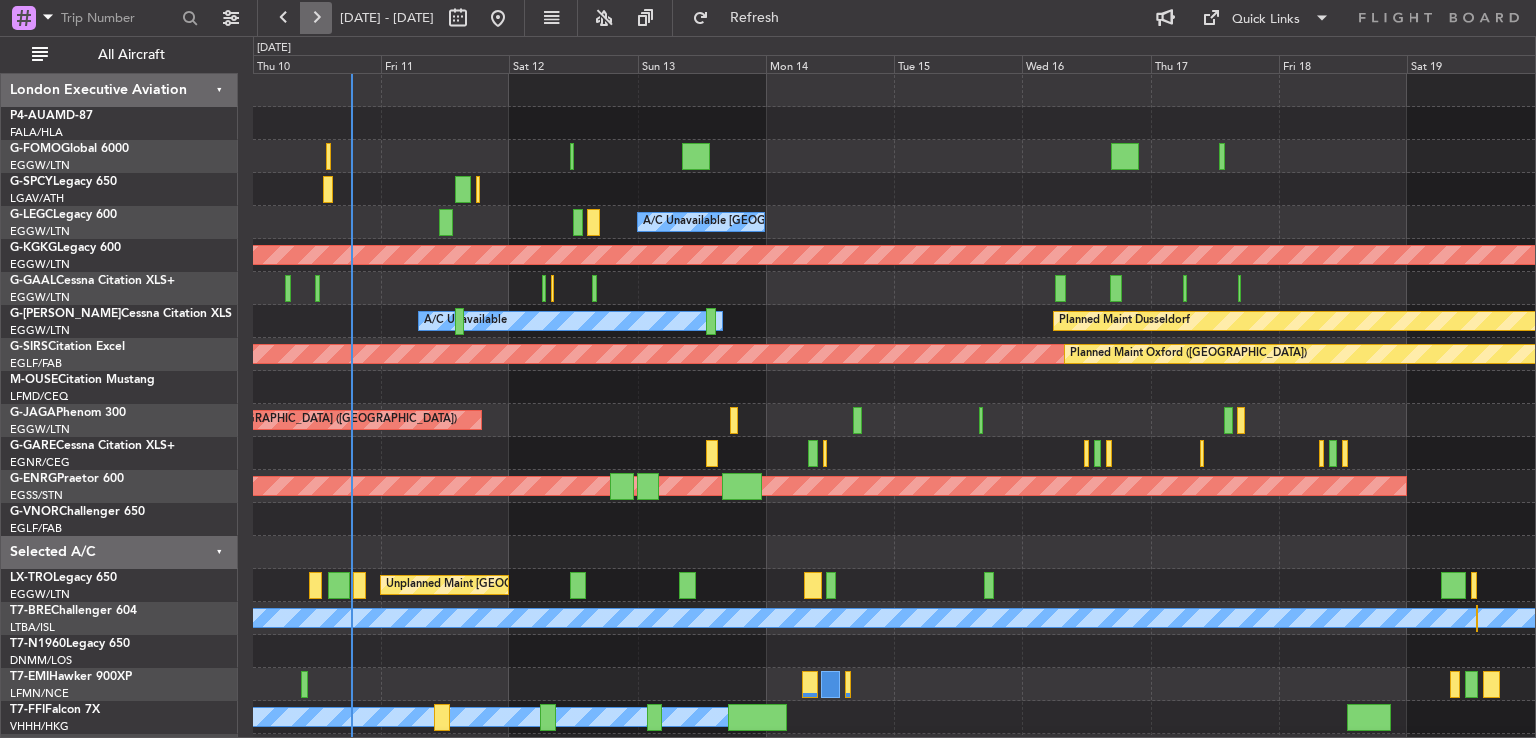 click at bounding box center (316, 18) 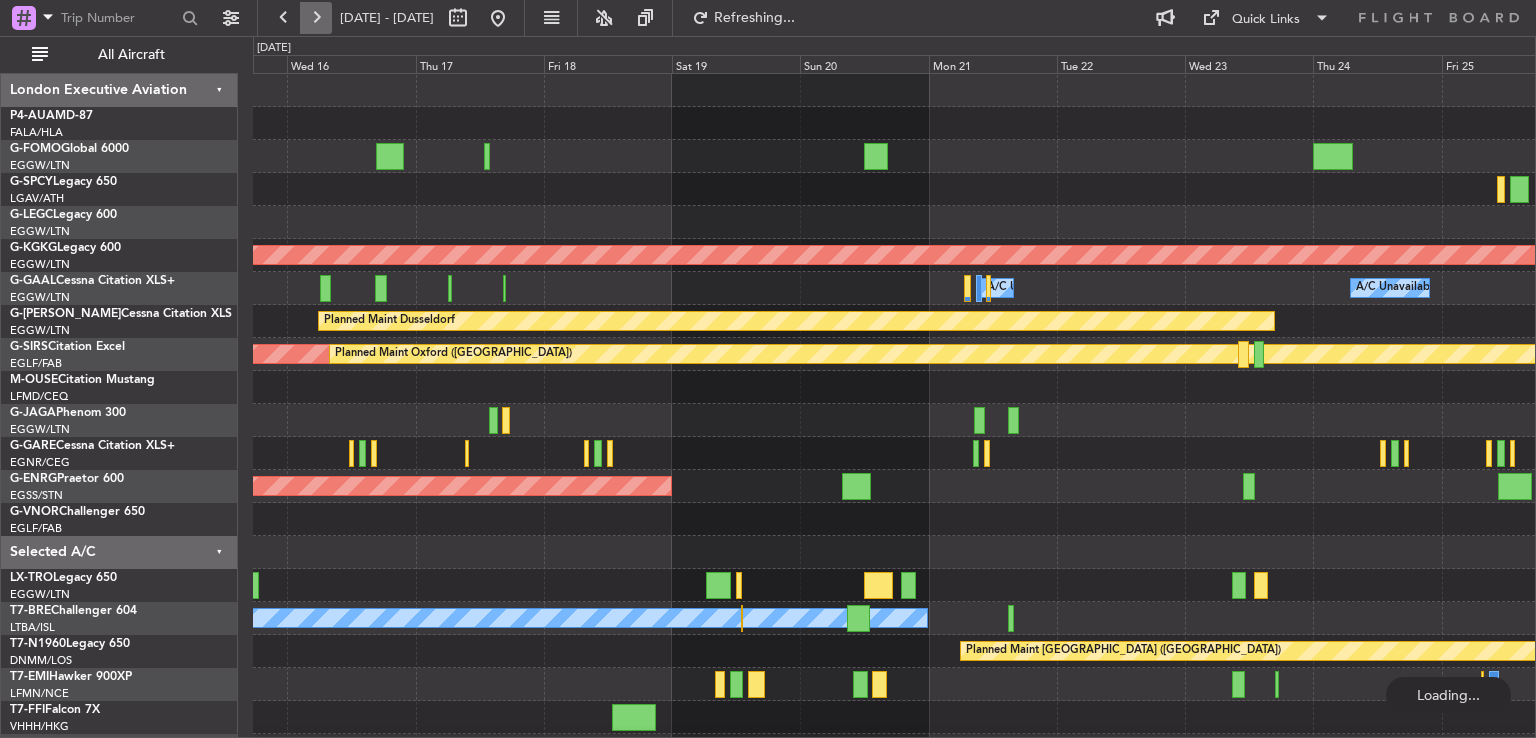 click at bounding box center [316, 18] 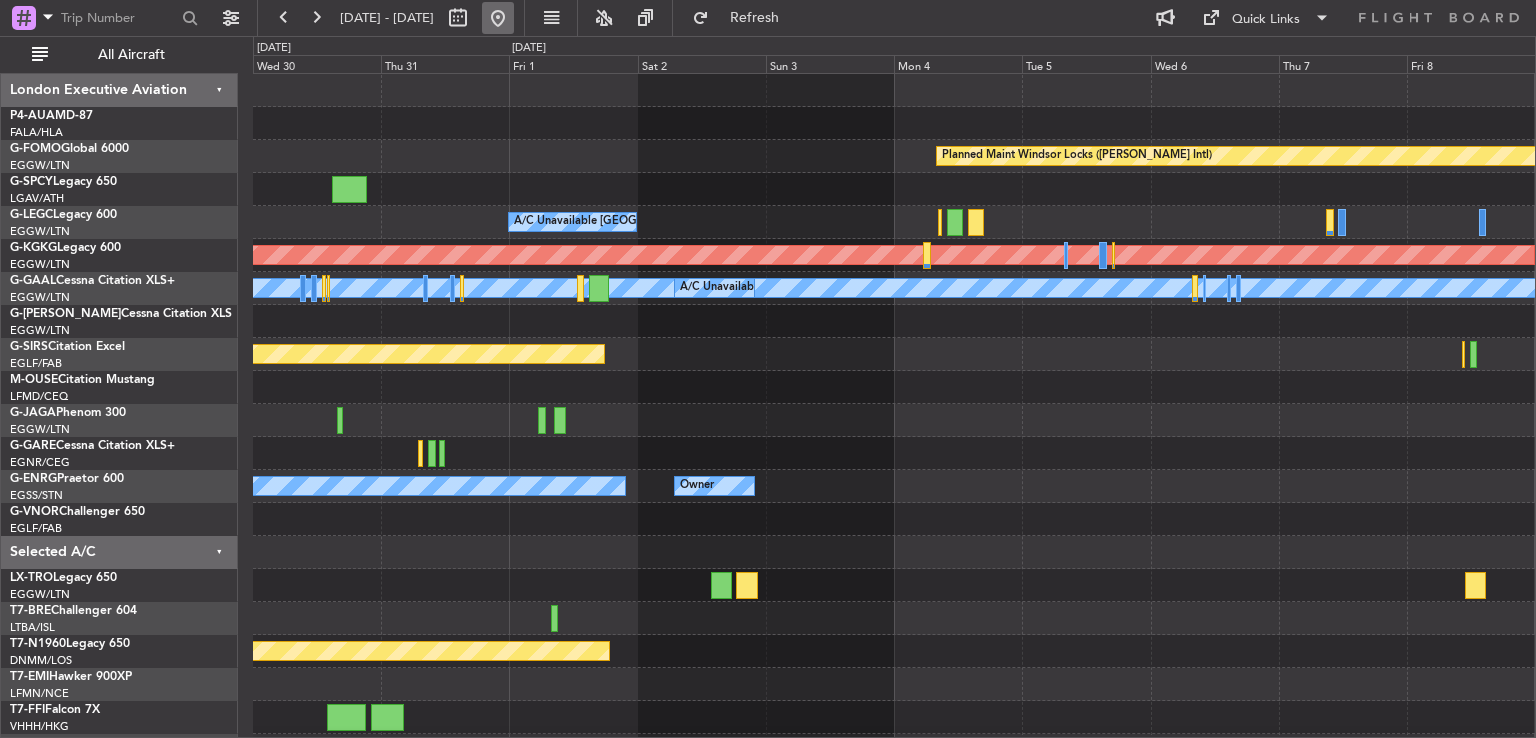 click at bounding box center (498, 18) 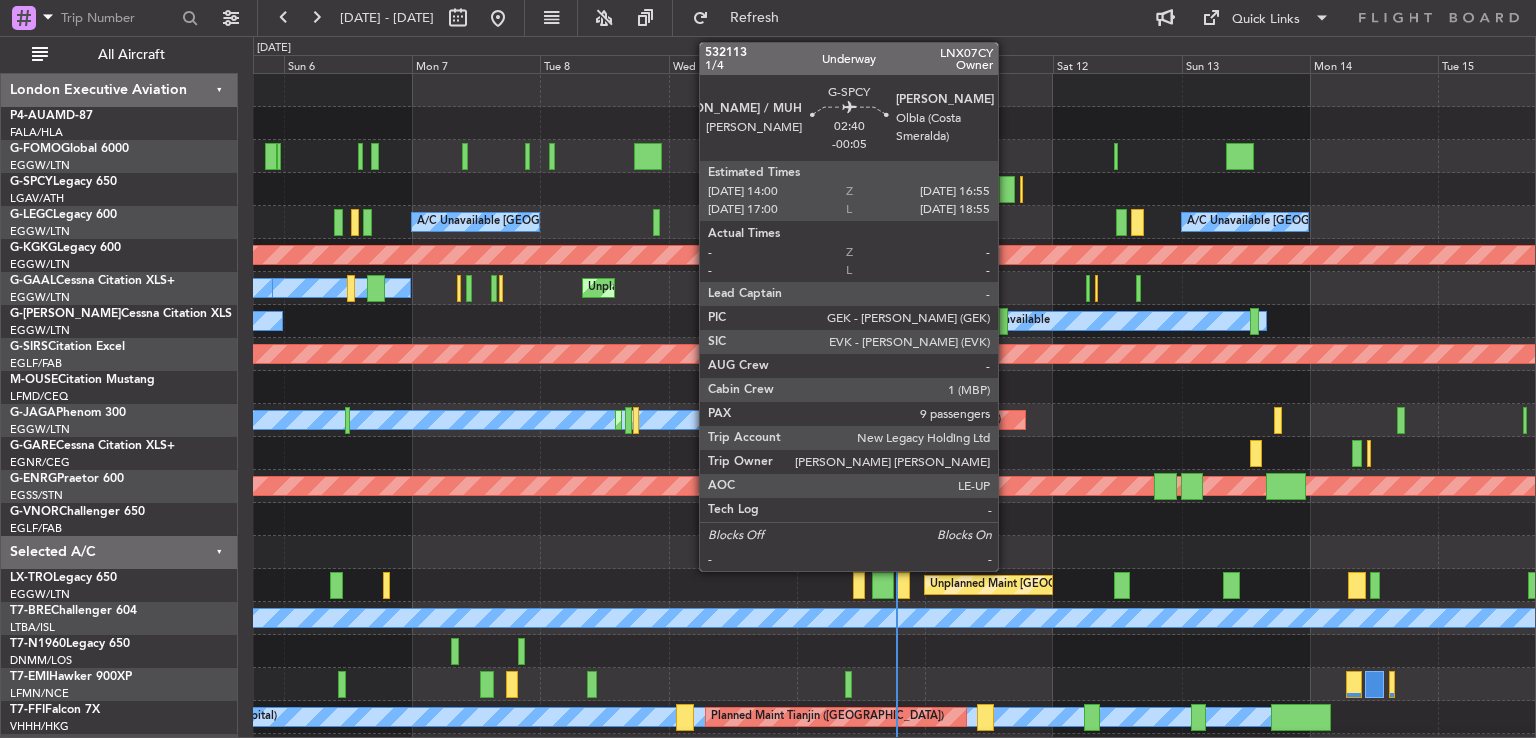 click 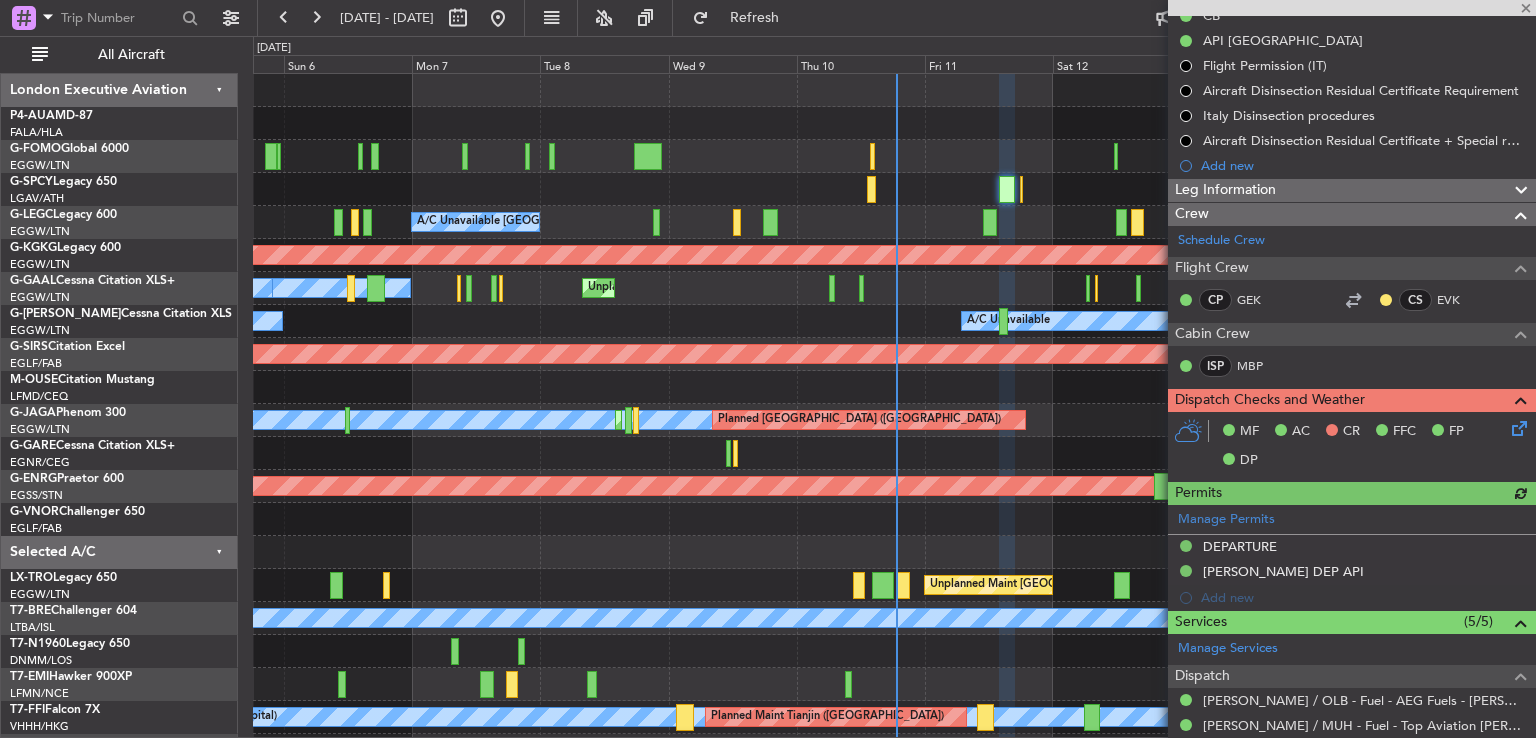 scroll, scrollTop: 324, scrollLeft: 0, axis: vertical 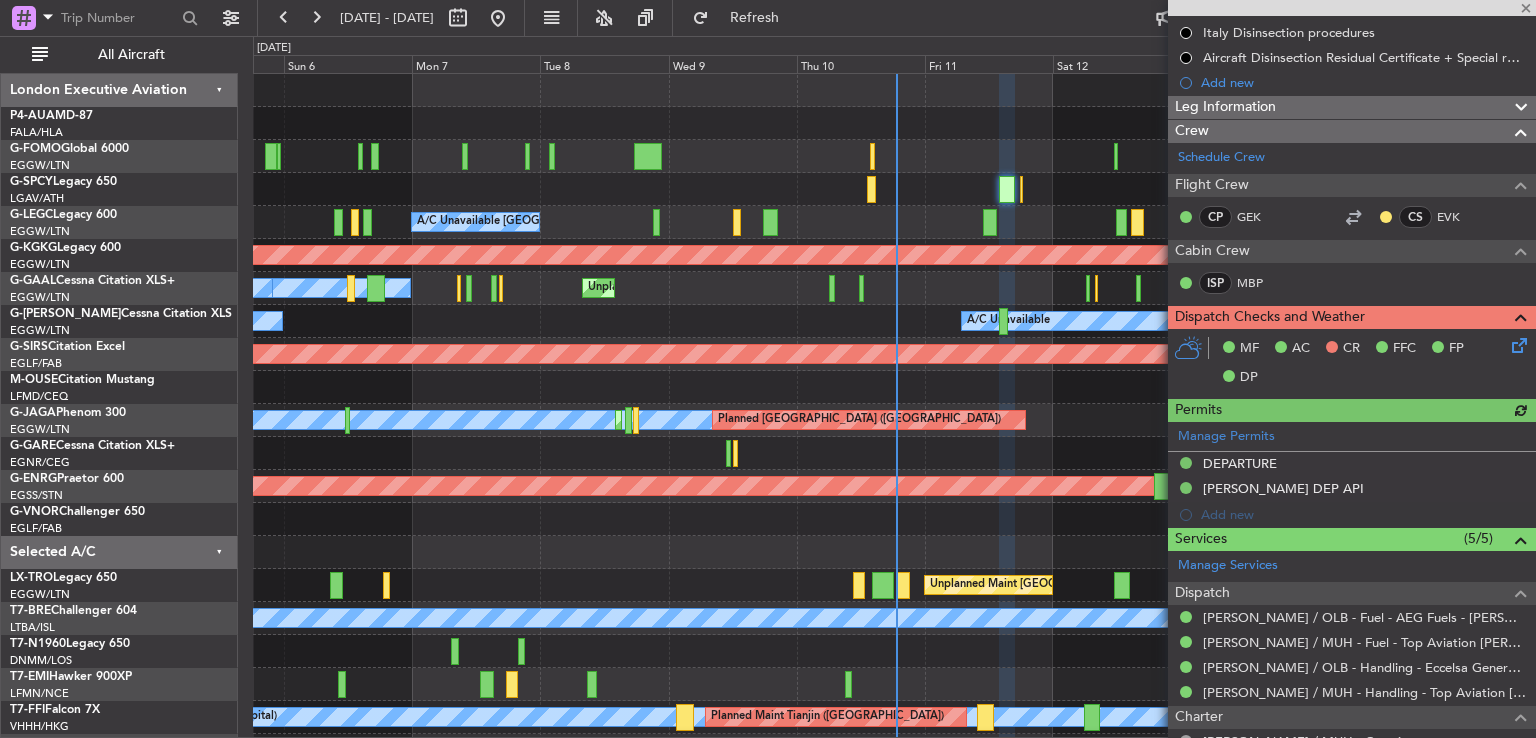 click 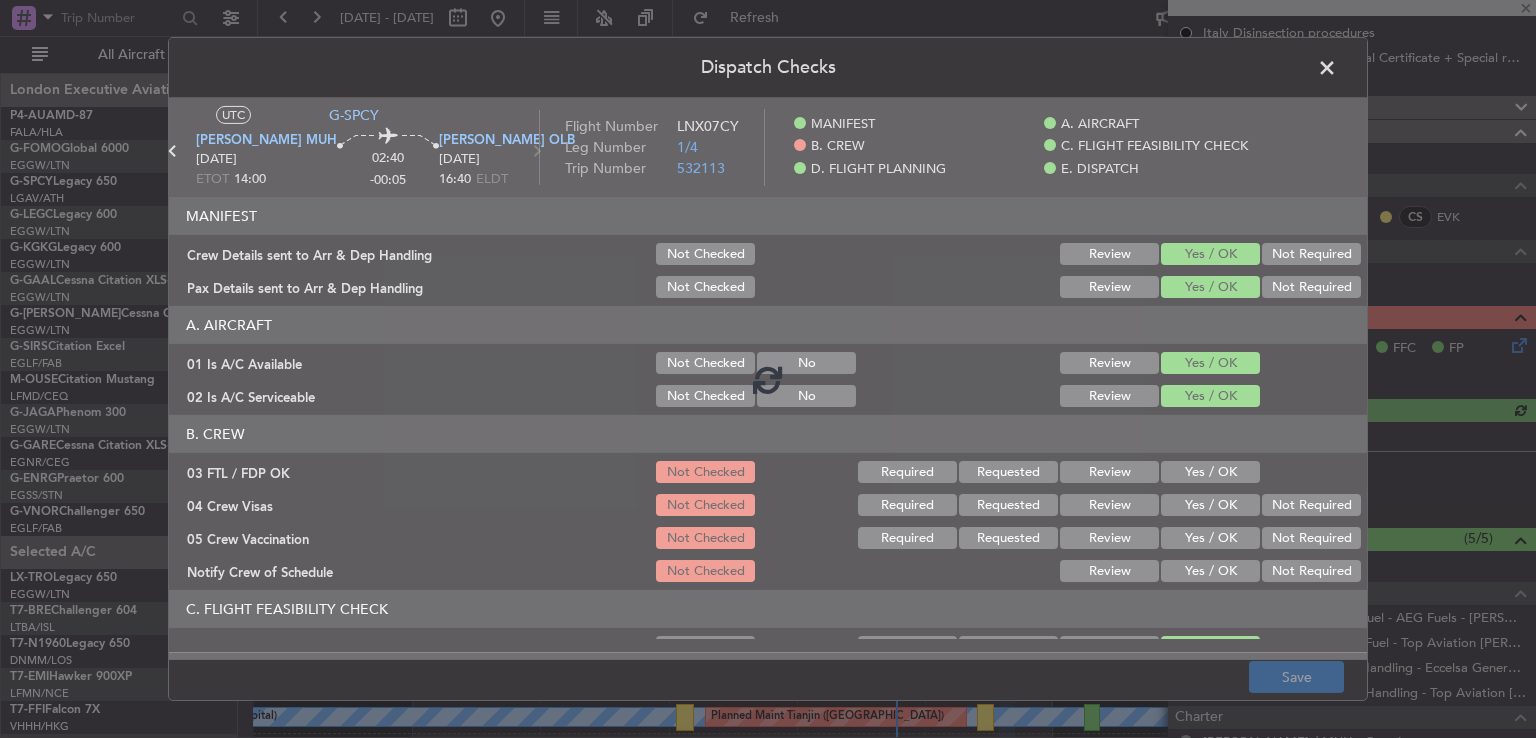 click 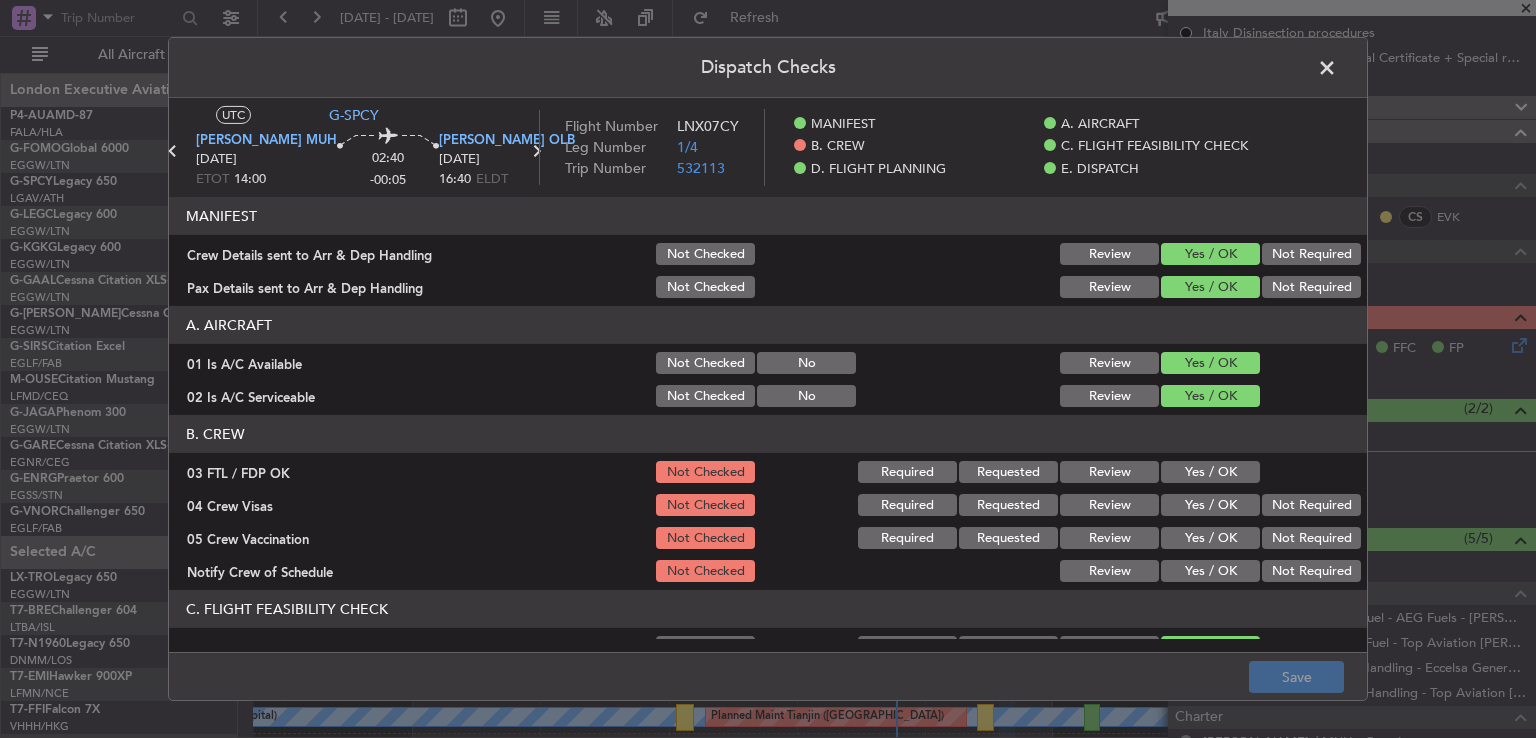 click on "Yes / OK" 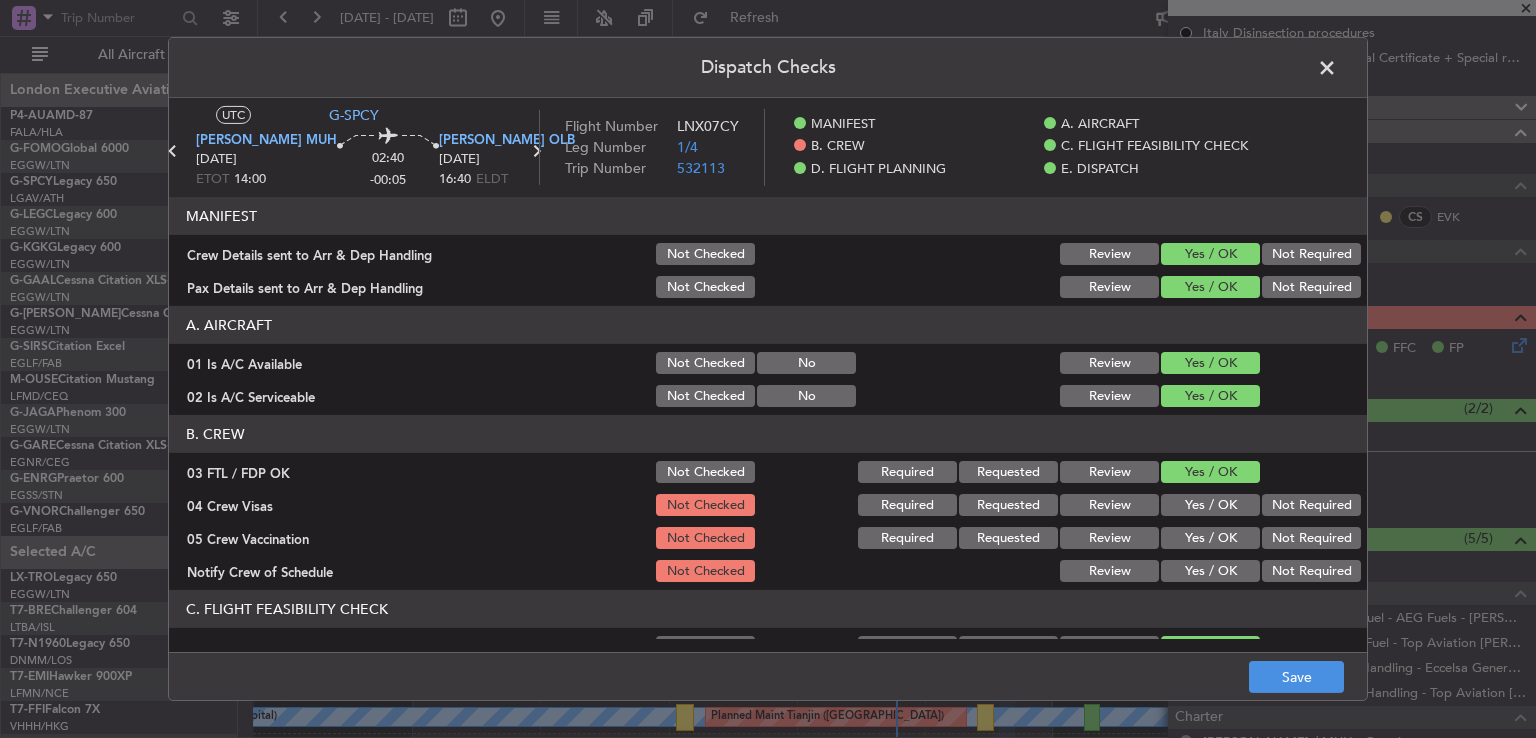 drag, startPoint x: 1279, startPoint y: 499, endPoint x: 1272, endPoint y: 521, distance: 23.086792 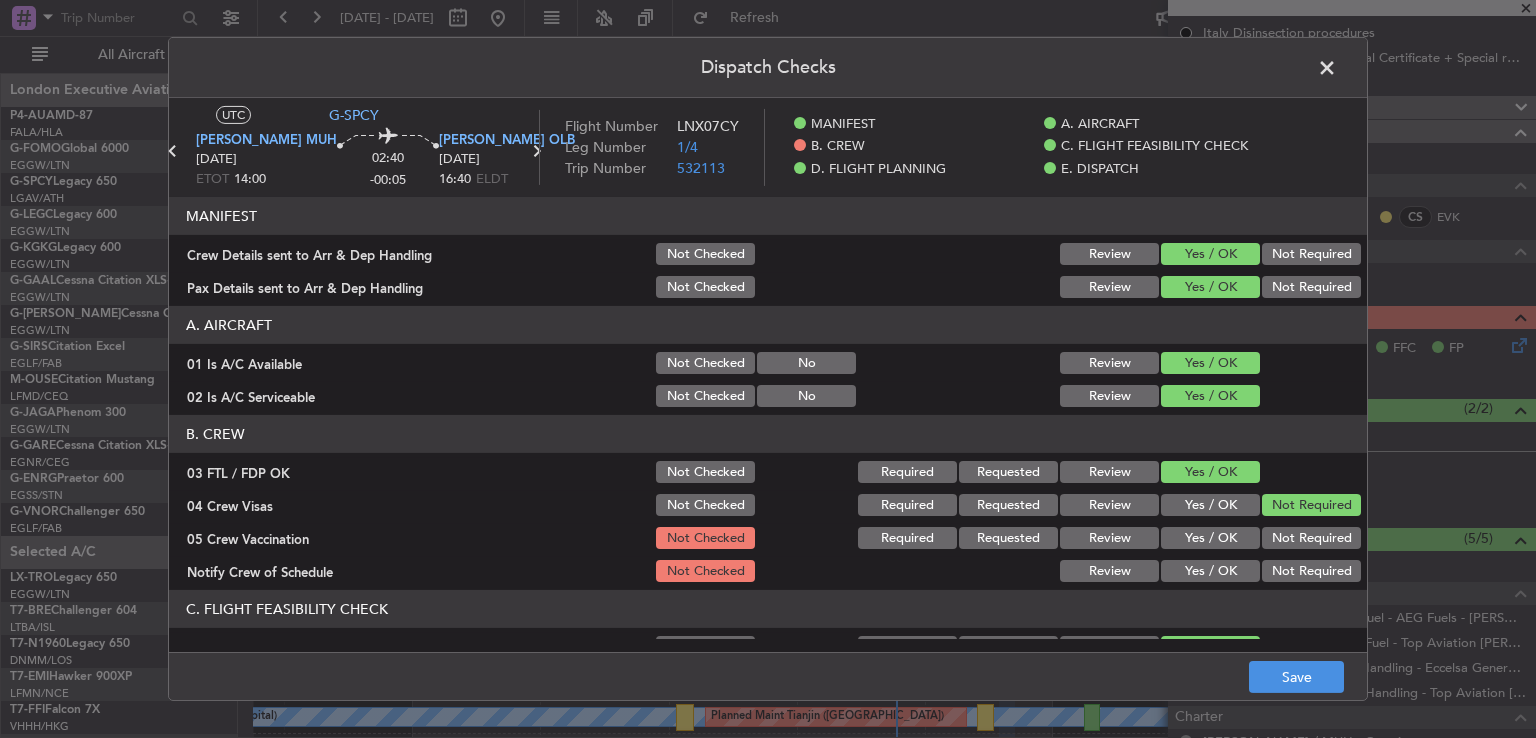 click on "Not Required" 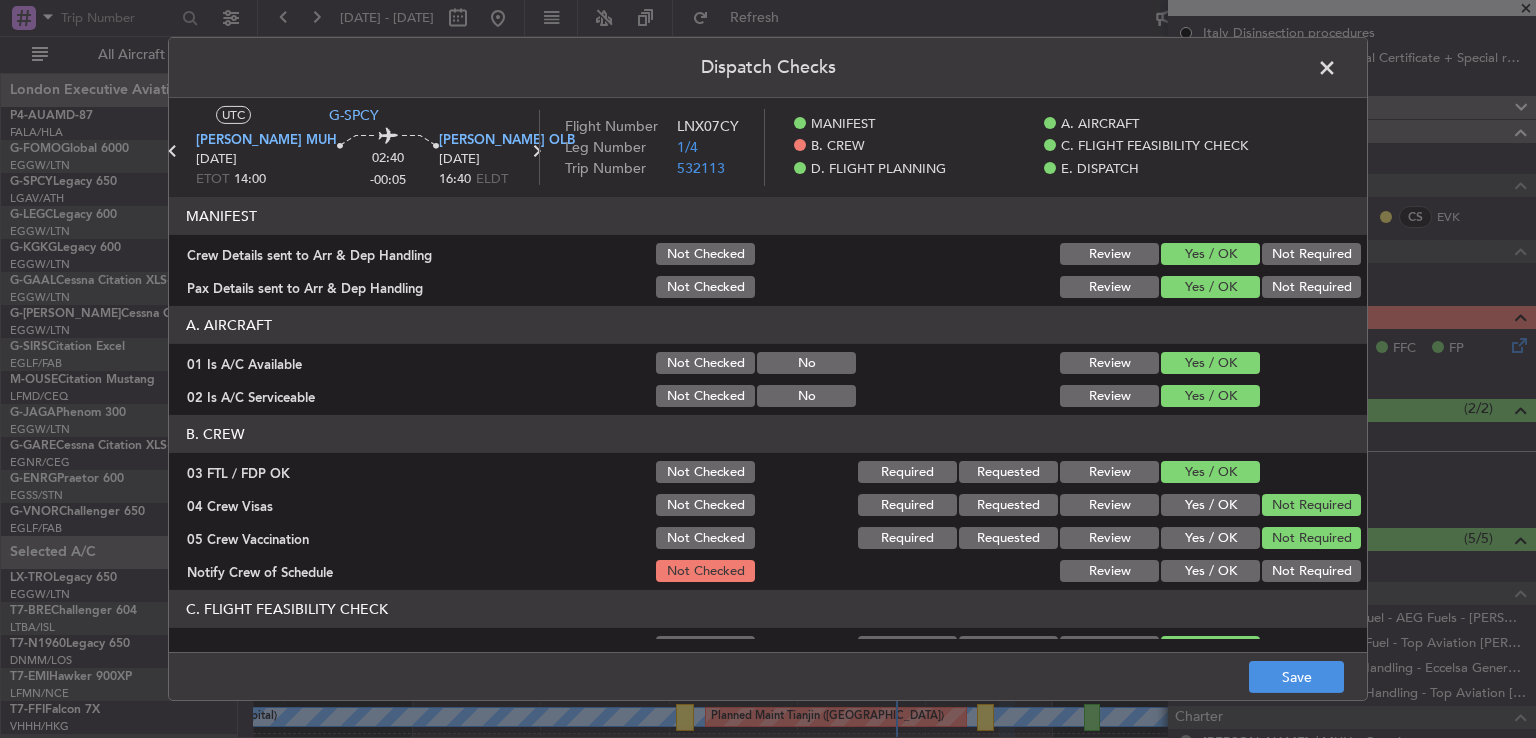 click on "Yes / OK" 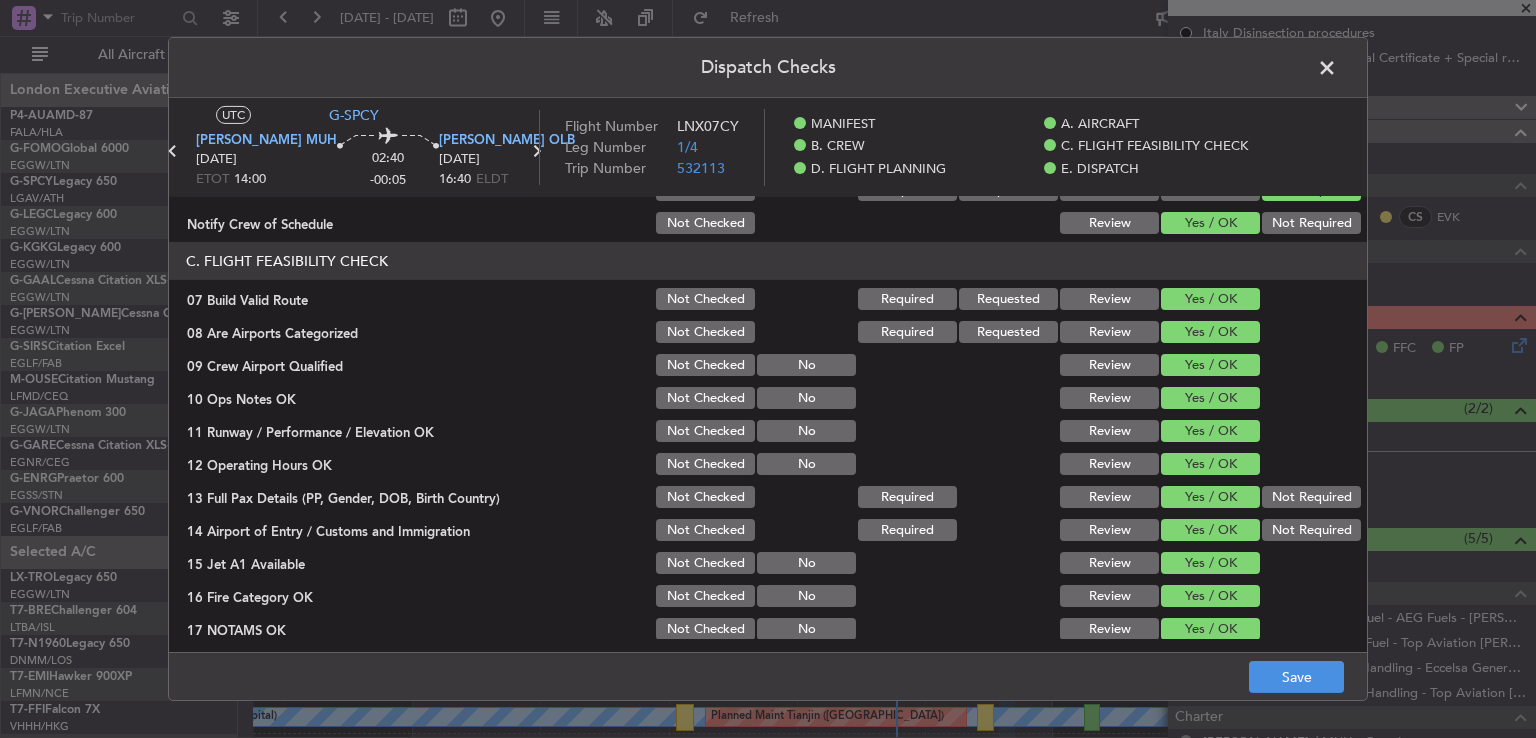 scroll, scrollTop: 366, scrollLeft: 0, axis: vertical 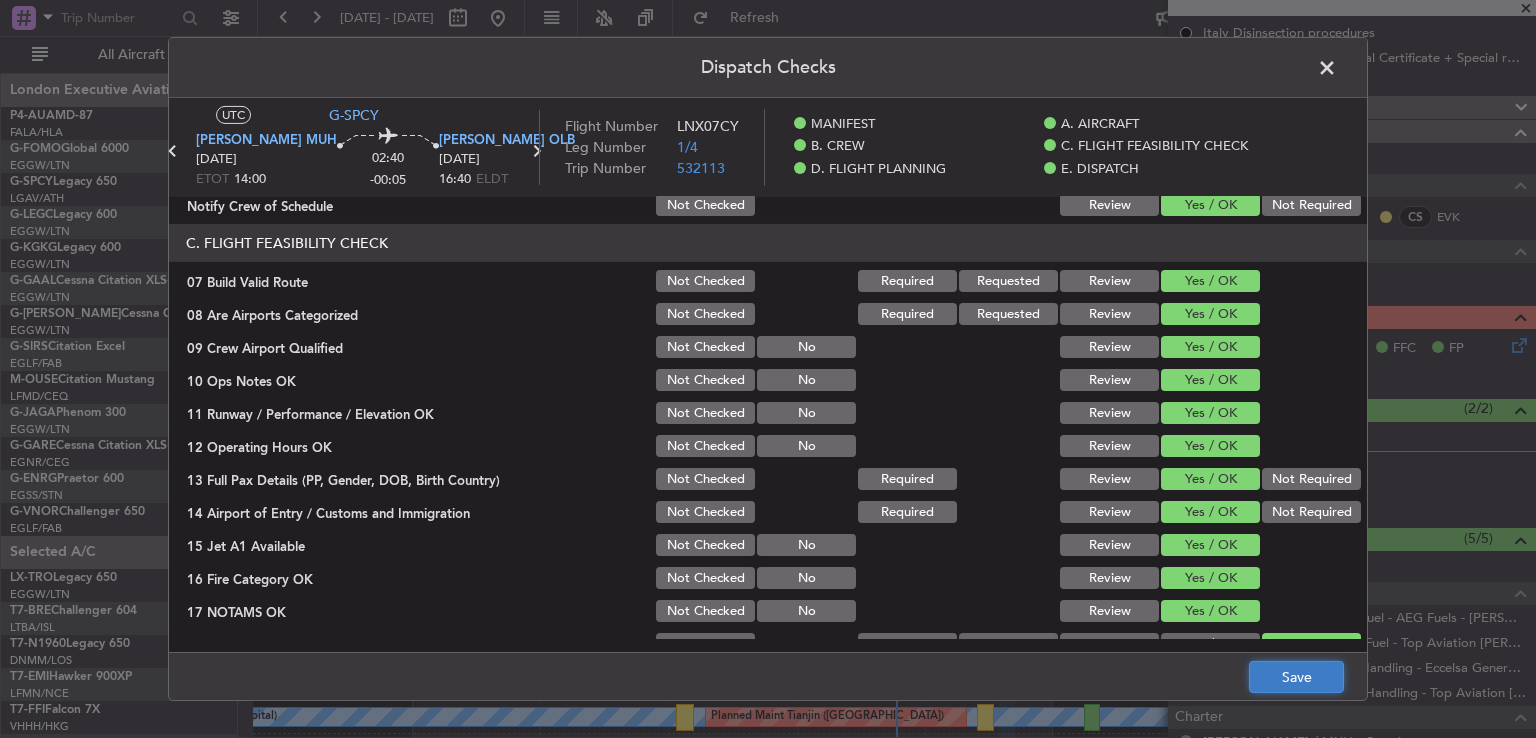click on "Save" 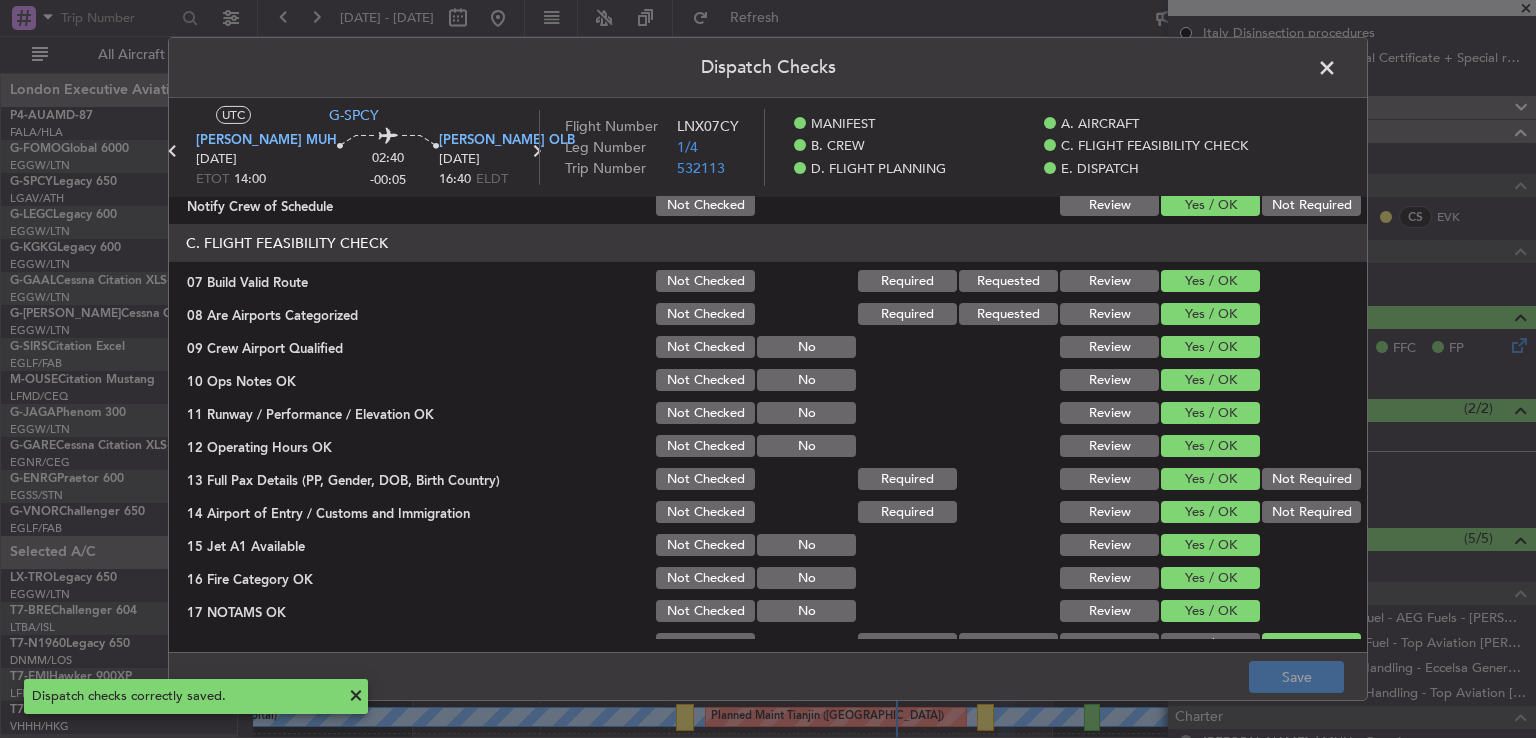 click 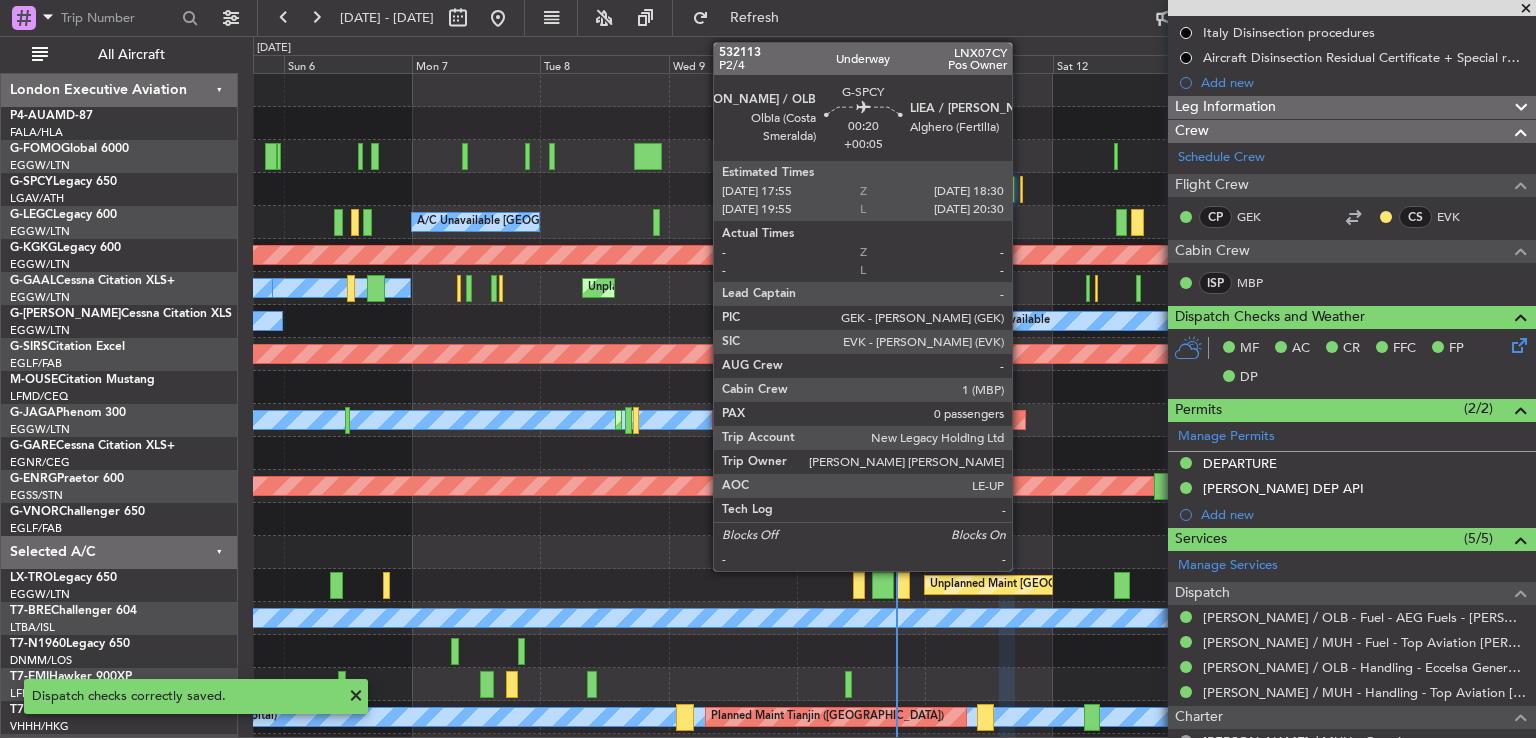 click 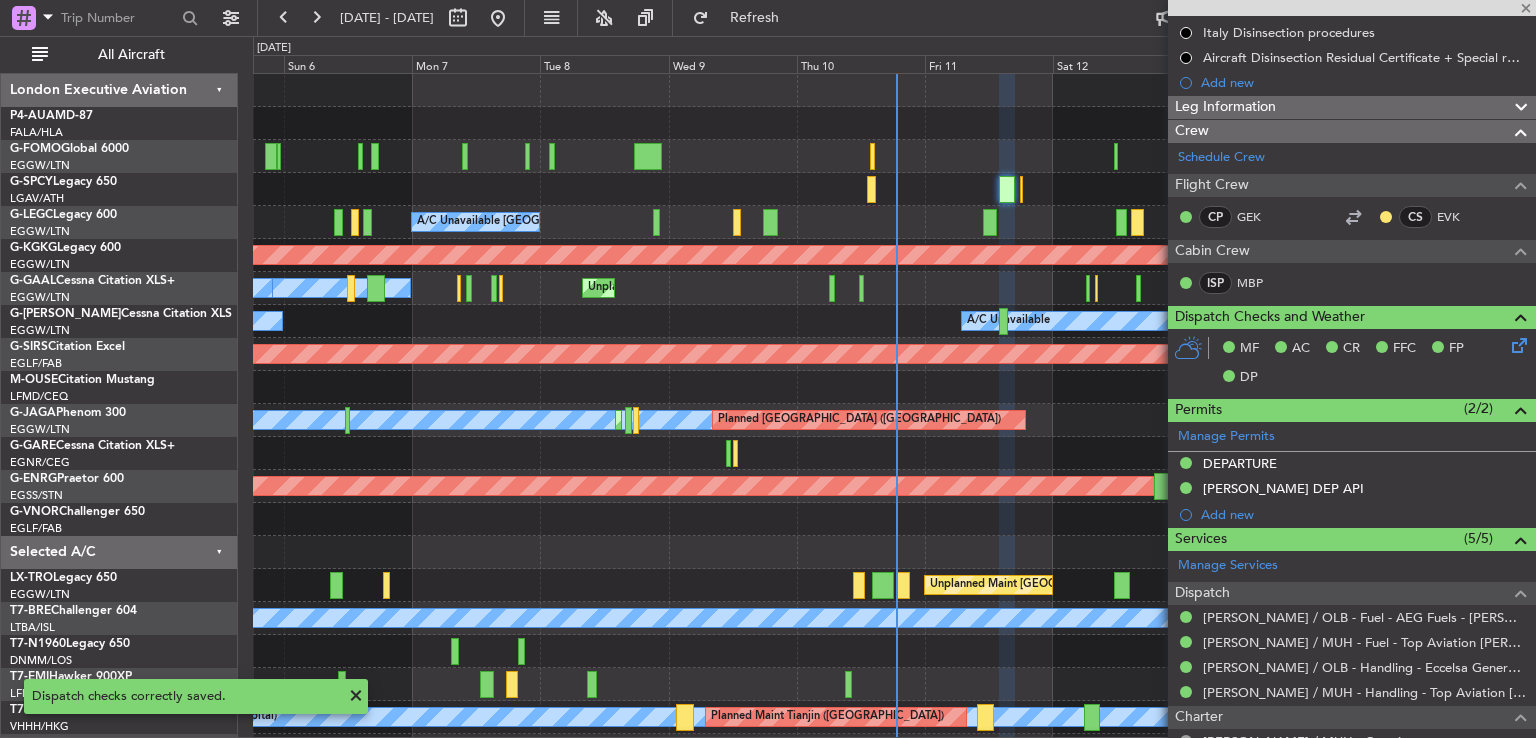 type on "+00:05" 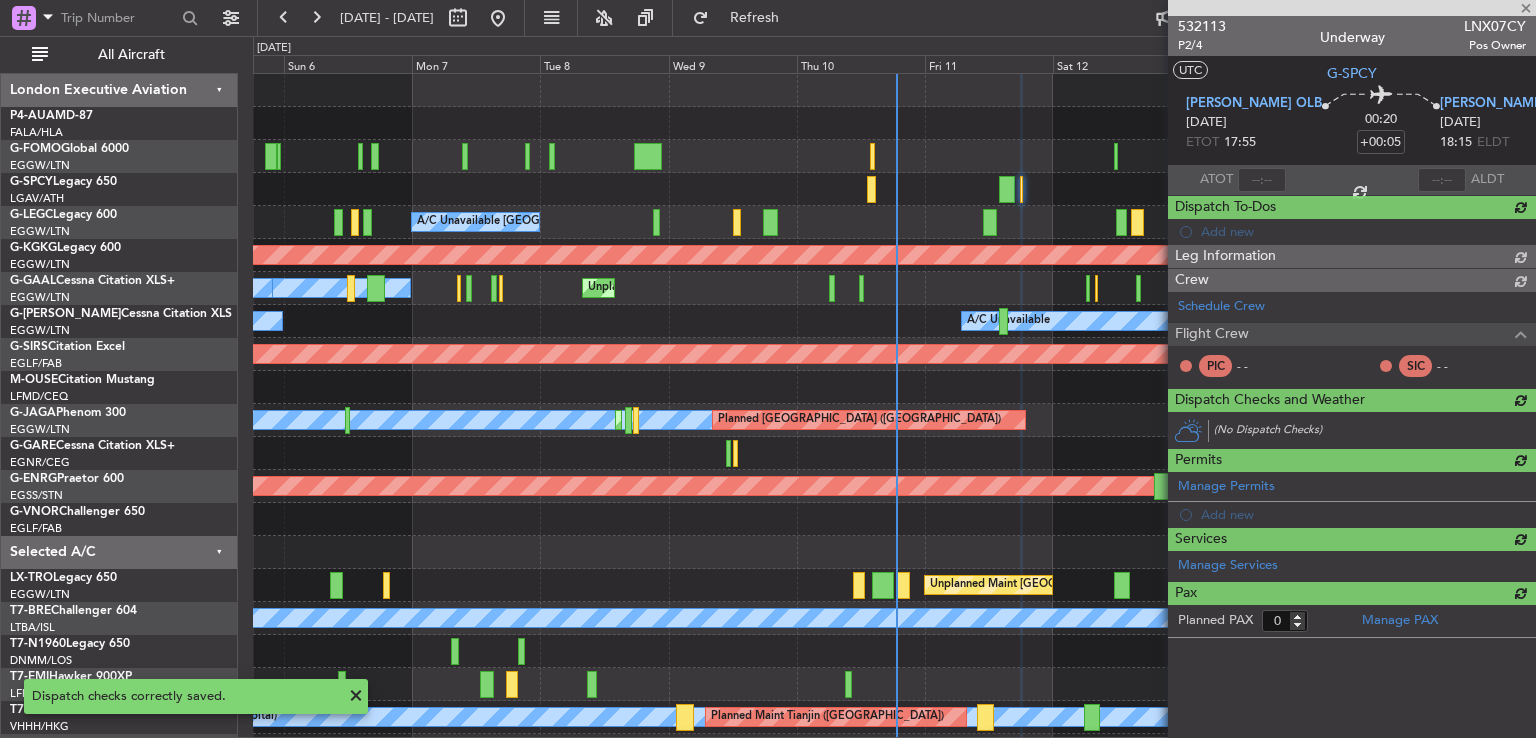 scroll, scrollTop: 0, scrollLeft: 0, axis: both 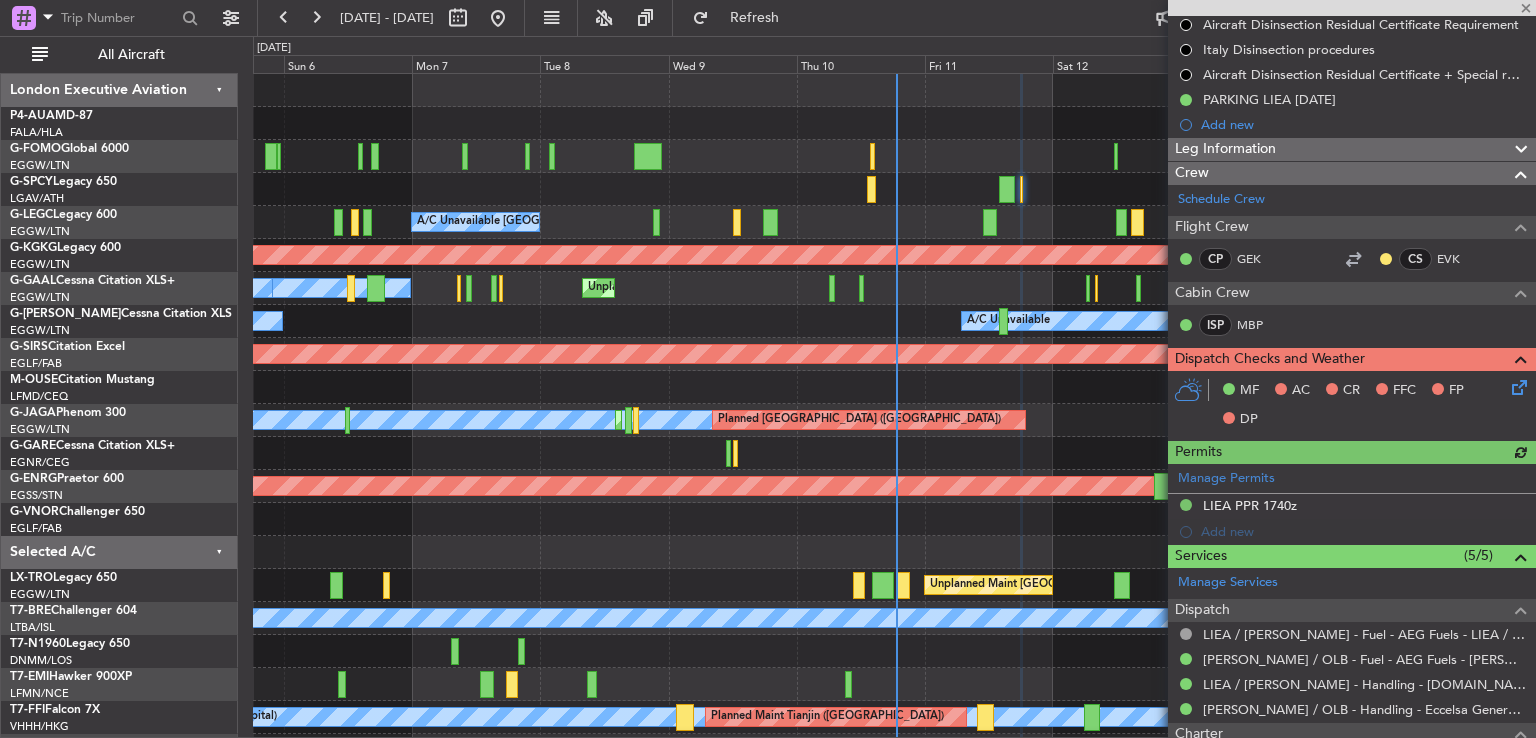 click 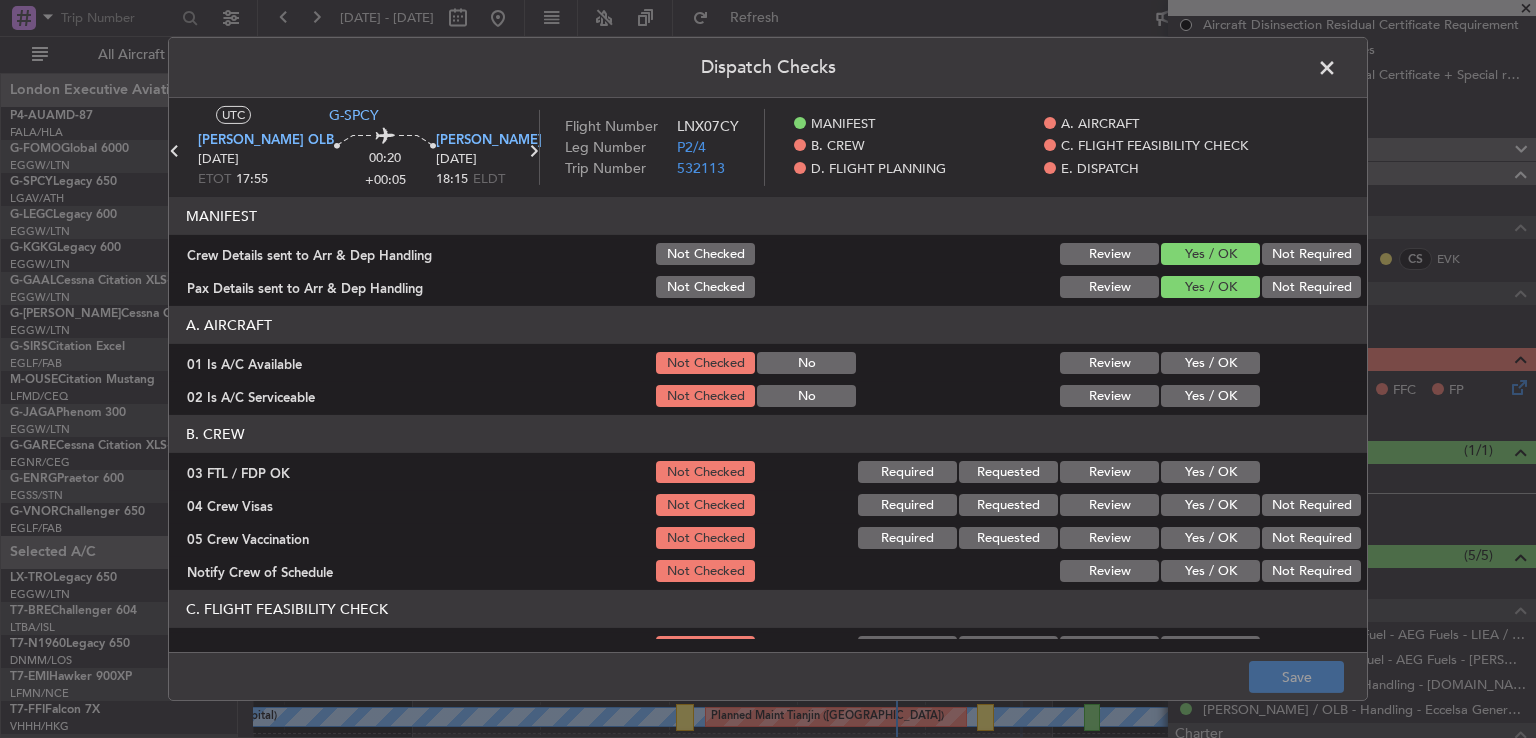 click on "Yes / OK" 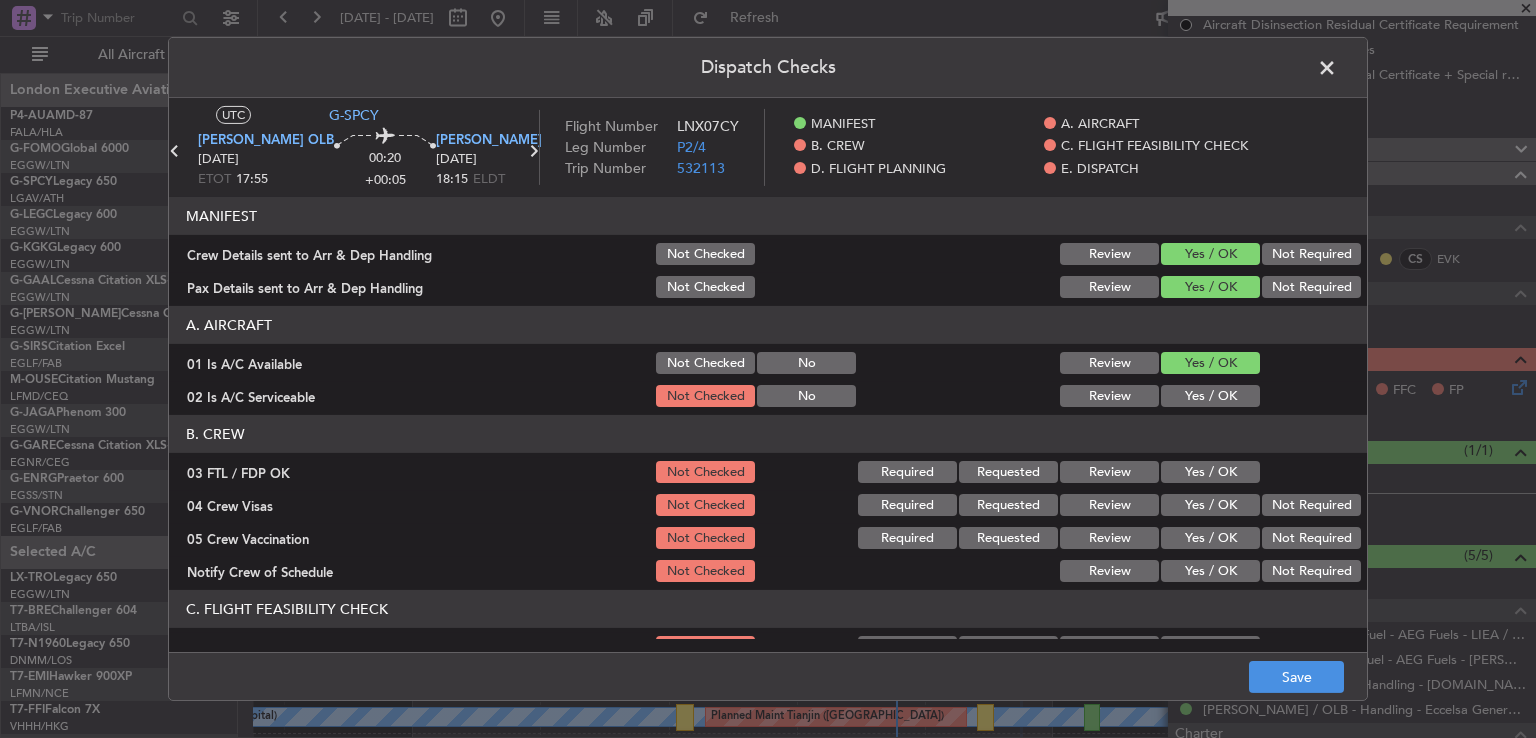 click on "Yes / OK" 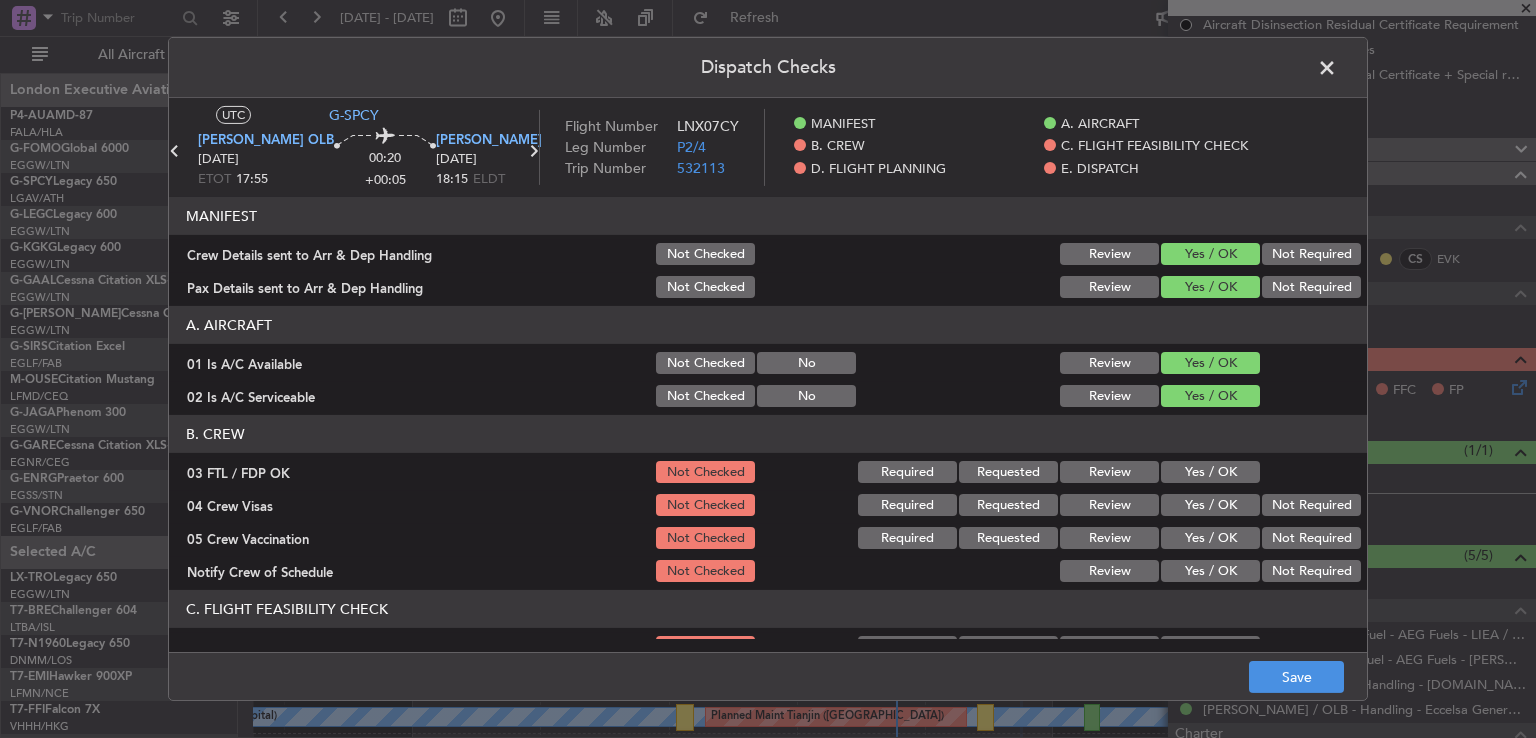 click on "Yes / OK" 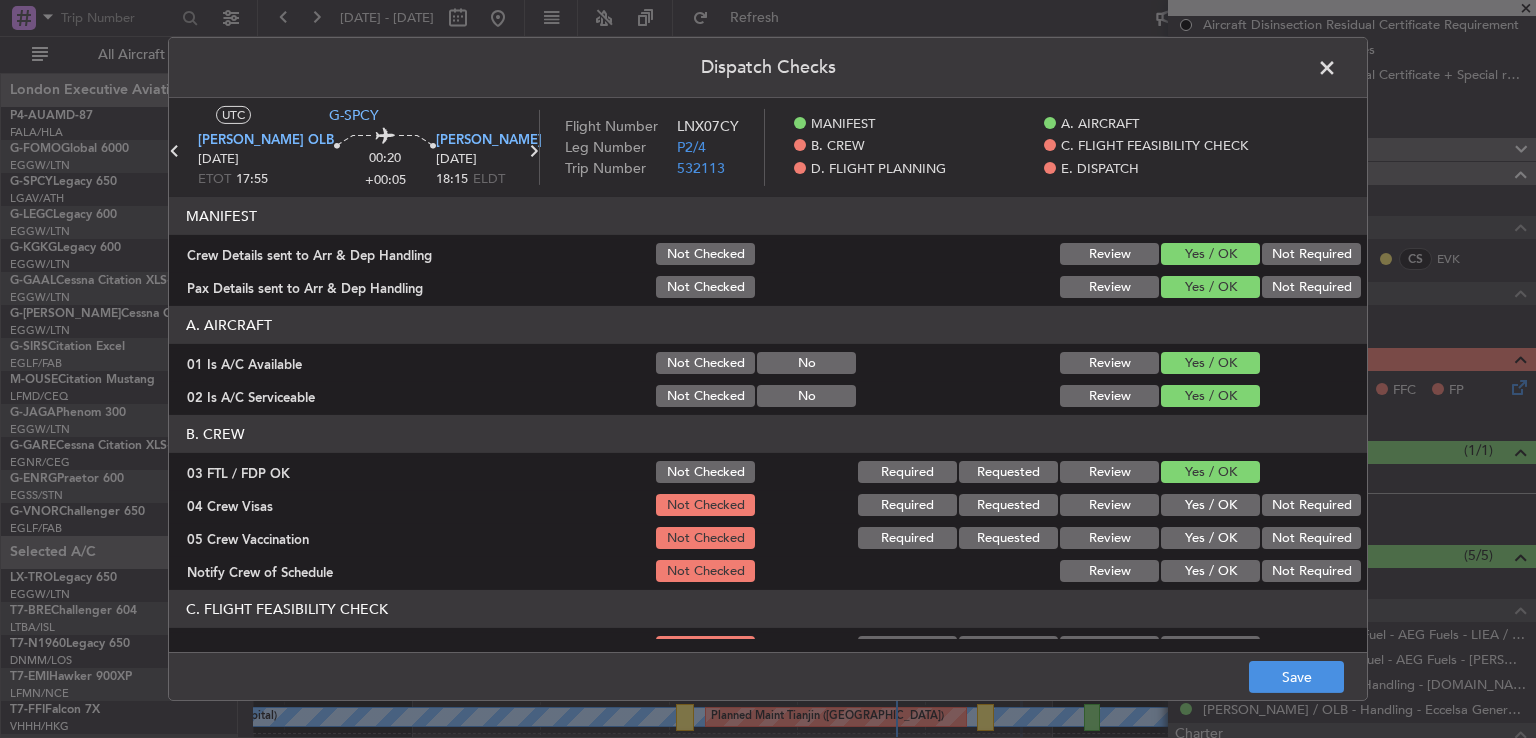 click on "Not Required" 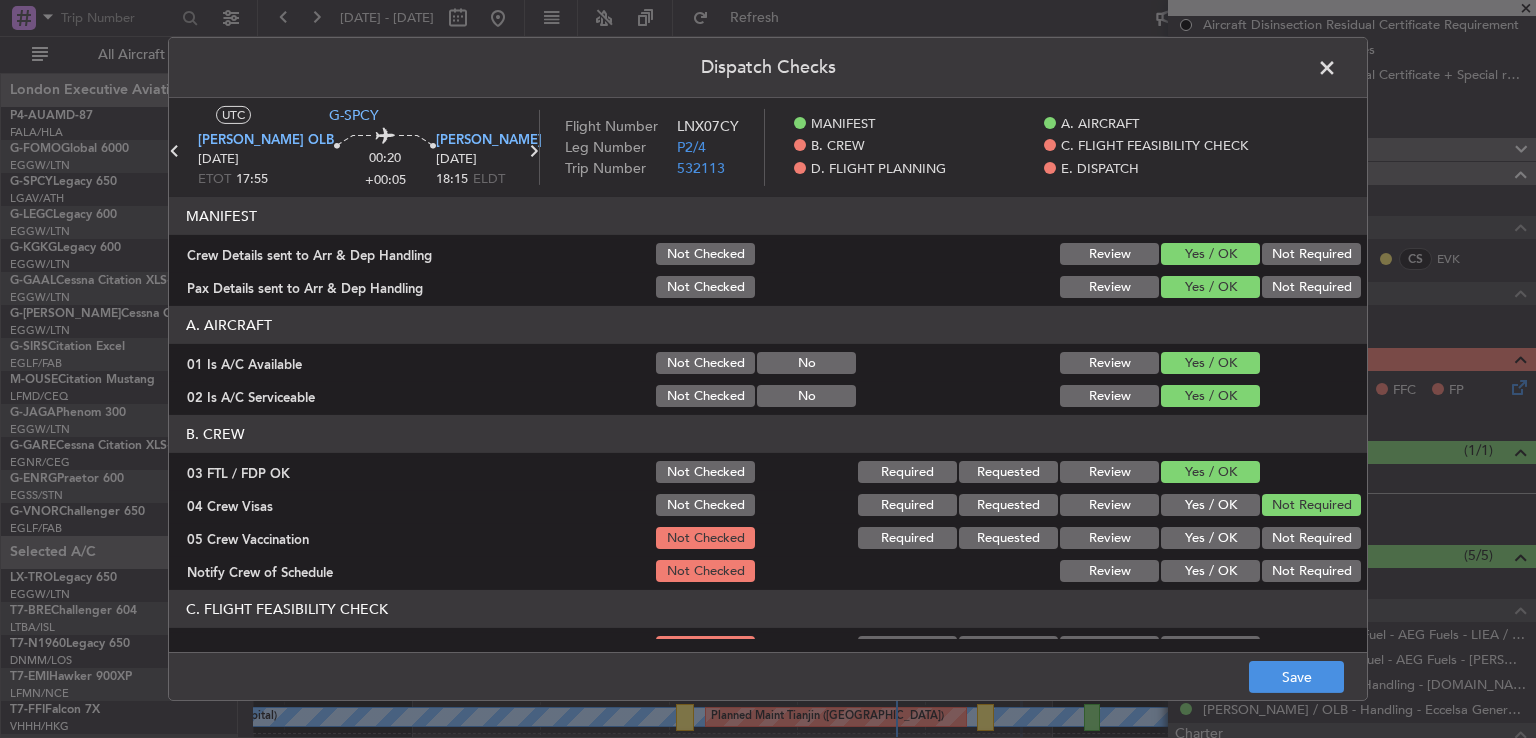 click on "Not Required" 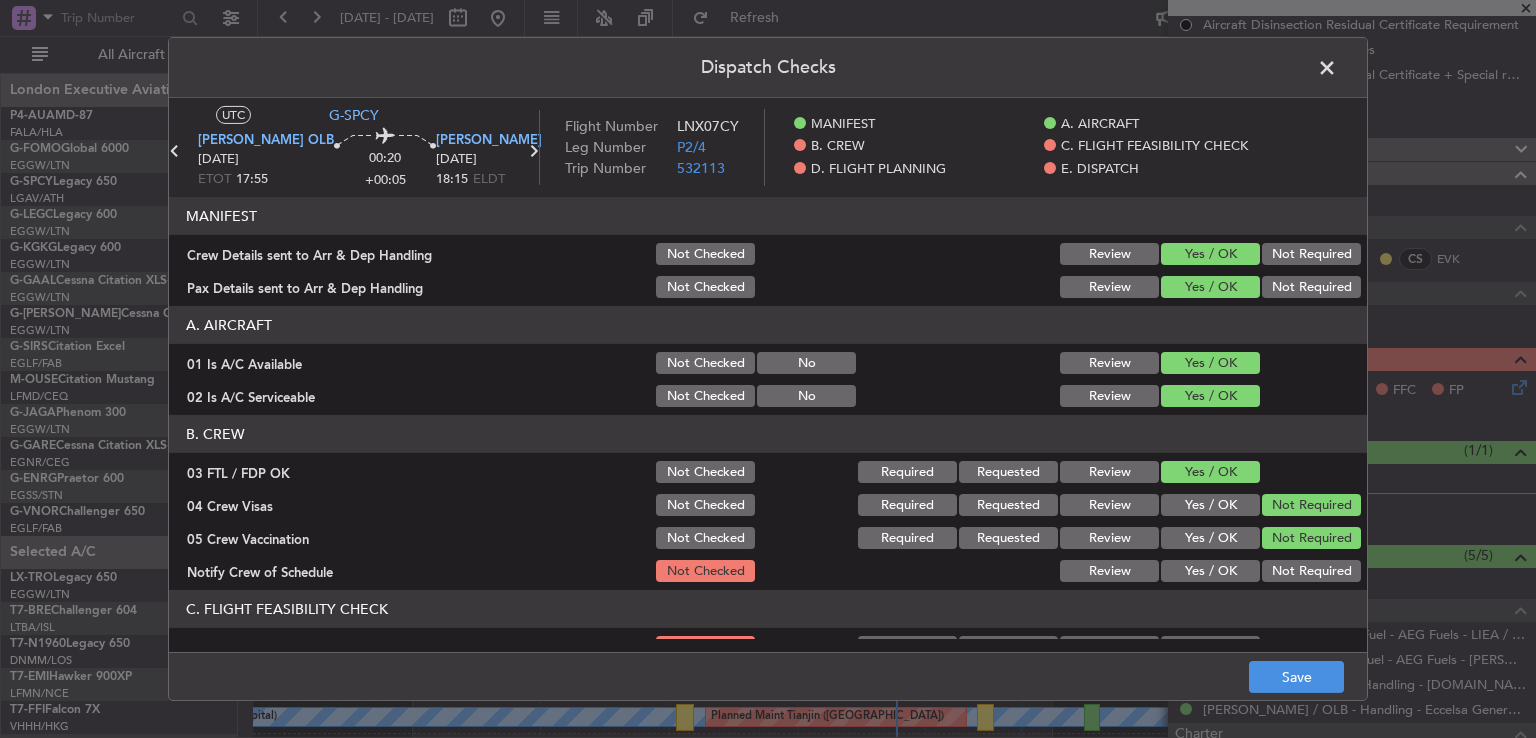 click on "Yes / OK" 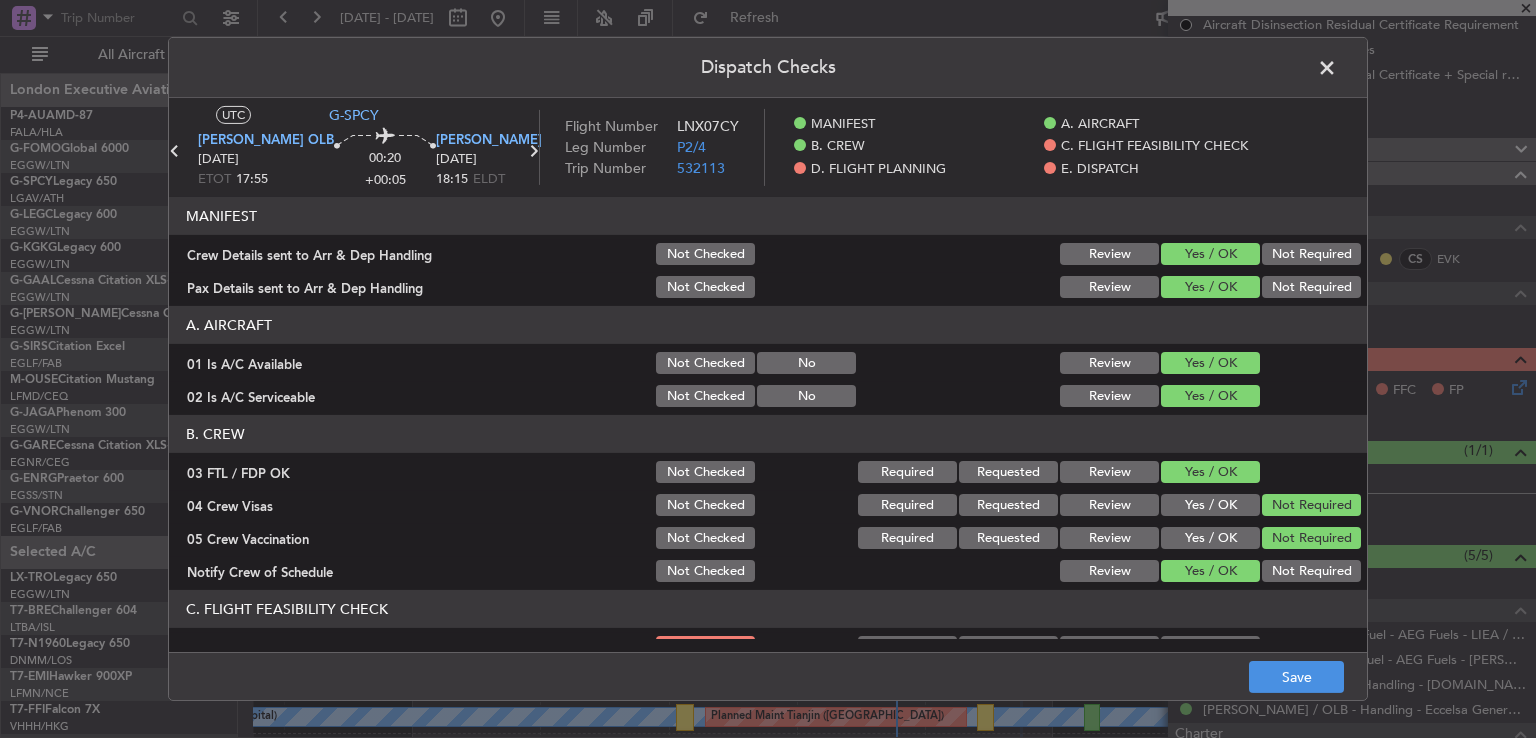 click on "Dispatch Checks  UTC  G-SPCY [PERSON_NAME]  OLB [DATE] ETOT 17:55 00:20 +00:05 [PERSON_NAME] [DATE] 18:15 ELDT Flight Number LNX07CY Leg Number P2/4 Trip Number 532113    MANIFEST    A. AIRCRAFT    B. CREW    C. FLIGHT FEASIBILITY CHECK    D. FLIGHT PLANNING    E. DISPATCH  MANIFEST   Crew Details sent to Arr & Dep Handling  Not Checked Review Yes / OK Not Required  Pax Details sent to Arr & Dep Handling  Not Checked Review Yes / OK Not Required  A. AIRCRAFT   01 Is A/C Available  Not Checked No Review Yes / OK  02 Is A/C Serviceable  Not Checked No Review Yes / OK  B. CREW   03 FTL / FDP OK  Not Checked Required Requested Review Yes / OK  04 Crew Visas  Not Checked Required Requested Review Yes / OK Not Required  05 Crew Vaccination  Not Checked Required Requested Review Yes / OK Not Required  Notify Crew of Schedule  Not Checked Review Yes / OK Not Required  C. FLIGHT FEASIBILITY CHECK   07 Build Valid Route  Not Checked Required Requested Review Yes / OK  08 Are Airports Categorized  Not Checked Required Review" 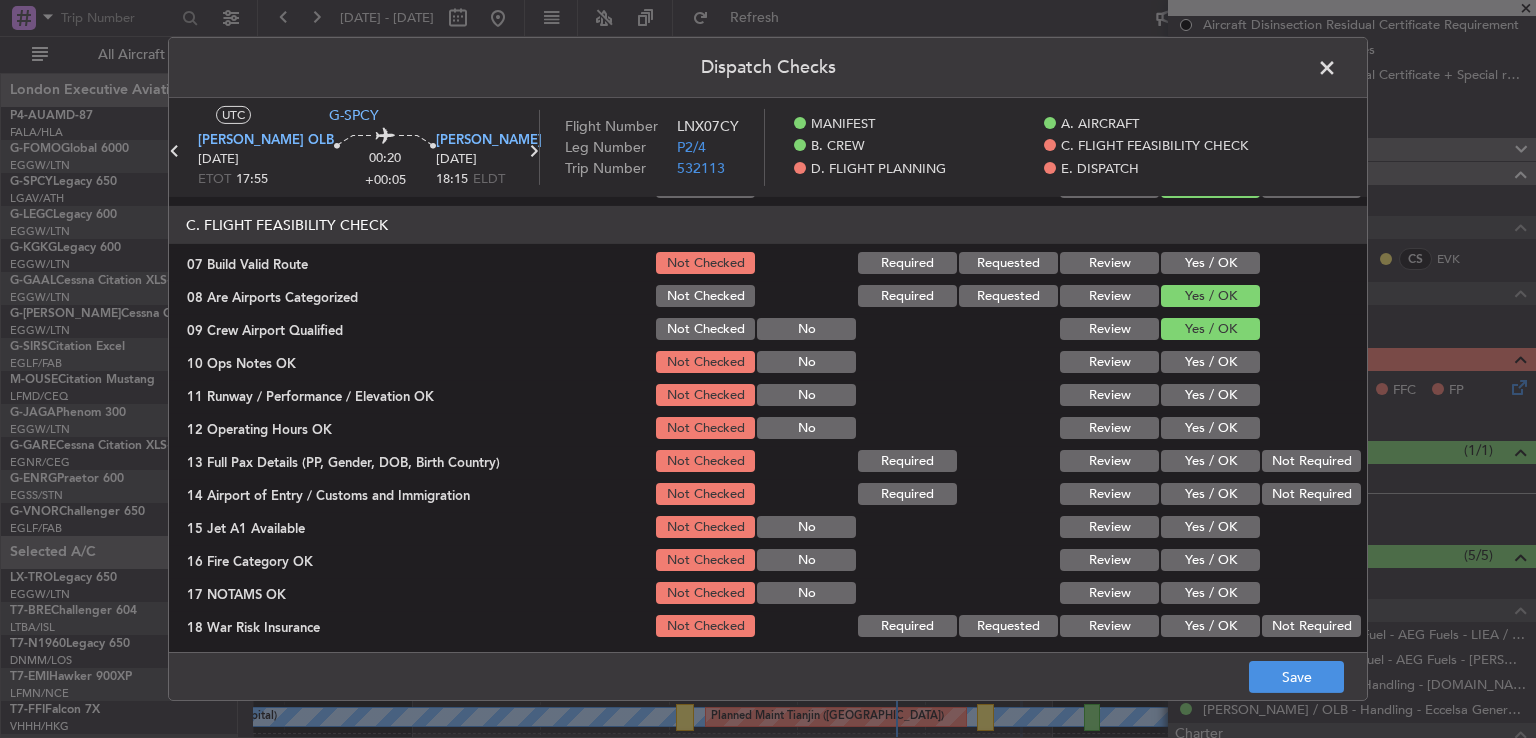 scroll, scrollTop: 394, scrollLeft: 0, axis: vertical 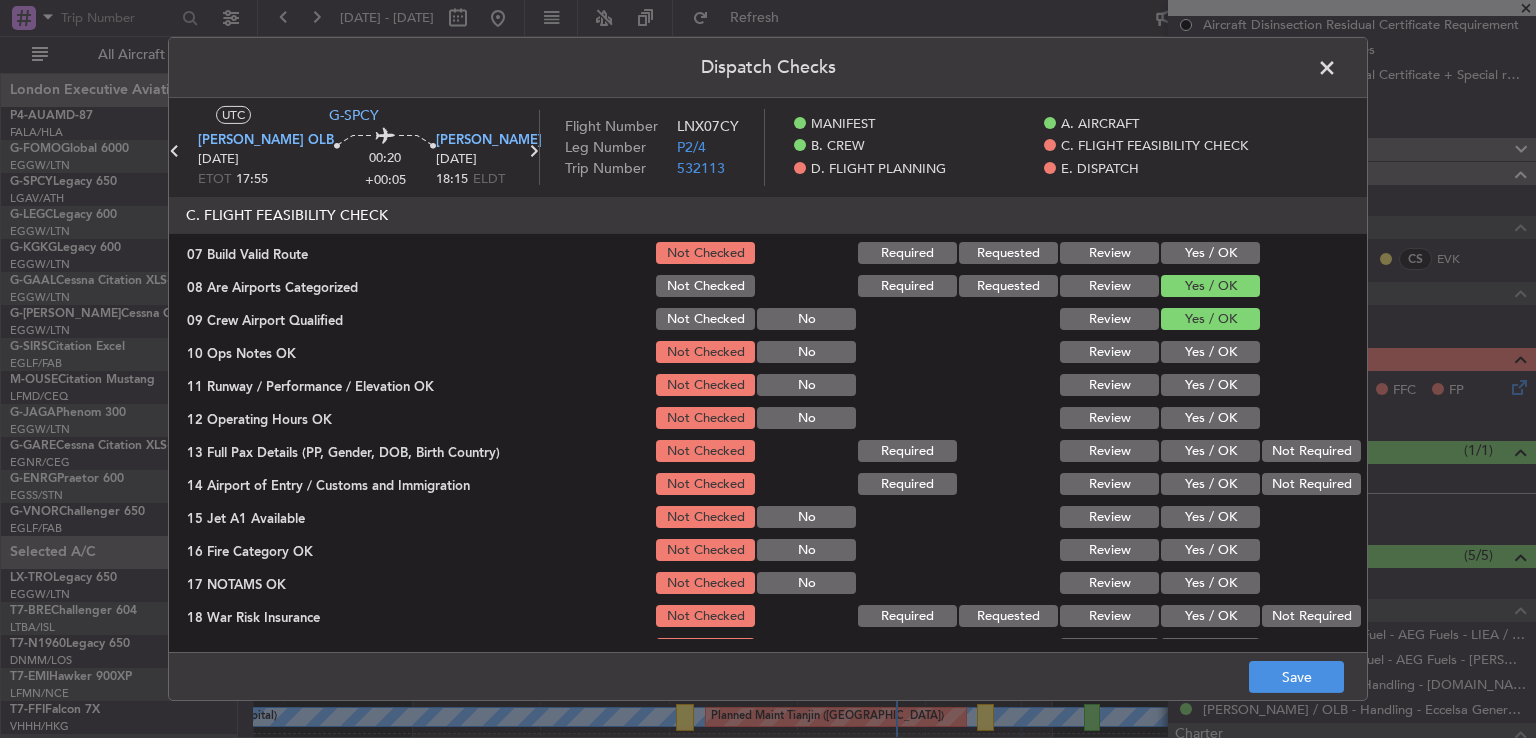 click on "Yes / OK" 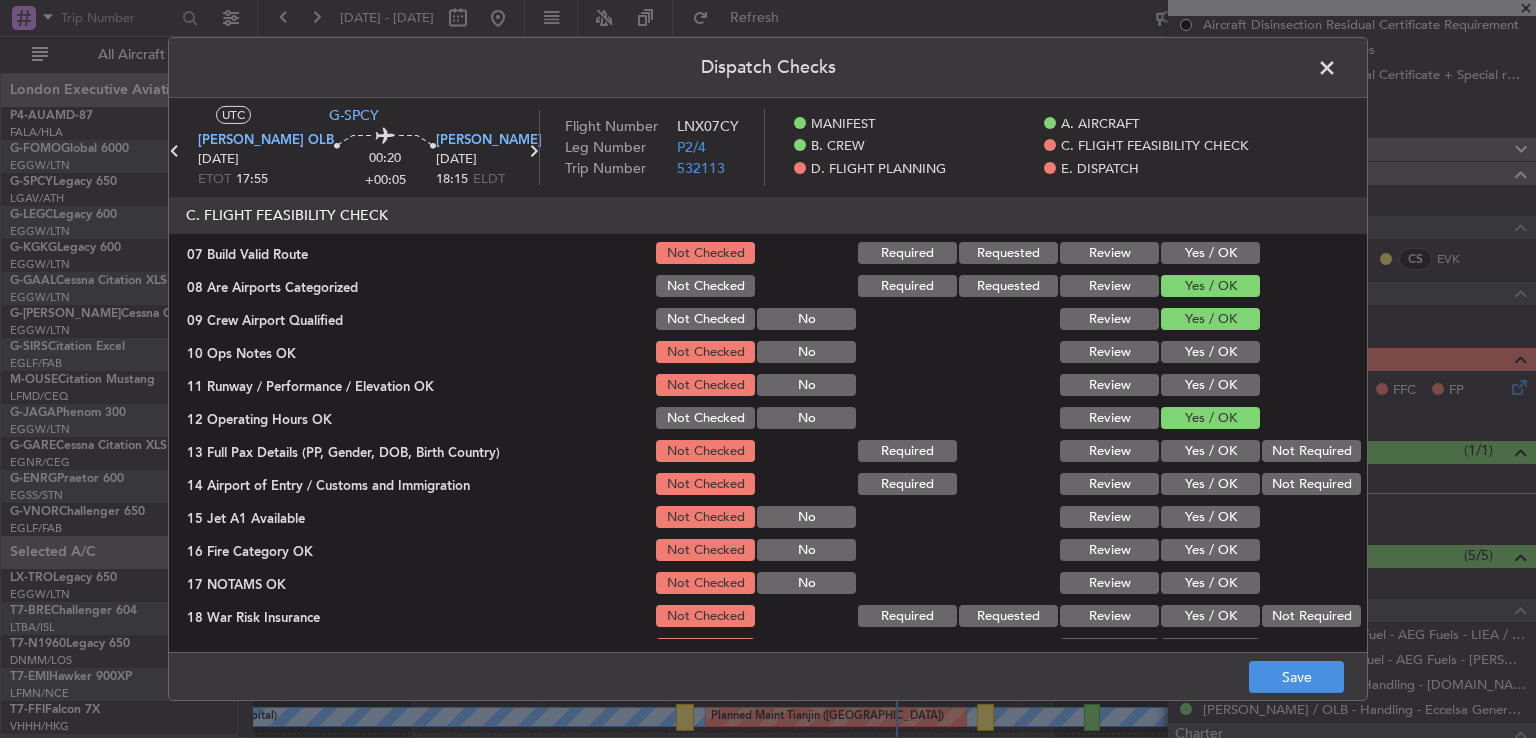 click on "Not Required" 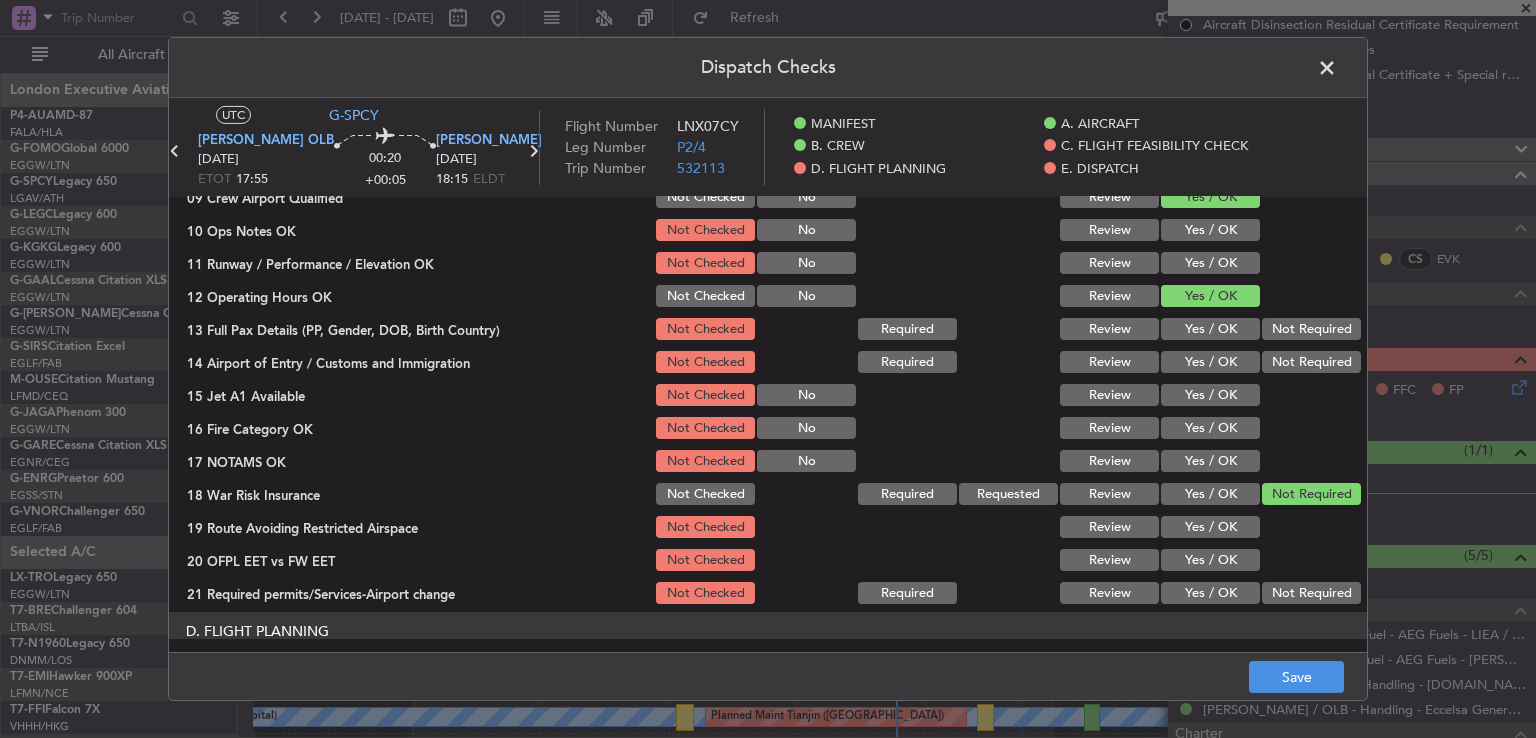 scroll, scrollTop: 526, scrollLeft: 0, axis: vertical 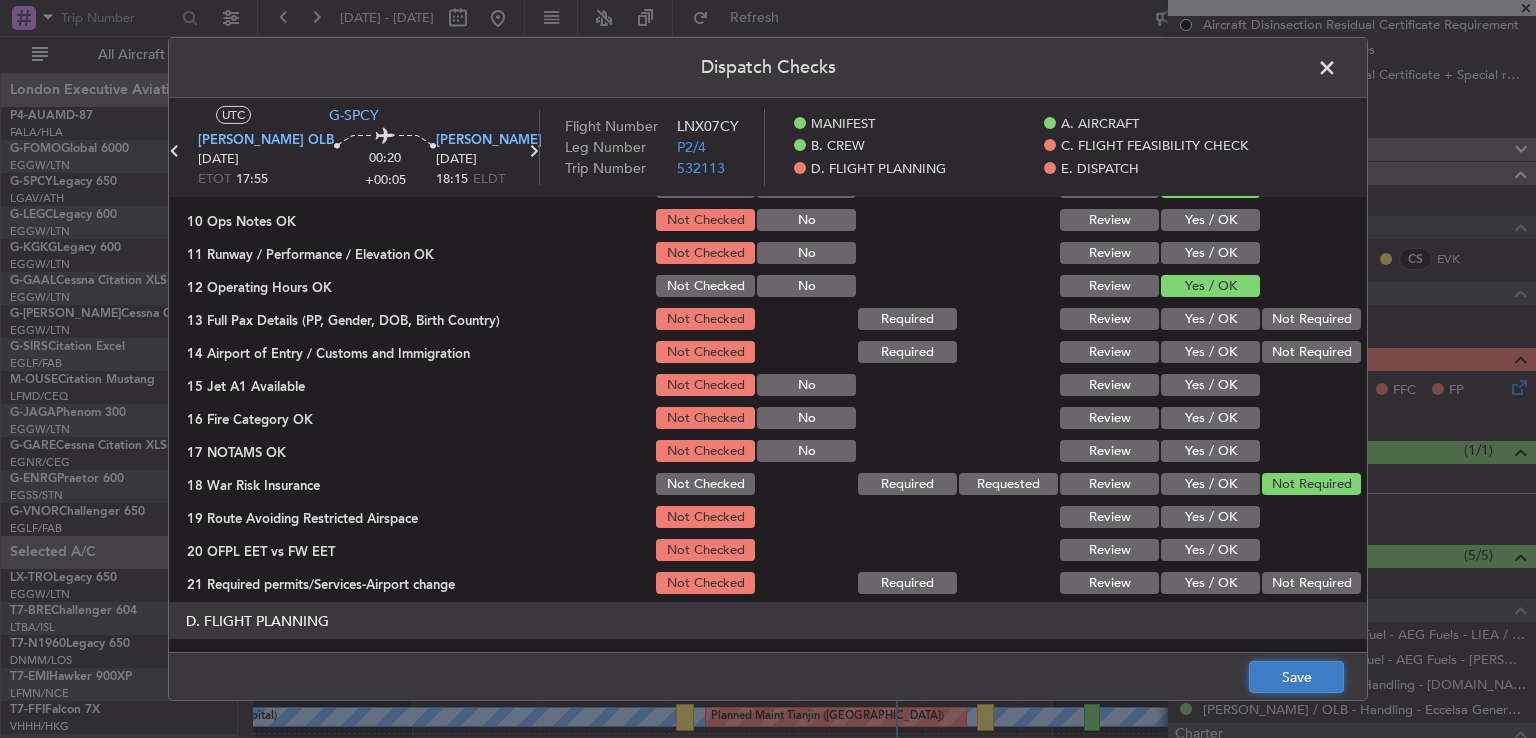 click on "Save" 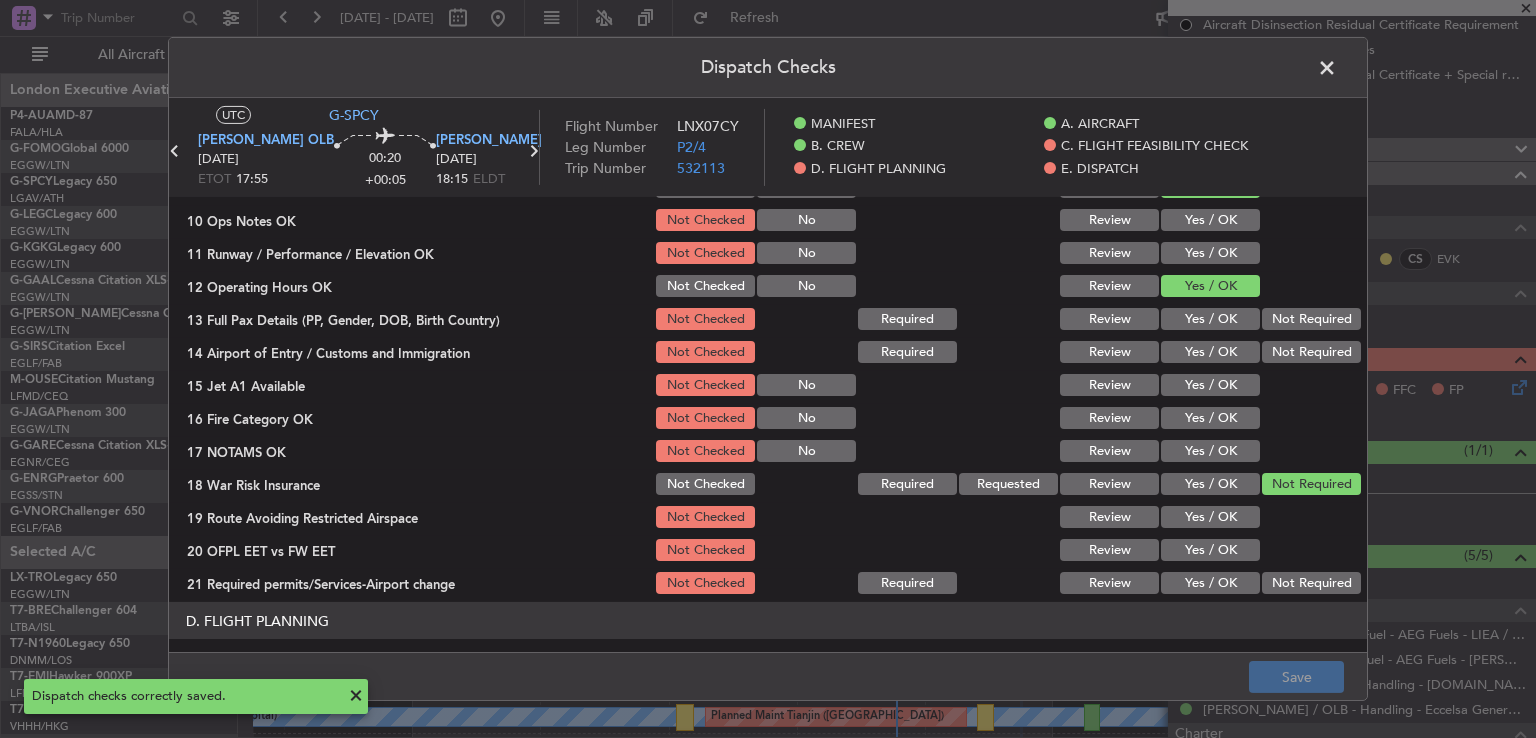 click 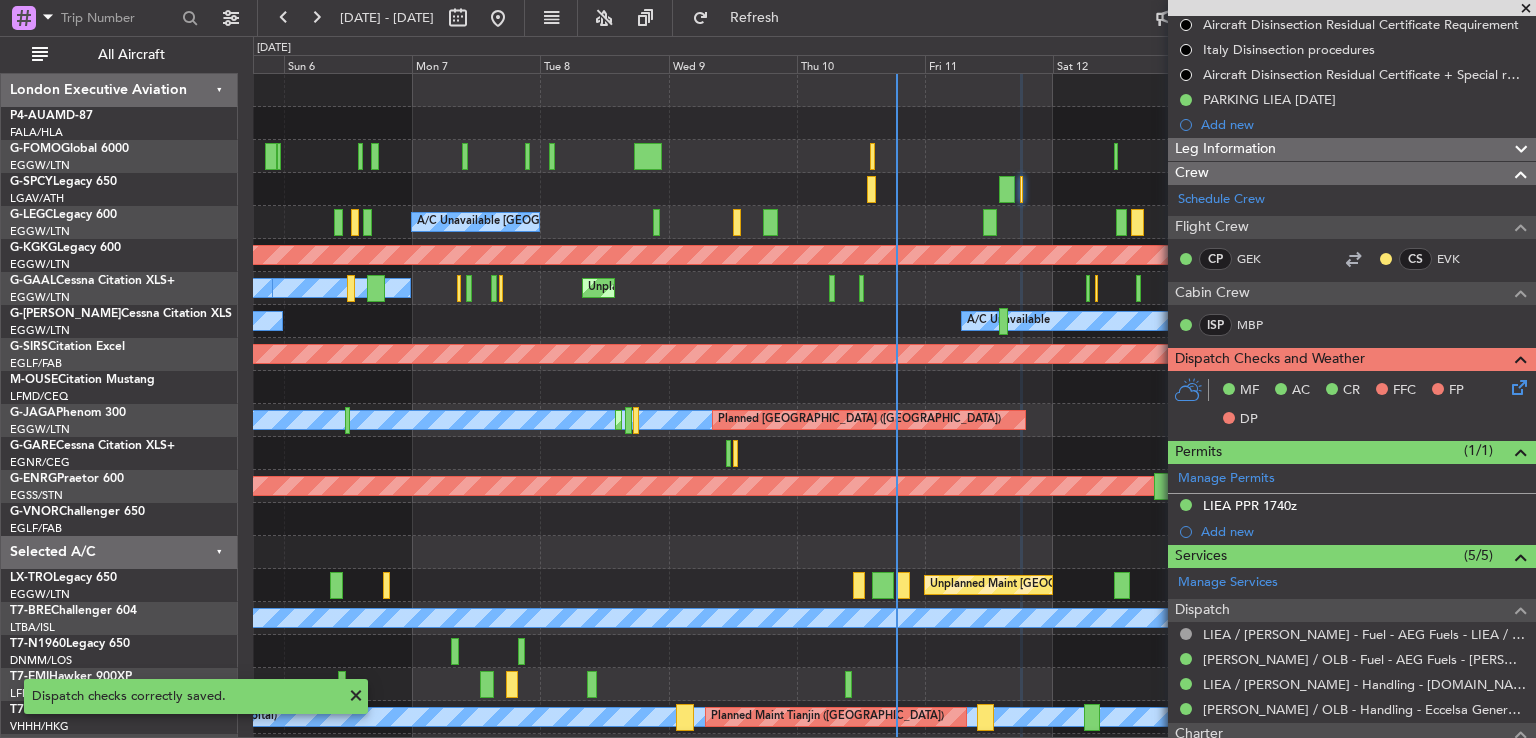 click at bounding box center [1526, 9] 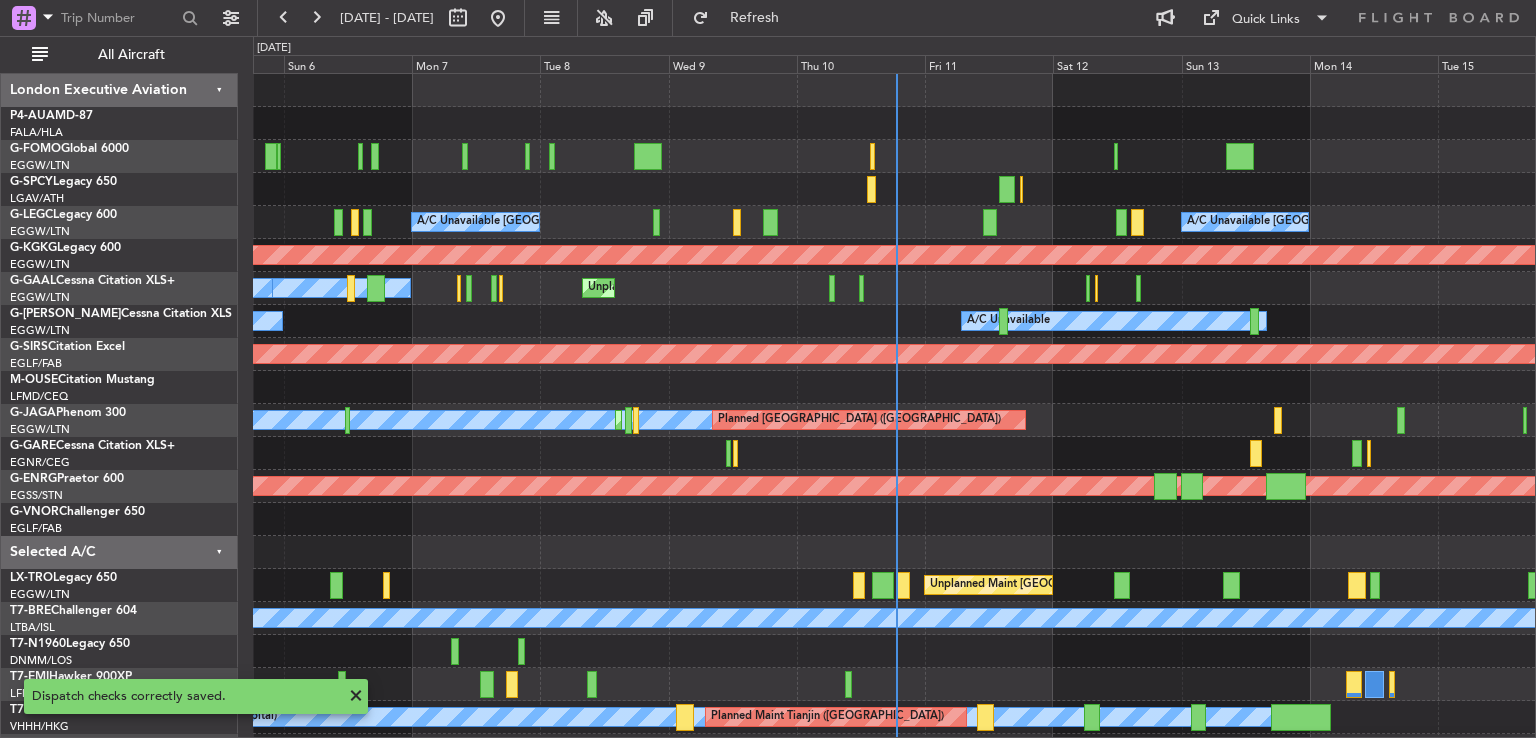 scroll, scrollTop: 0, scrollLeft: 0, axis: both 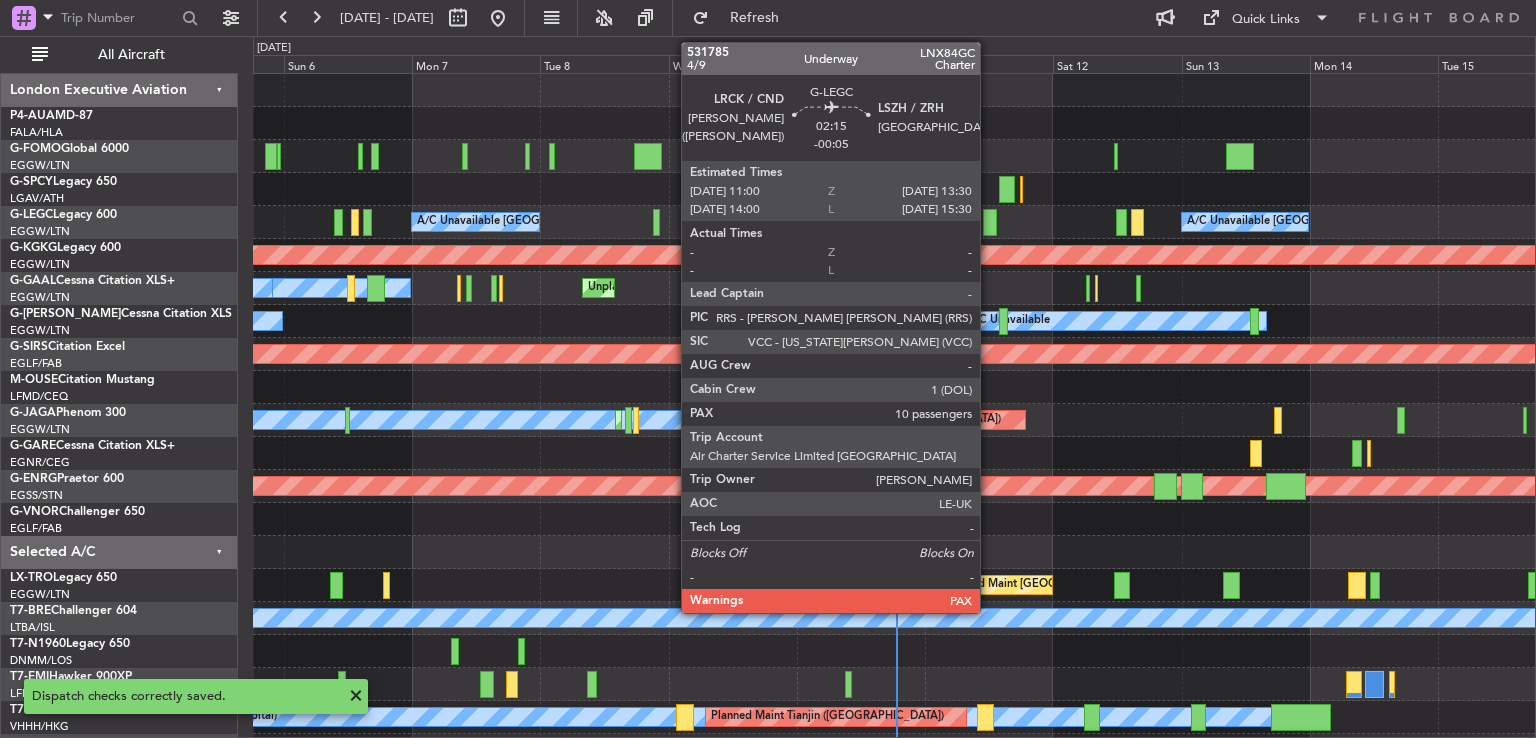 click 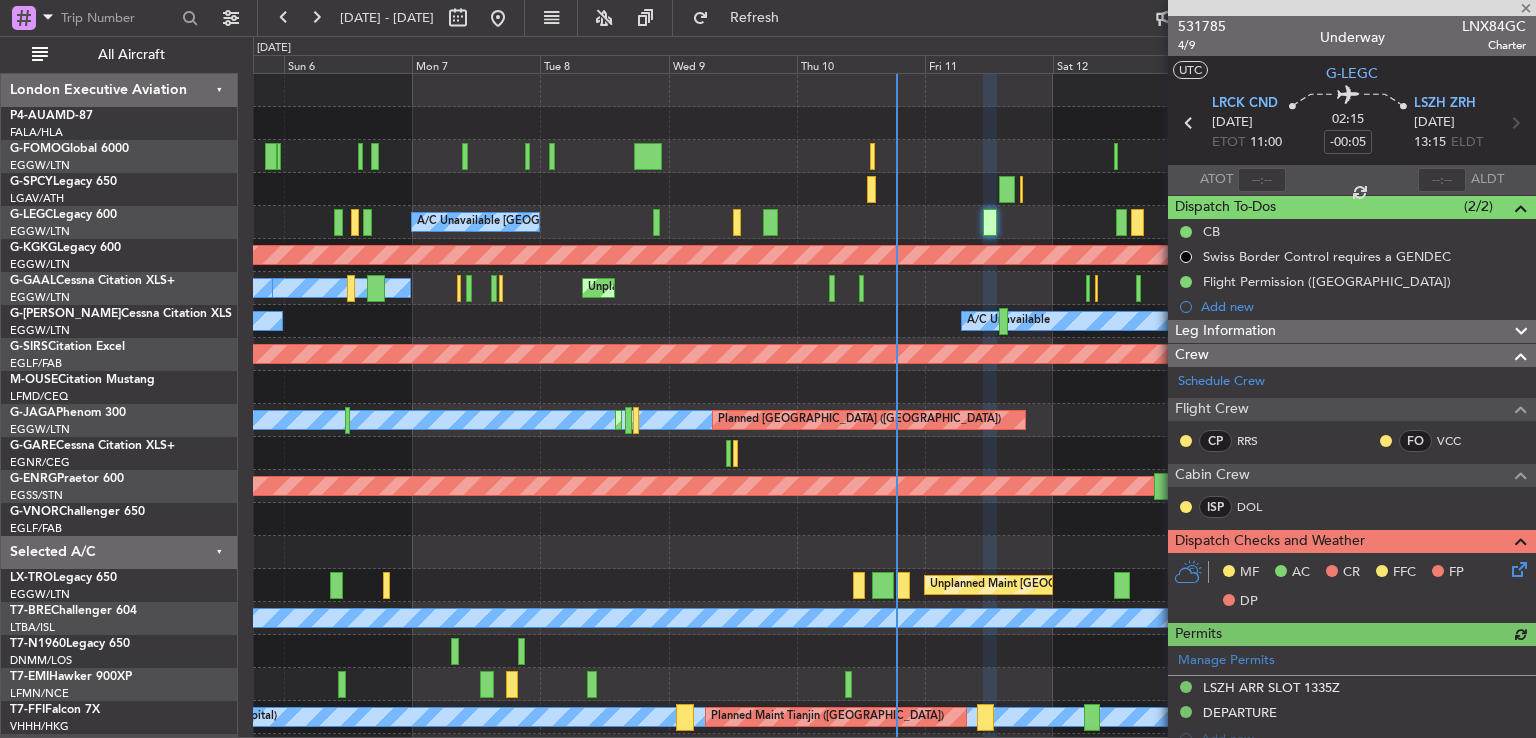 scroll, scrollTop: 397, scrollLeft: 0, axis: vertical 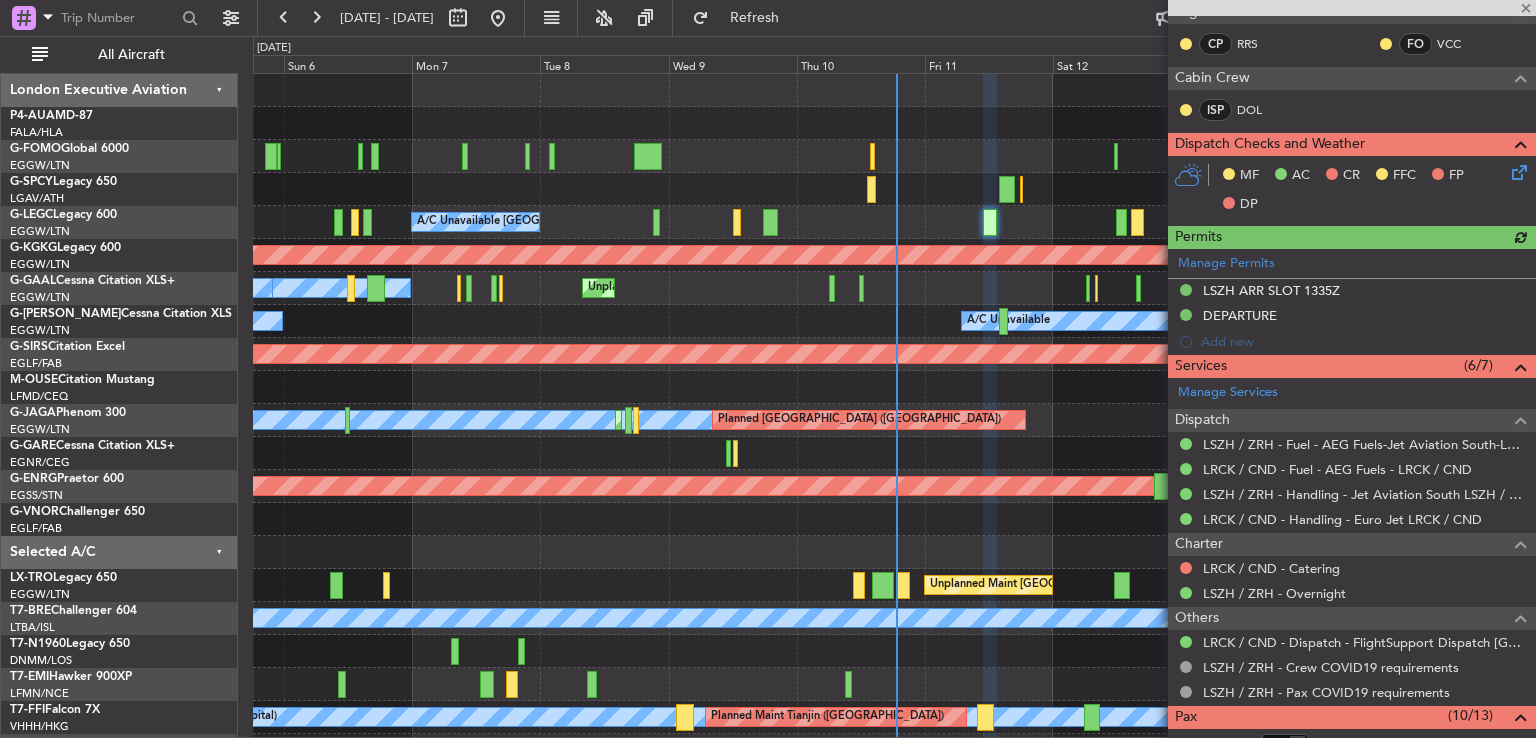 click 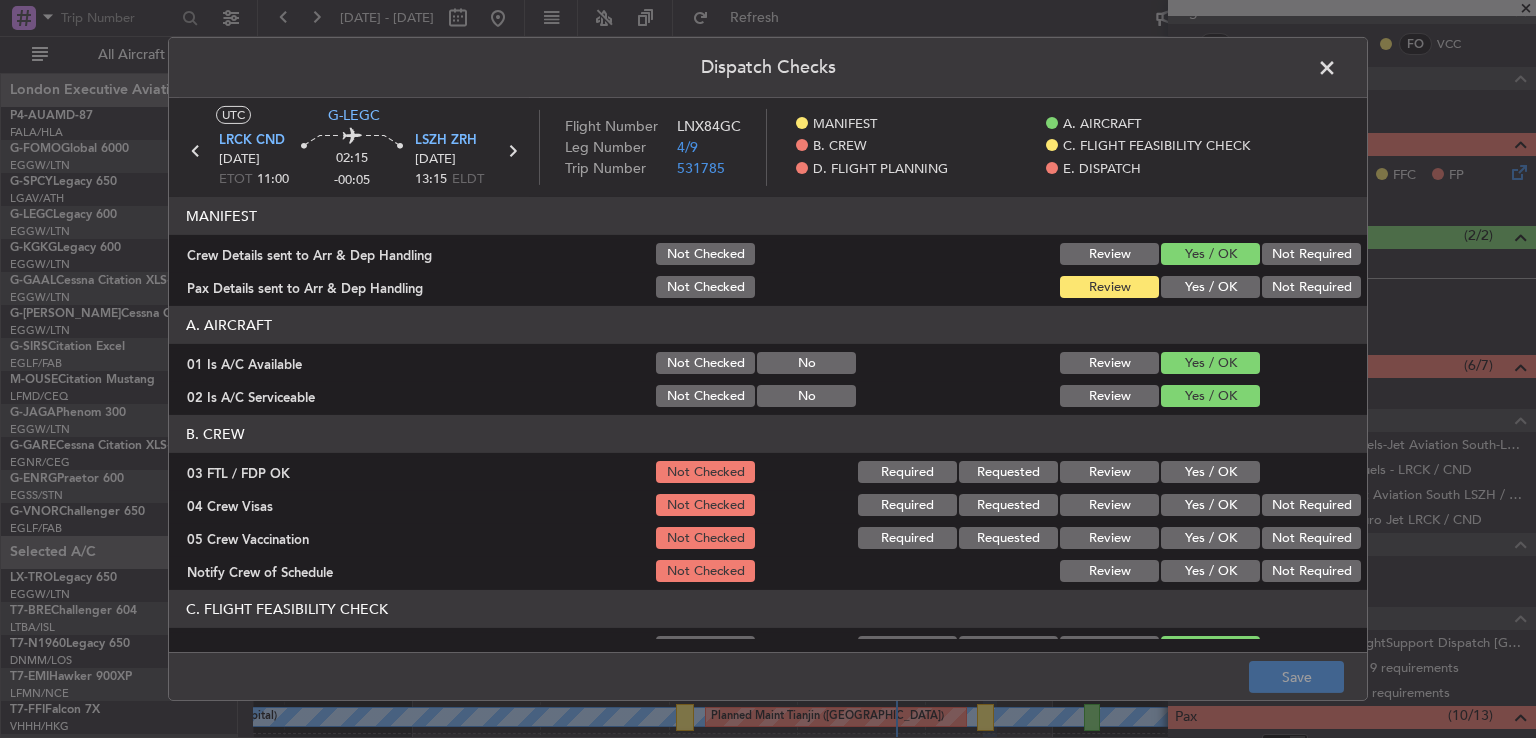 click on "Yes / OK" 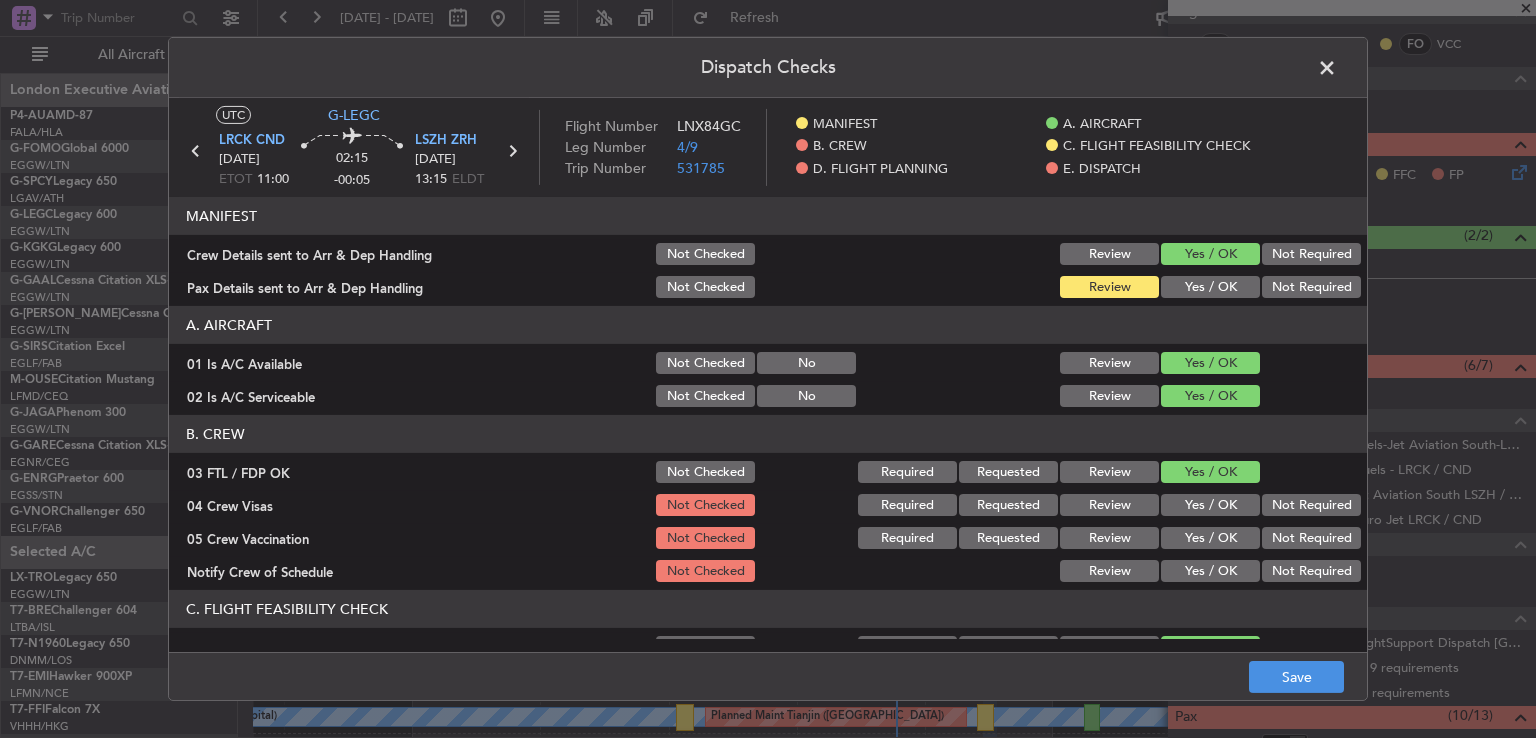 click on "Not Required" 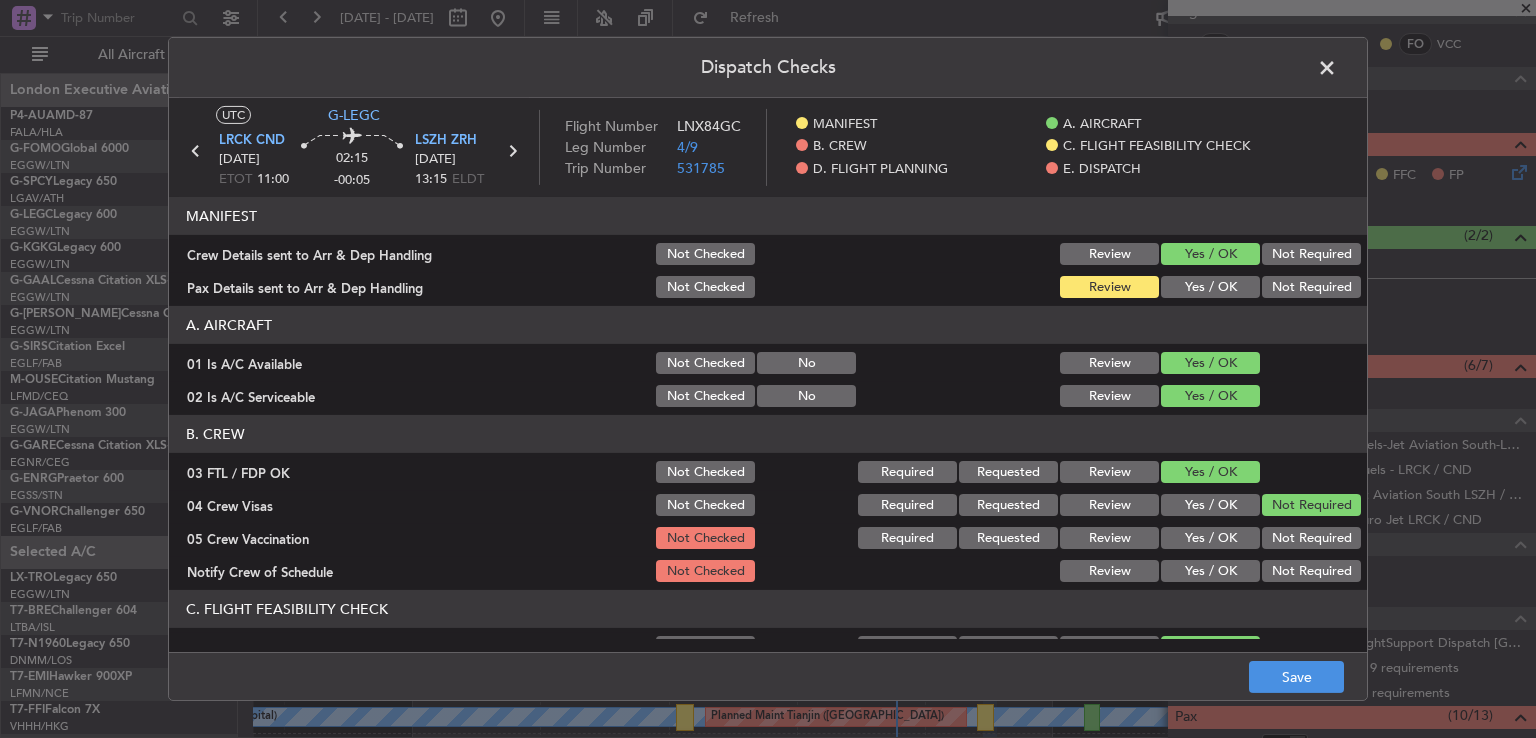 click on "Not Required" 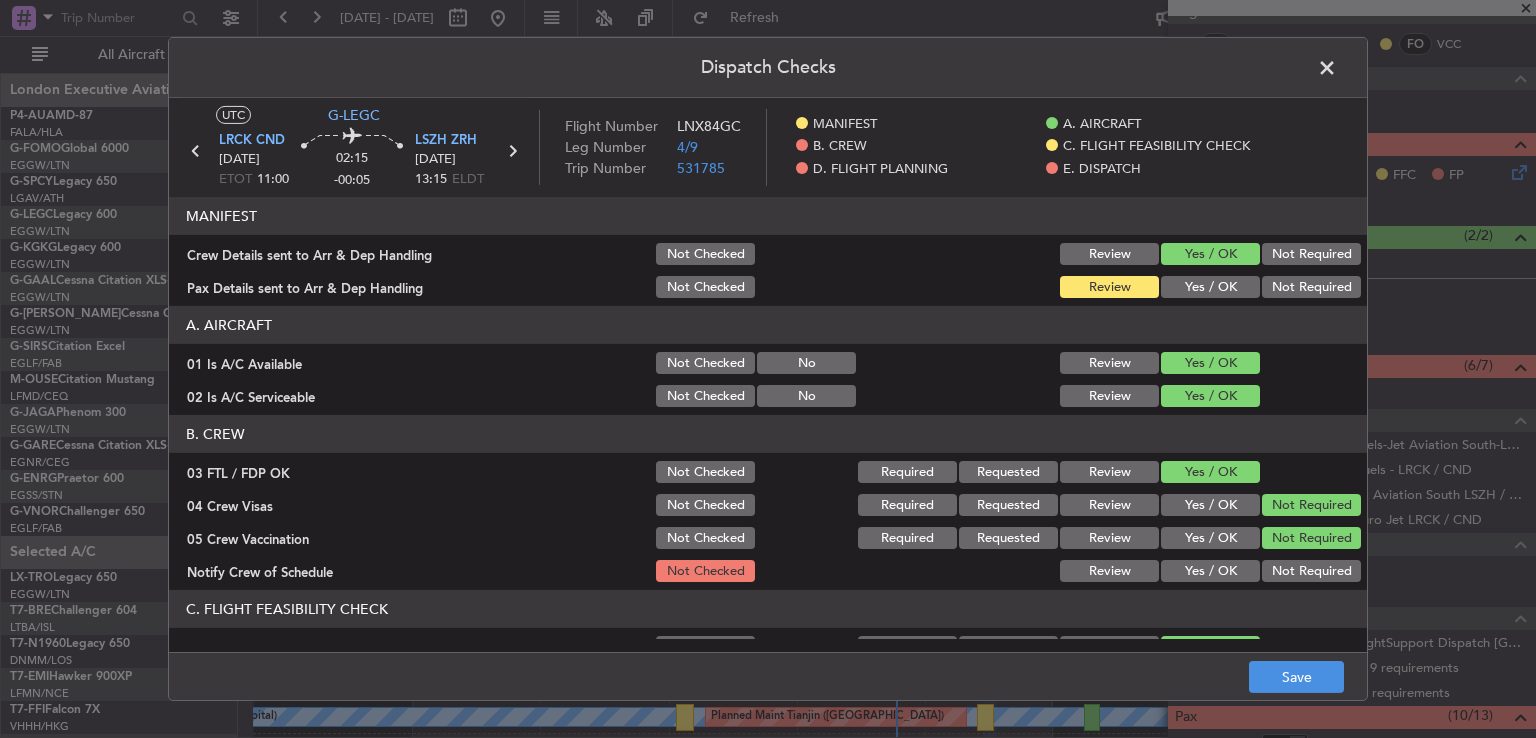 click on "MANIFEST   Crew Details sent to Arr & Dep Handling  Not Checked Review Yes / OK Not Required  Pax Details sent to Arr & Dep Handling  Not Checked Review Yes / OK Not Required  A. AIRCRAFT   01 Is A/C Available  Not Checked No Review Yes / OK  02 Is A/C Serviceable  Not Checked No Review Yes / OK  B. CREW   03 FTL / FDP OK  Not Checked Required Requested Review Yes / OK  04 Crew Visas  Not Checked Required Requested Review Yes / OK Not Required  05 Crew Vaccination  Not Checked Required Requested Review Yes / OK Not Required  Notify Crew of Schedule  Not Checked Review Yes / OK Not Required  C. FLIGHT FEASIBILITY CHECK   07 Build Valid Route  Not Checked Required Requested Review Yes / OK  08 Are Airports Categorized  Not Checked Required Requested Review Yes / OK  09 Crew Airport Qualified  Not Checked No Review Yes / OK  10 Ops Notes OK  Not Checked No Review Yes / OK  11 Runway / Performance / Elevation OK  Not Checked No Review Yes / OK  12 Operating Hours OK  Not Checked No Review Yes / OK Not Checked No" 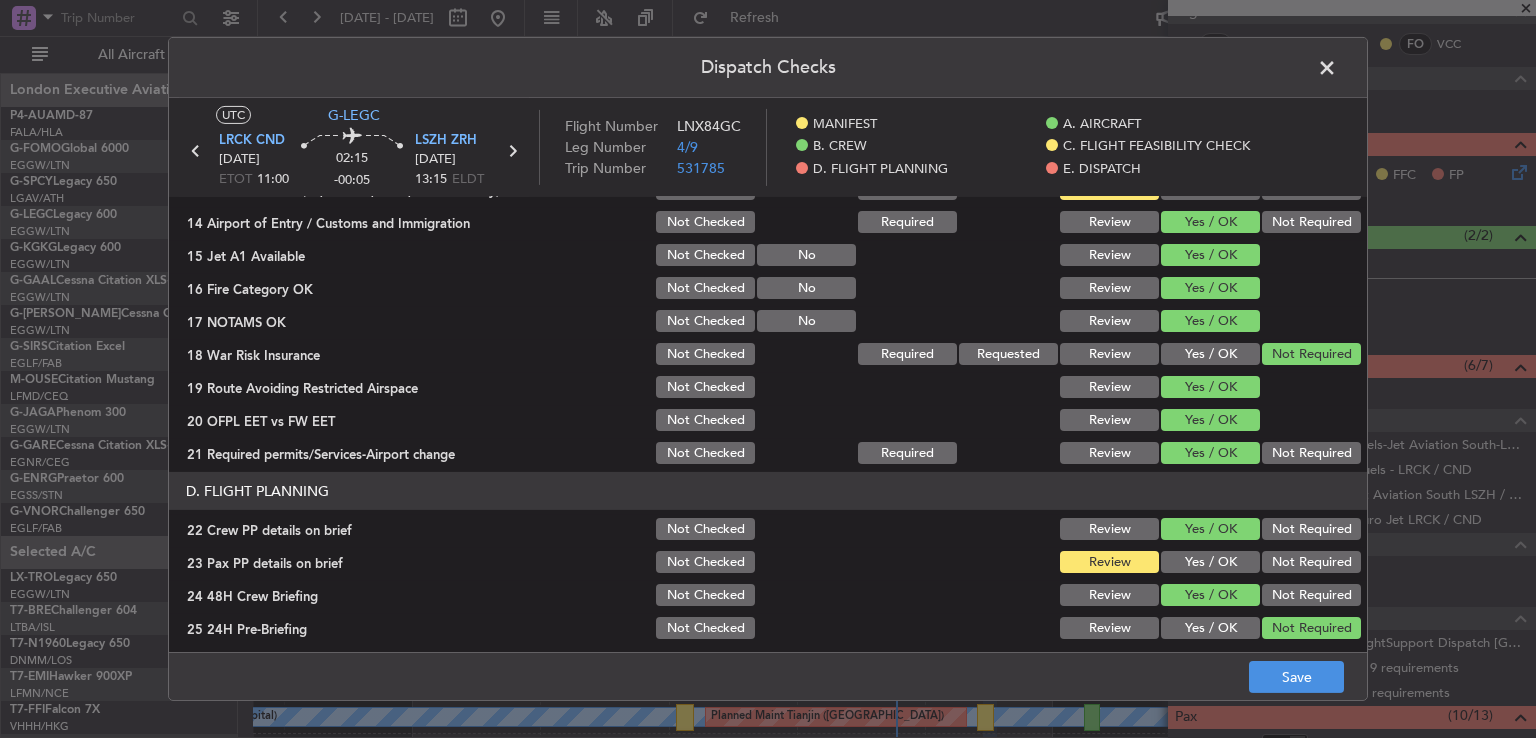 scroll, scrollTop: 660, scrollLeft: 0, axis: vertical 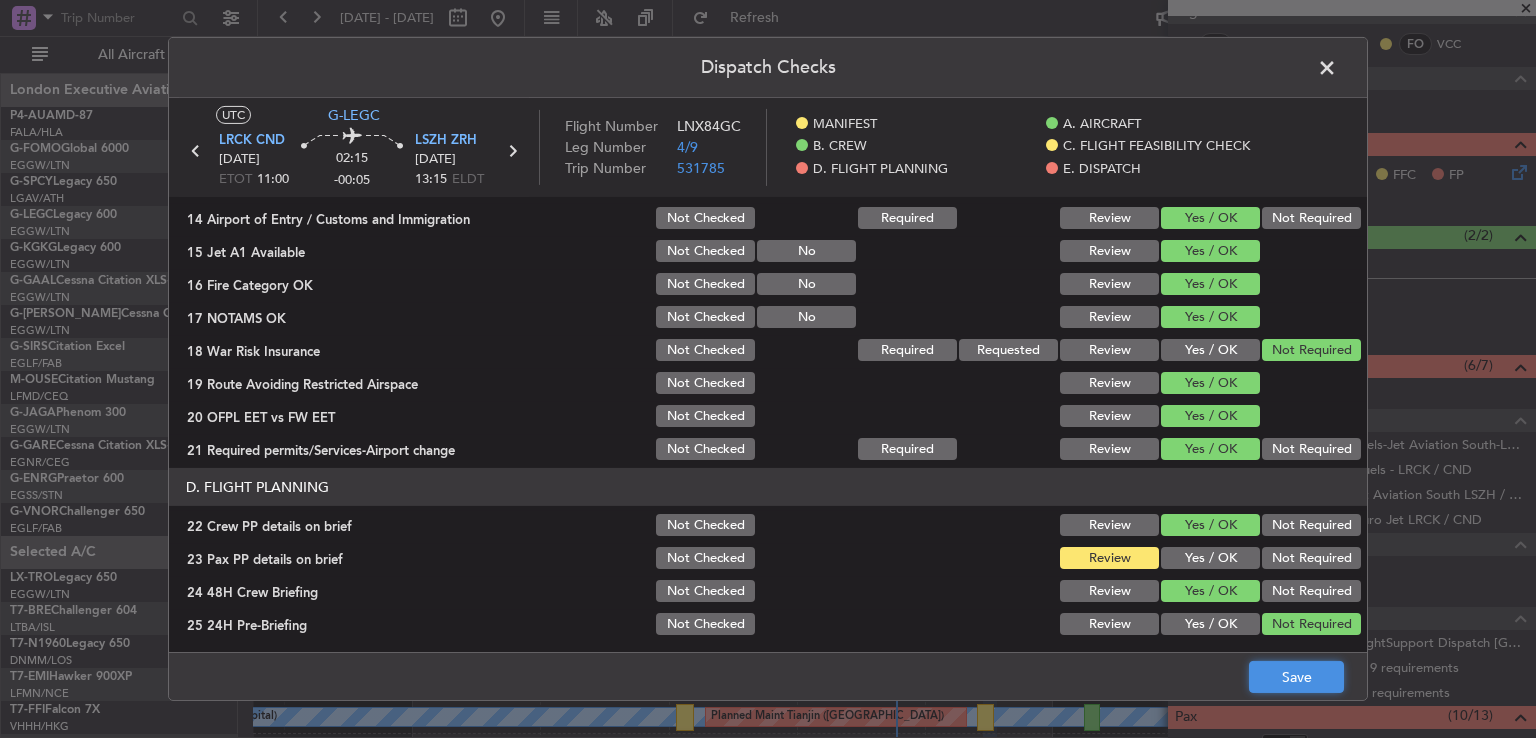 click on "Save" 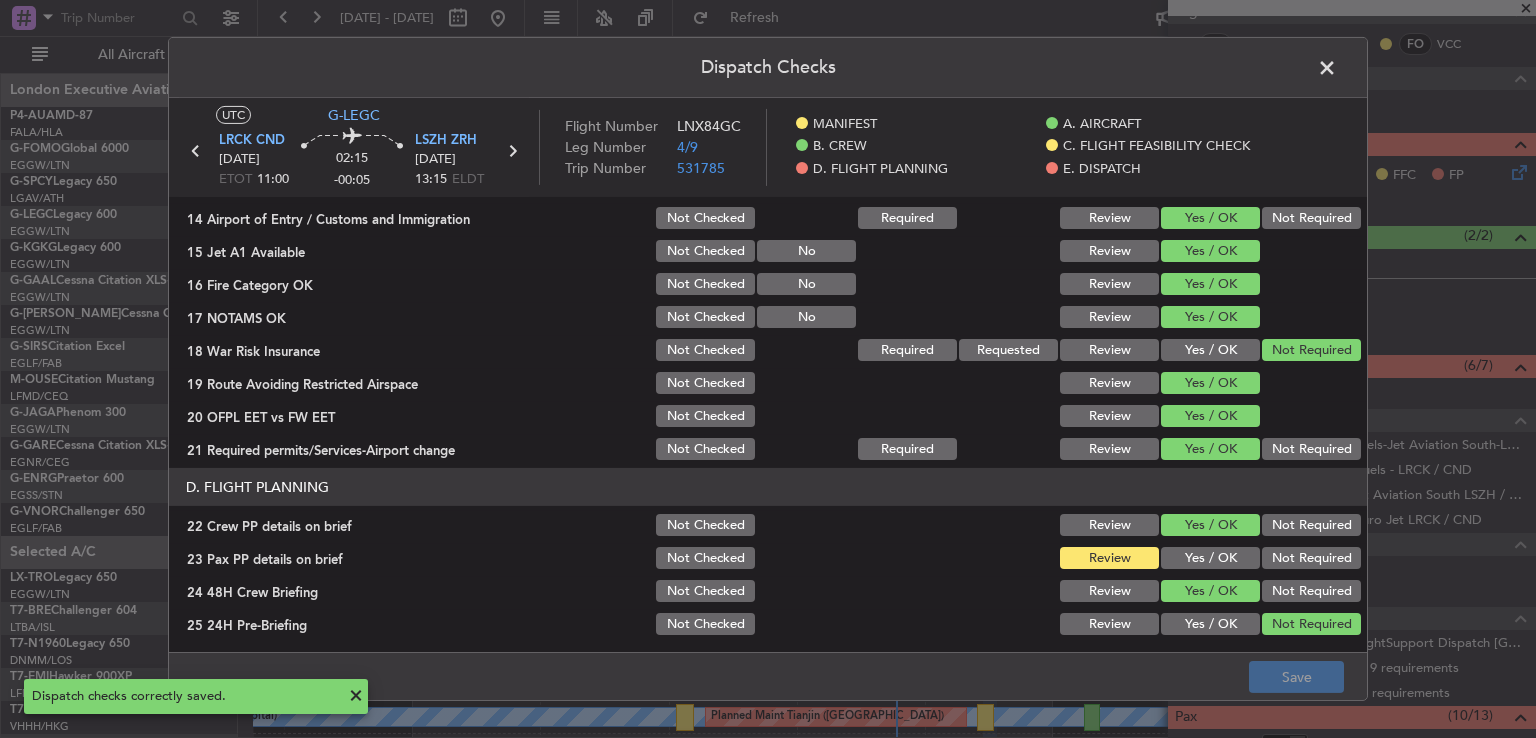 click 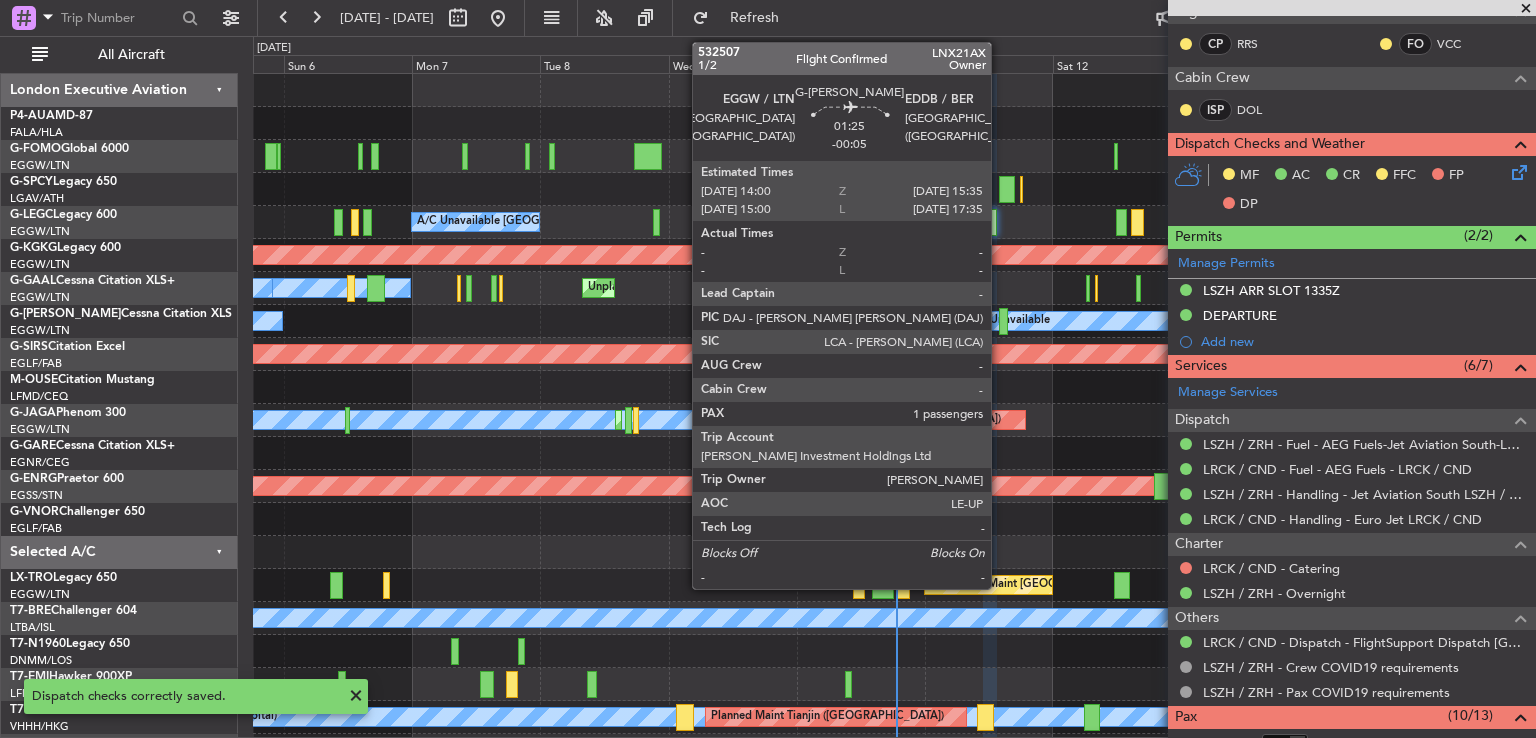 click 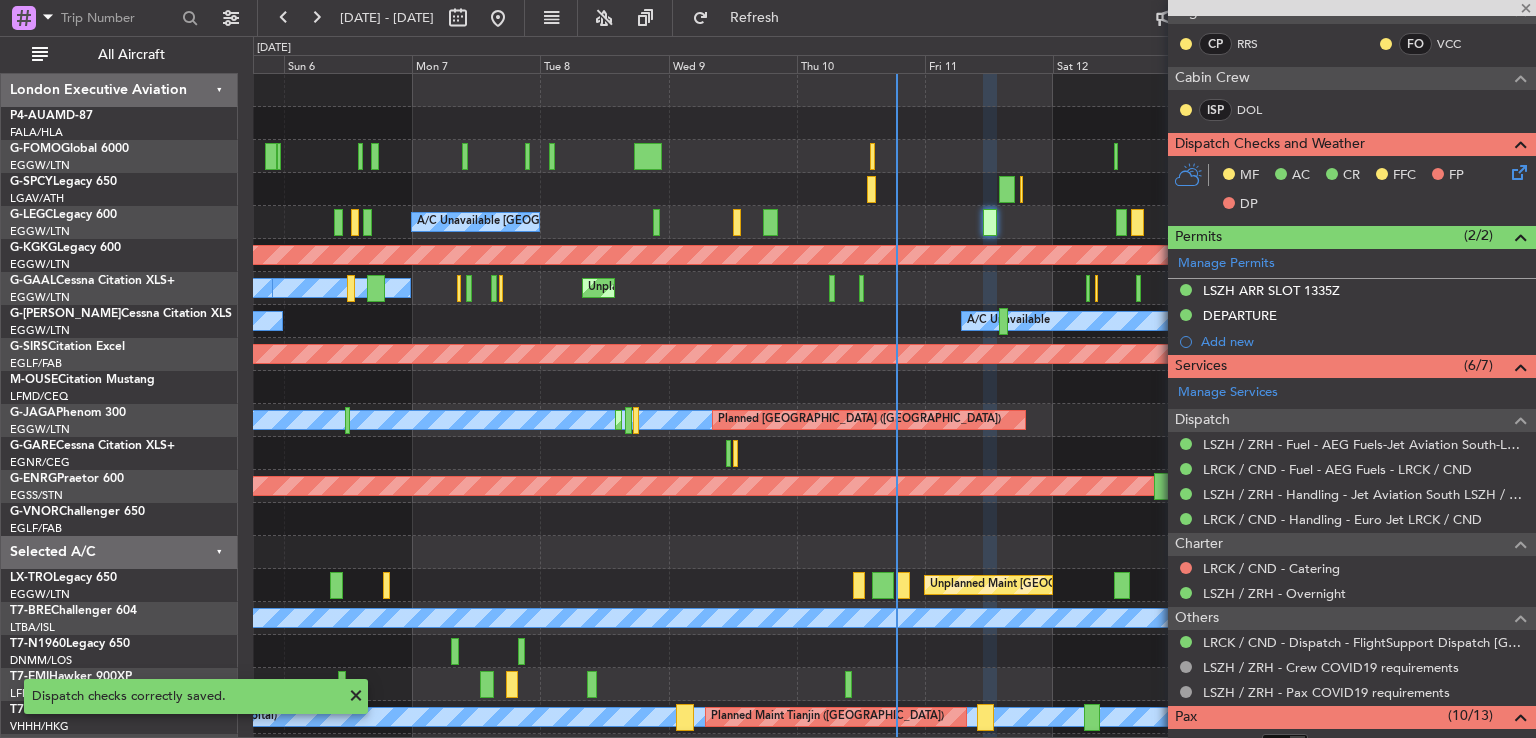 type on "1" 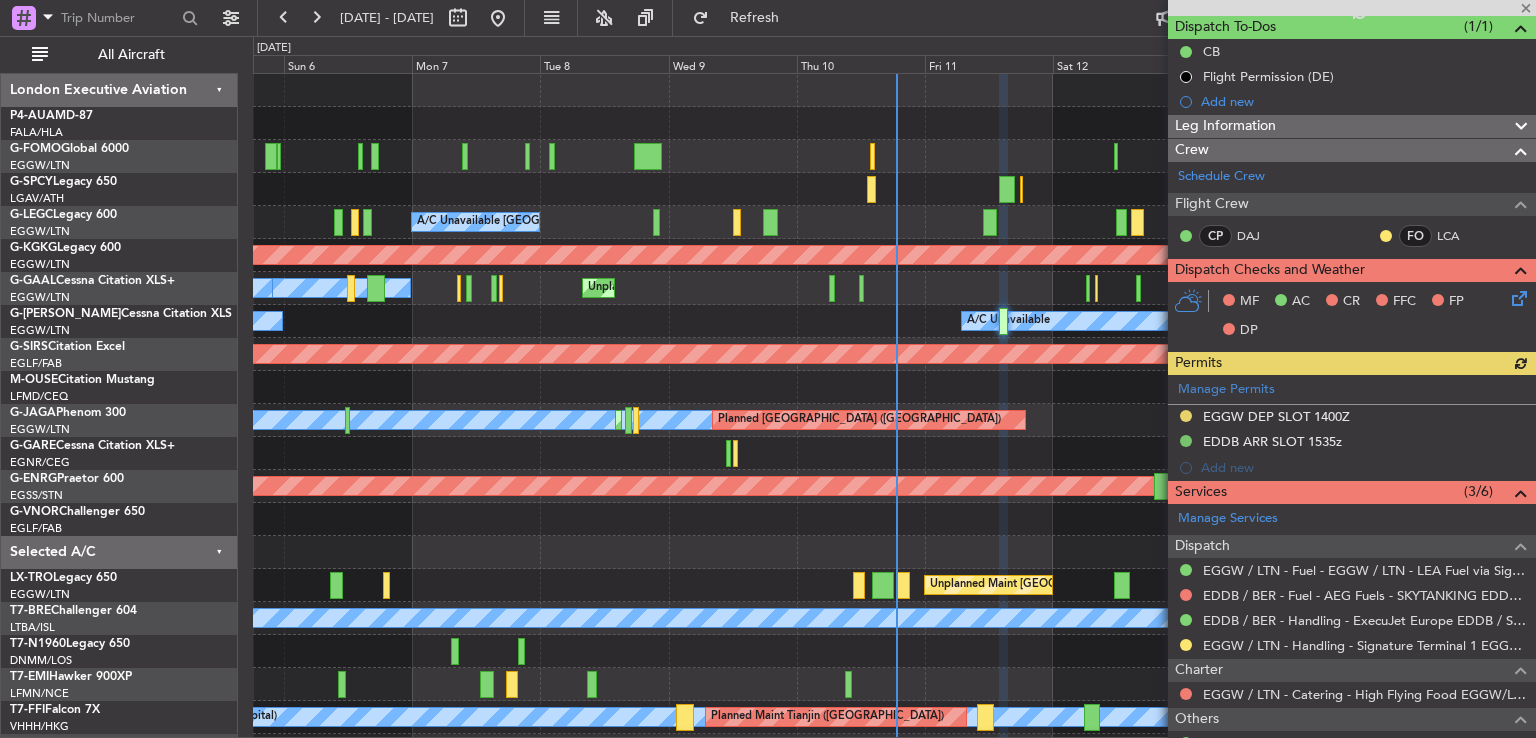 scroll, scrollTop: 185, scrollLeft: 0, axis: vertical 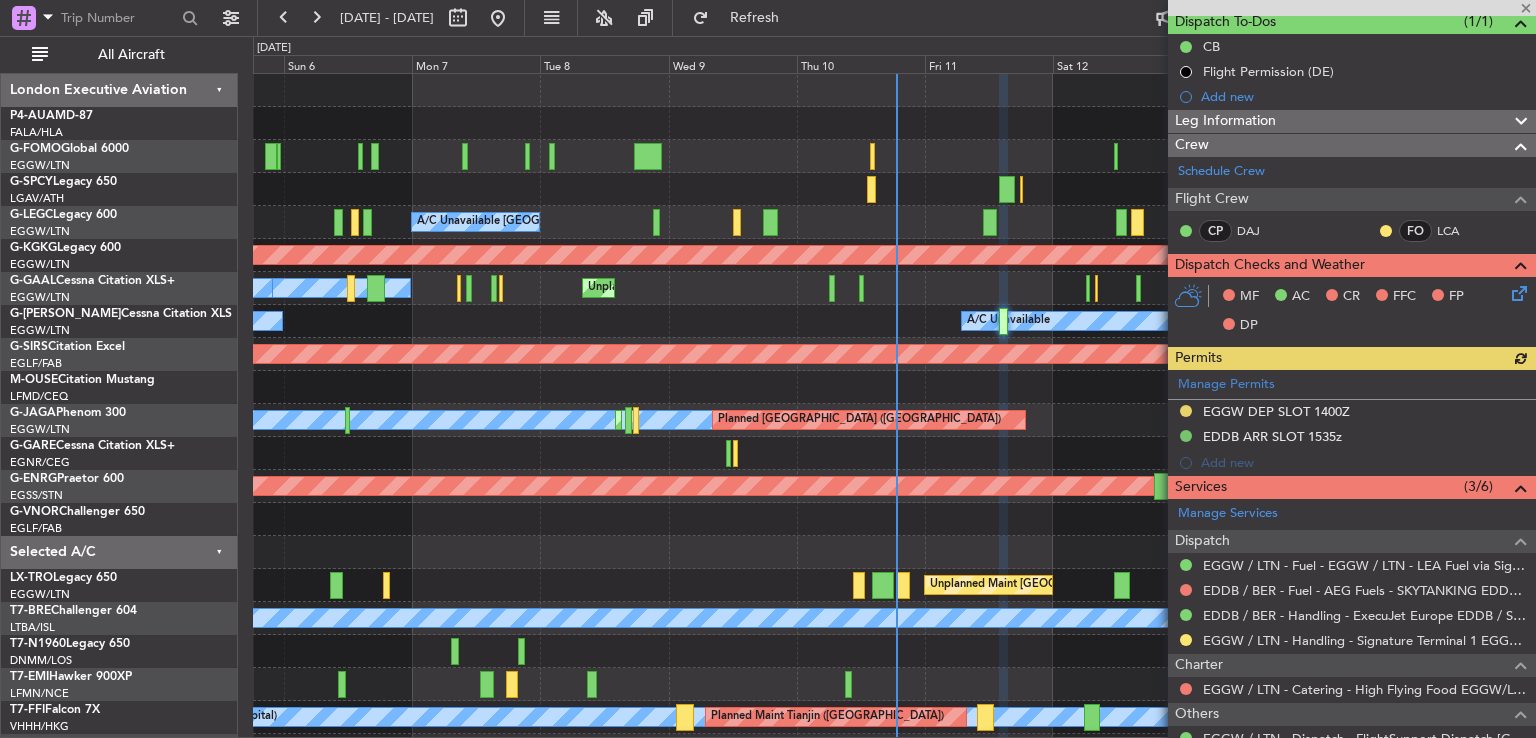 click 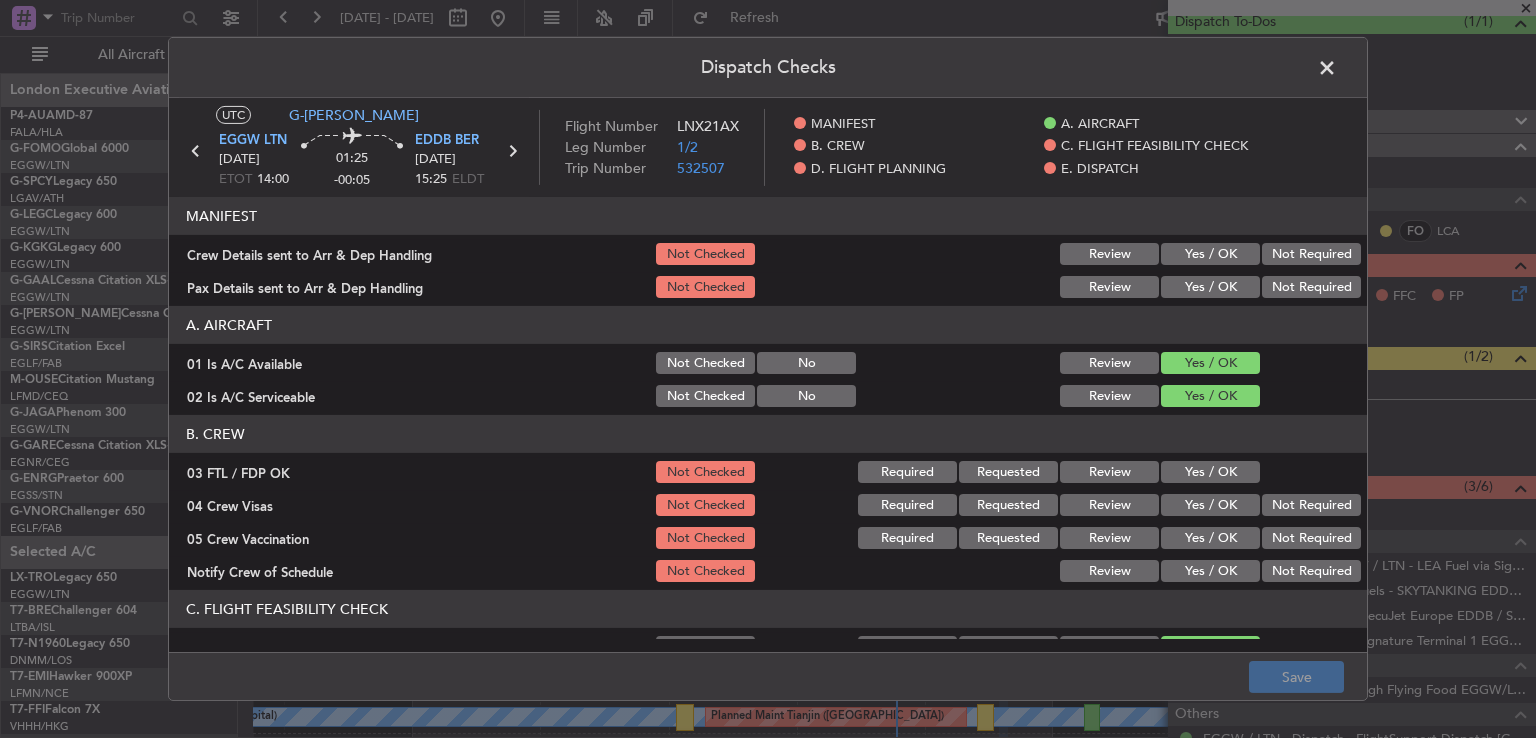 click on "Yes / OK" 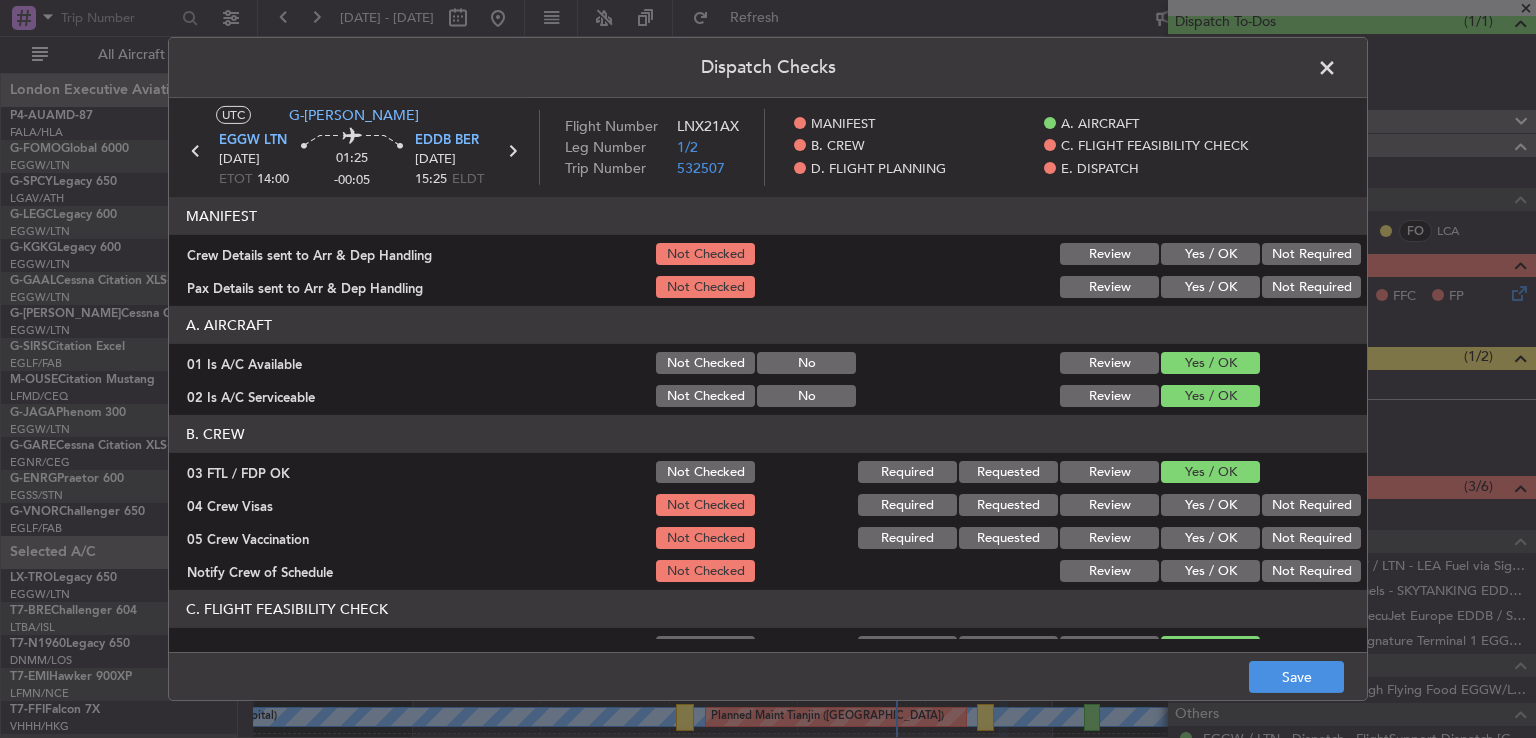 click on "Not Required" 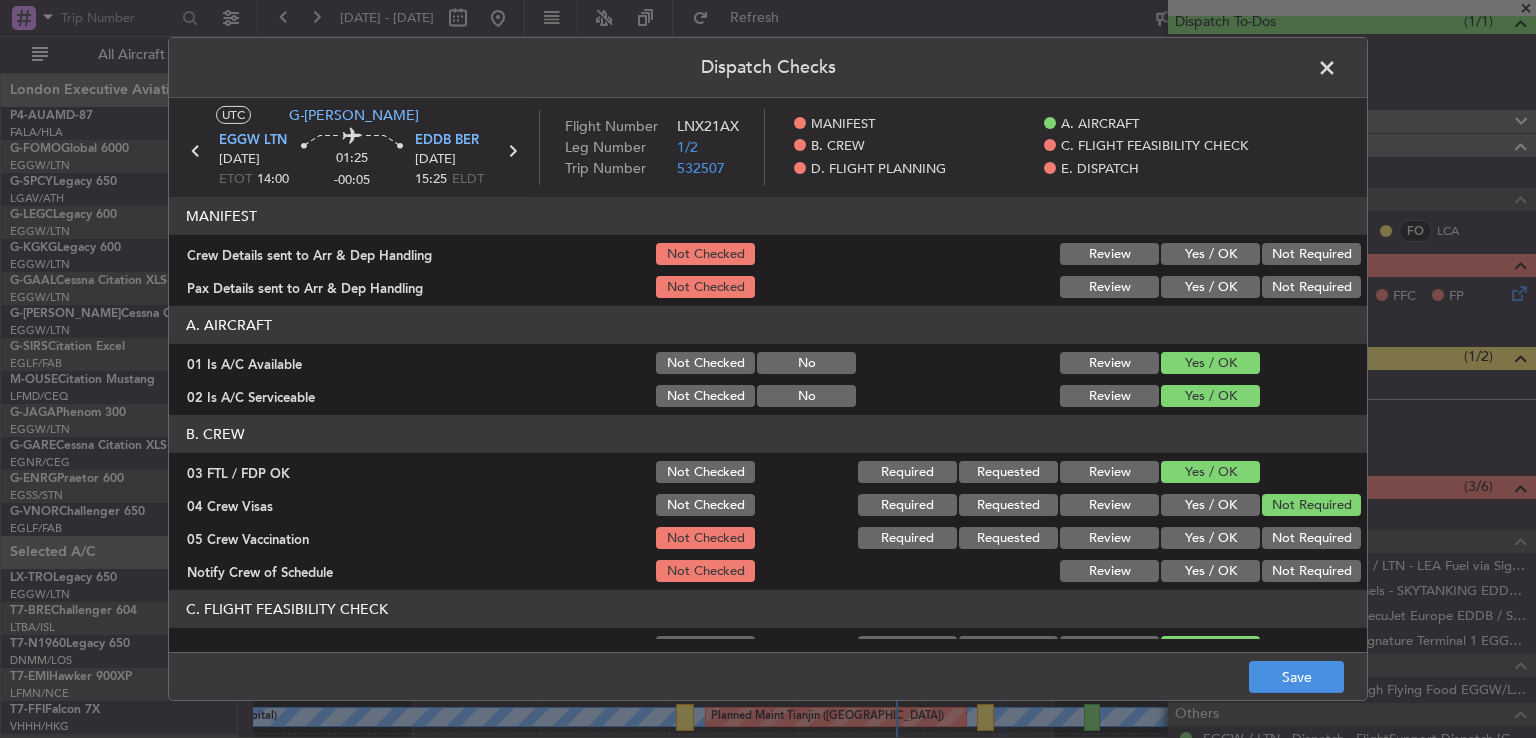 click on "Not Required" 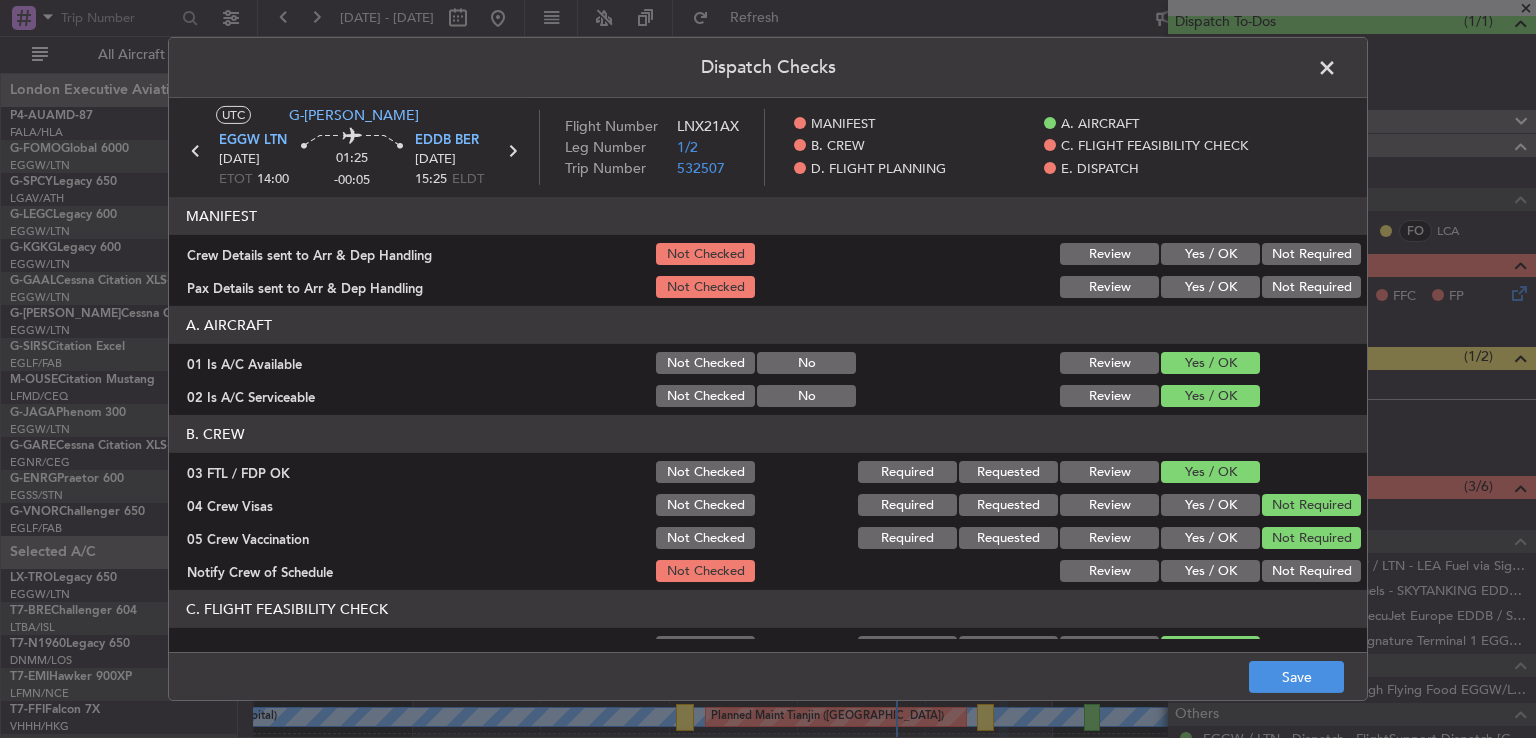 click on "Yes / OK" 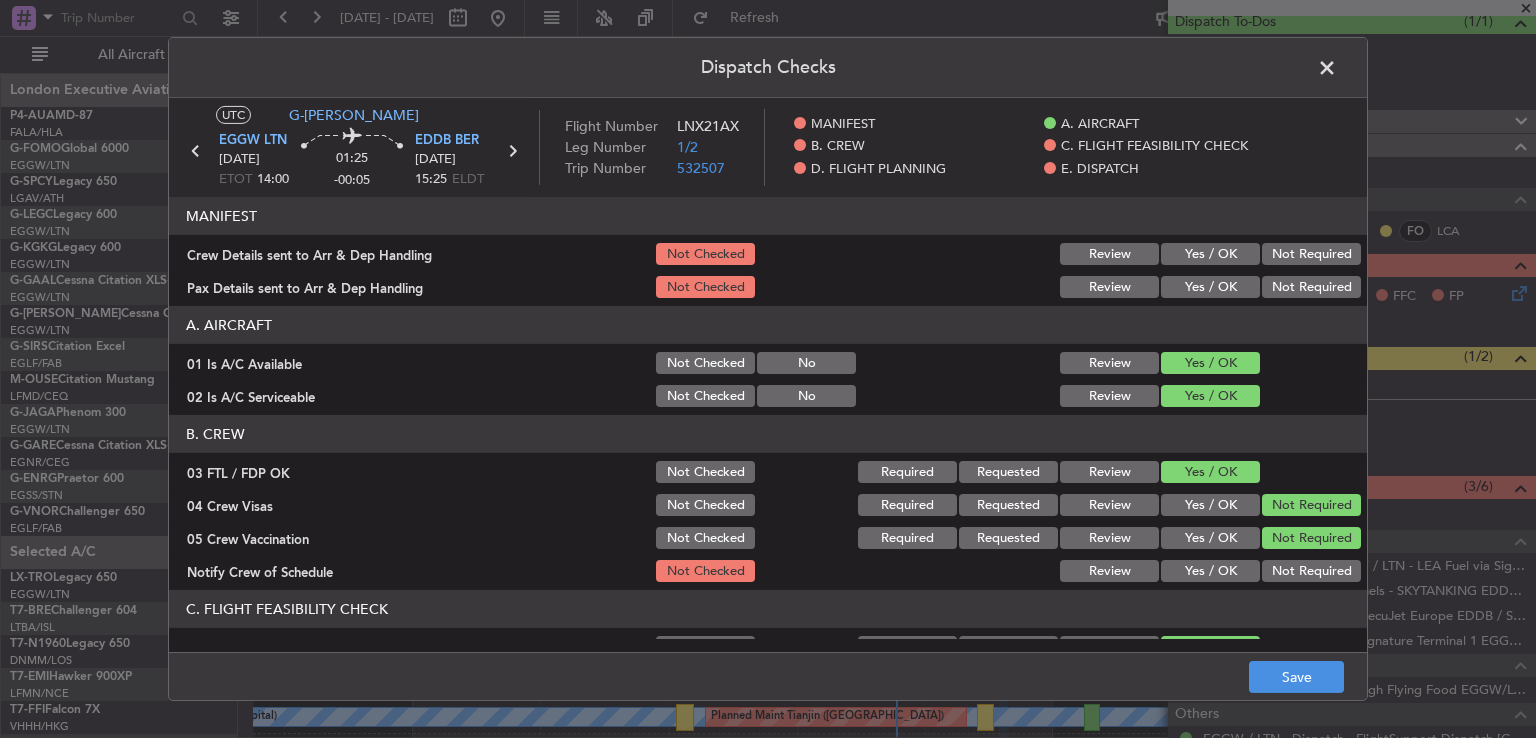 click on "Yes / OK" 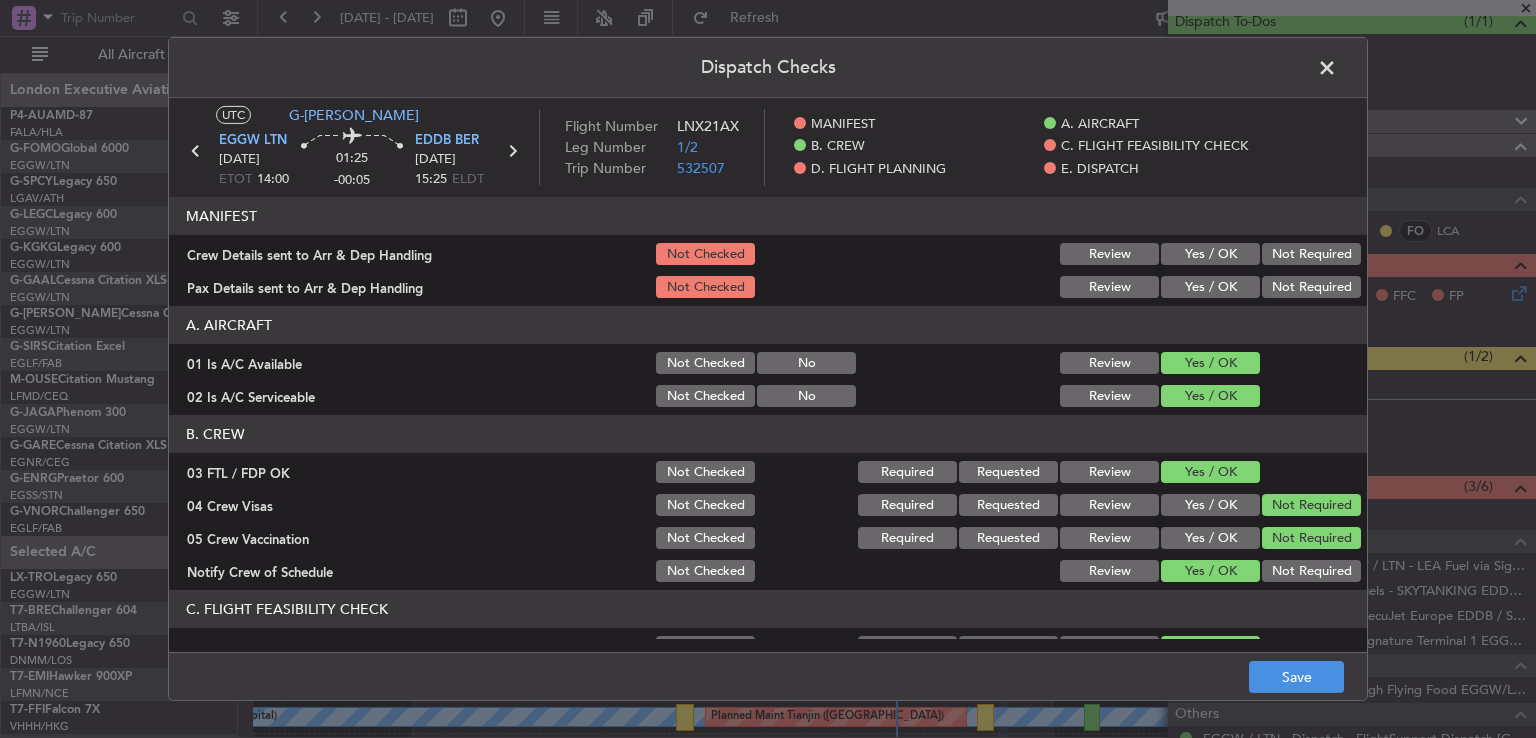 scroll, scrollTop: 408, scrollLeft: 0, axis: vertical 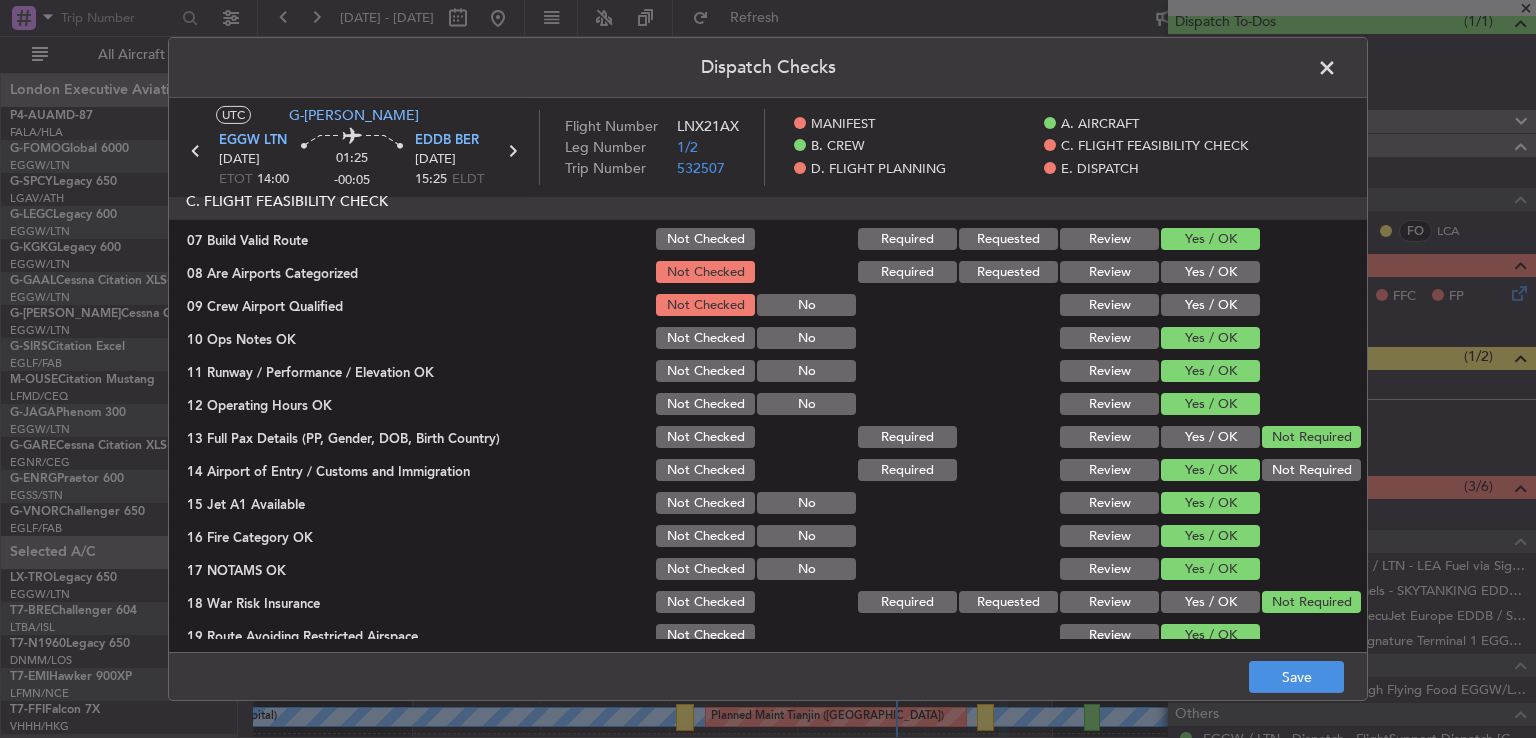 click on "Yes / OK" 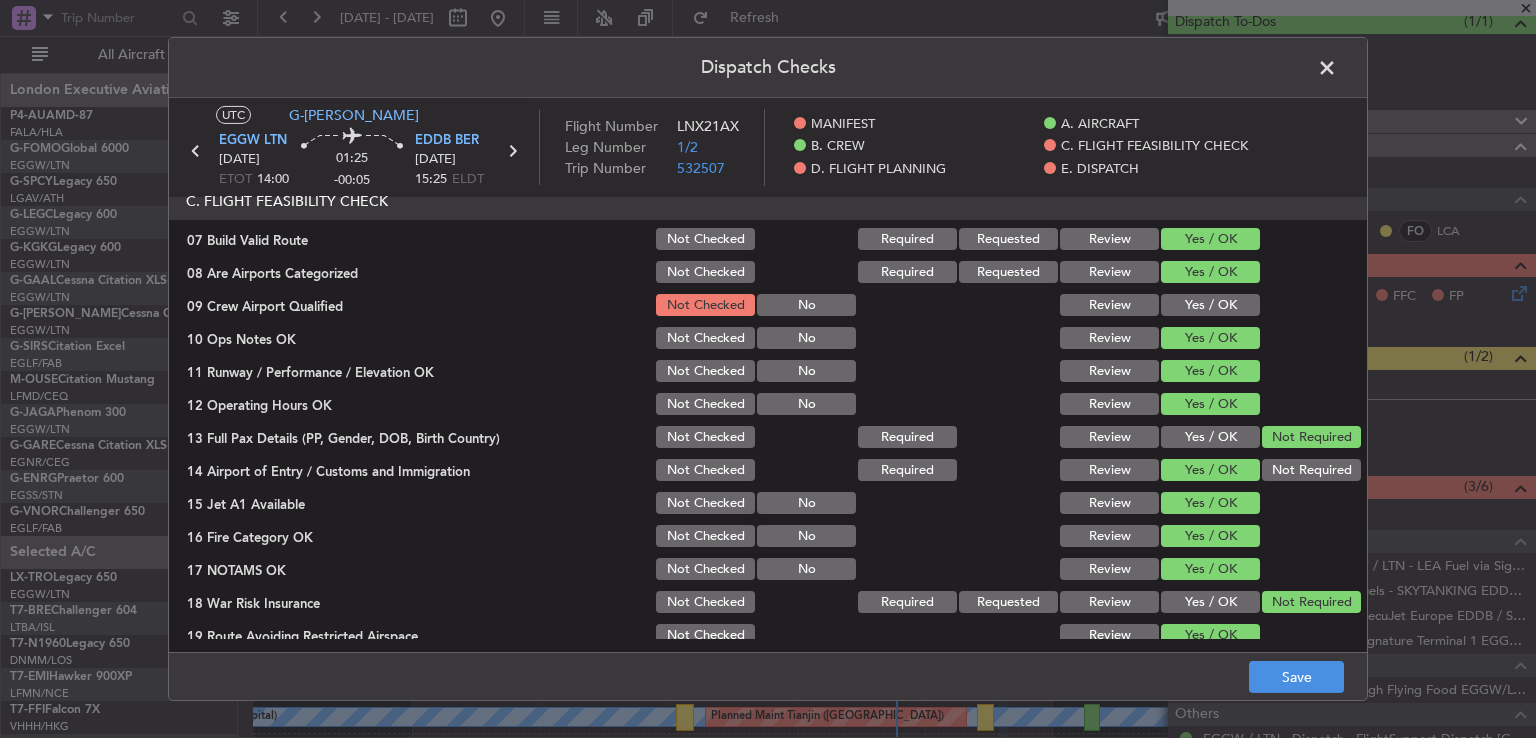 click on "Yes / OK" 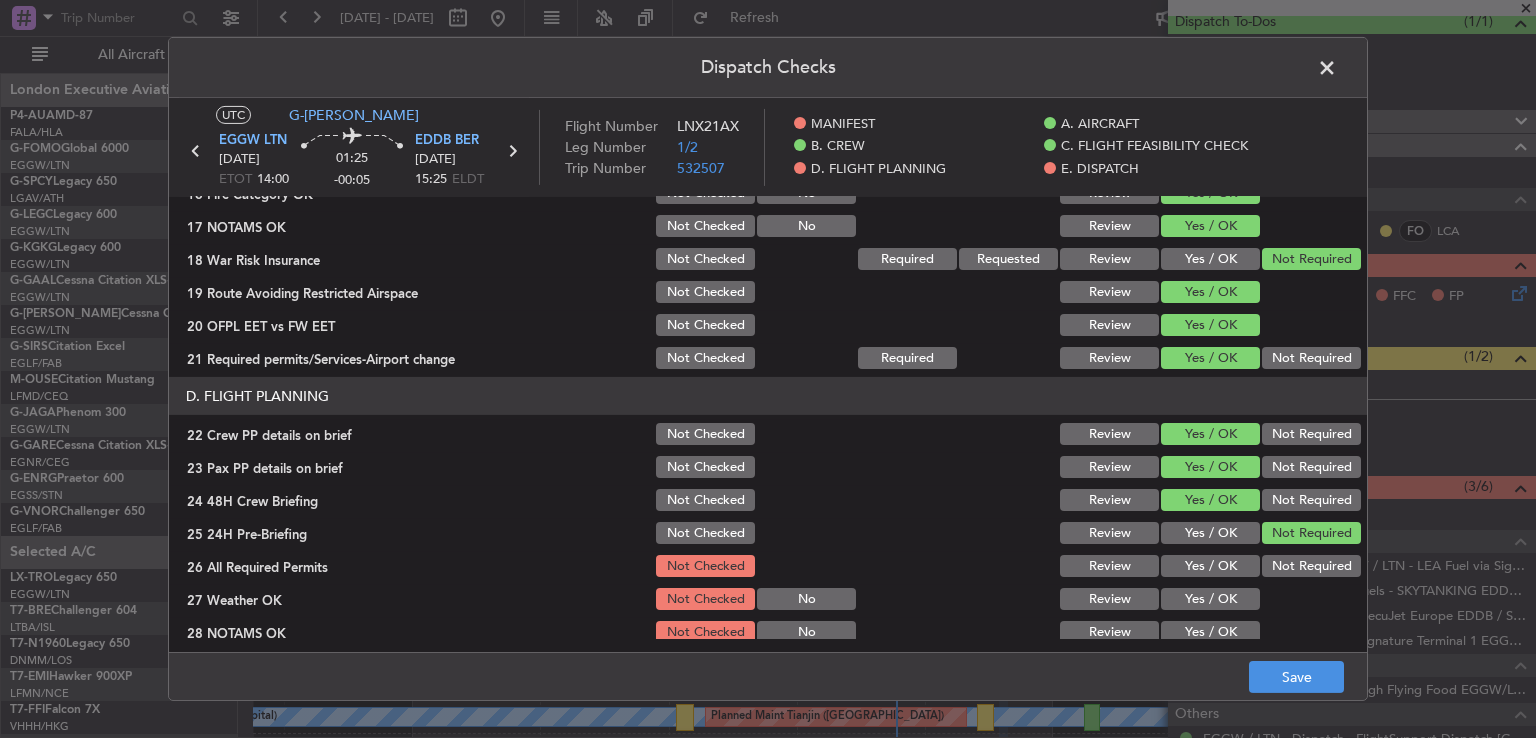 scroll, scrollTop: 751, scrollLeft: 0, axis: vertical 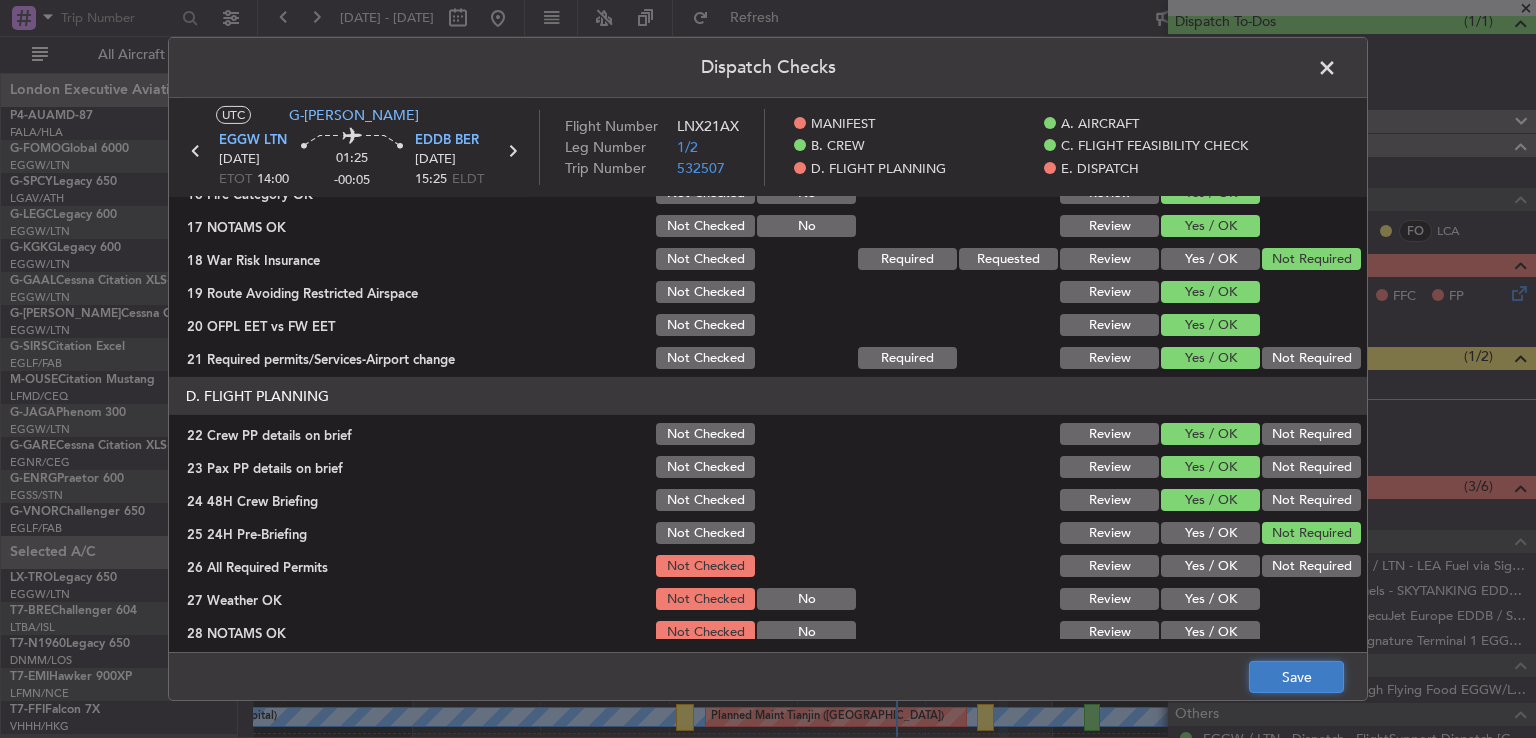 click on "Save" 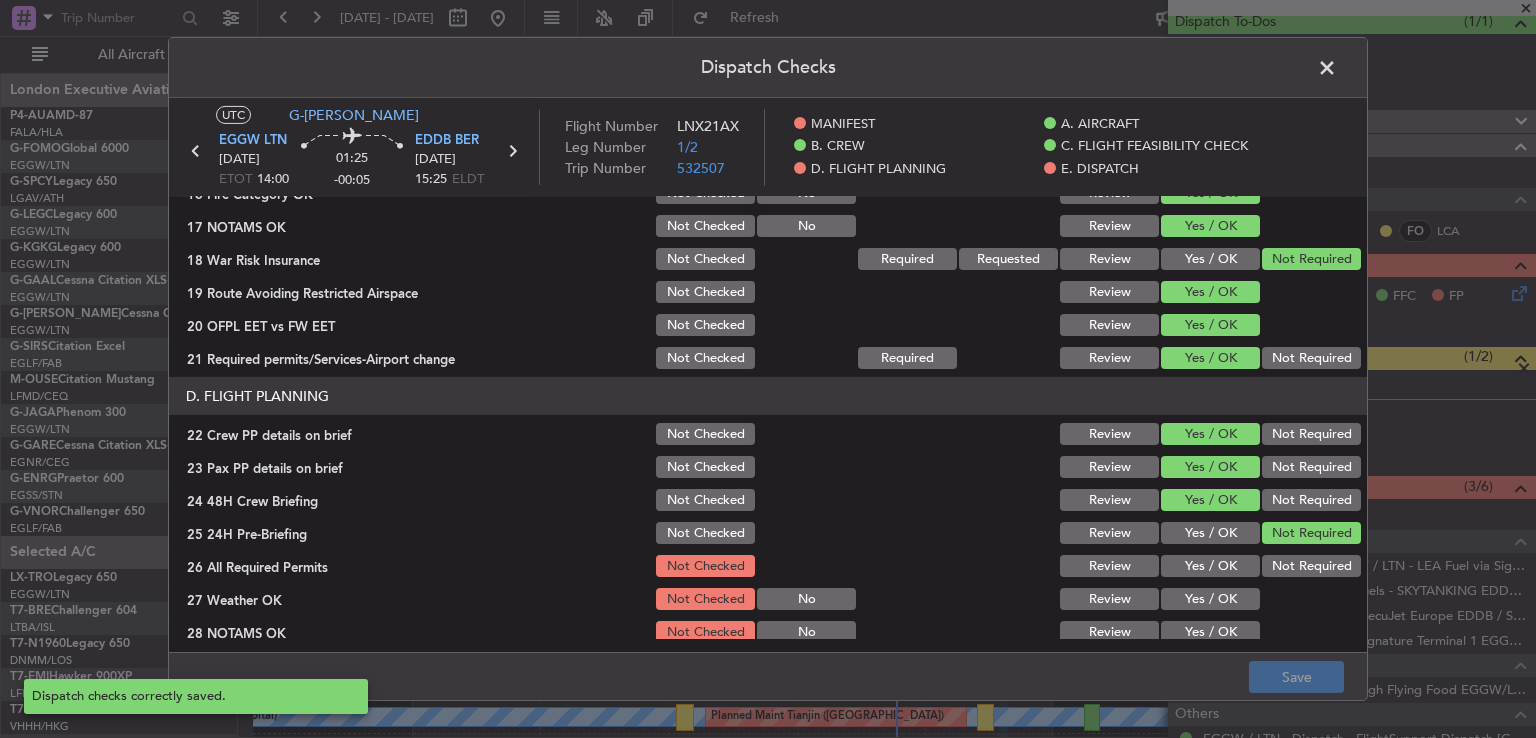 click 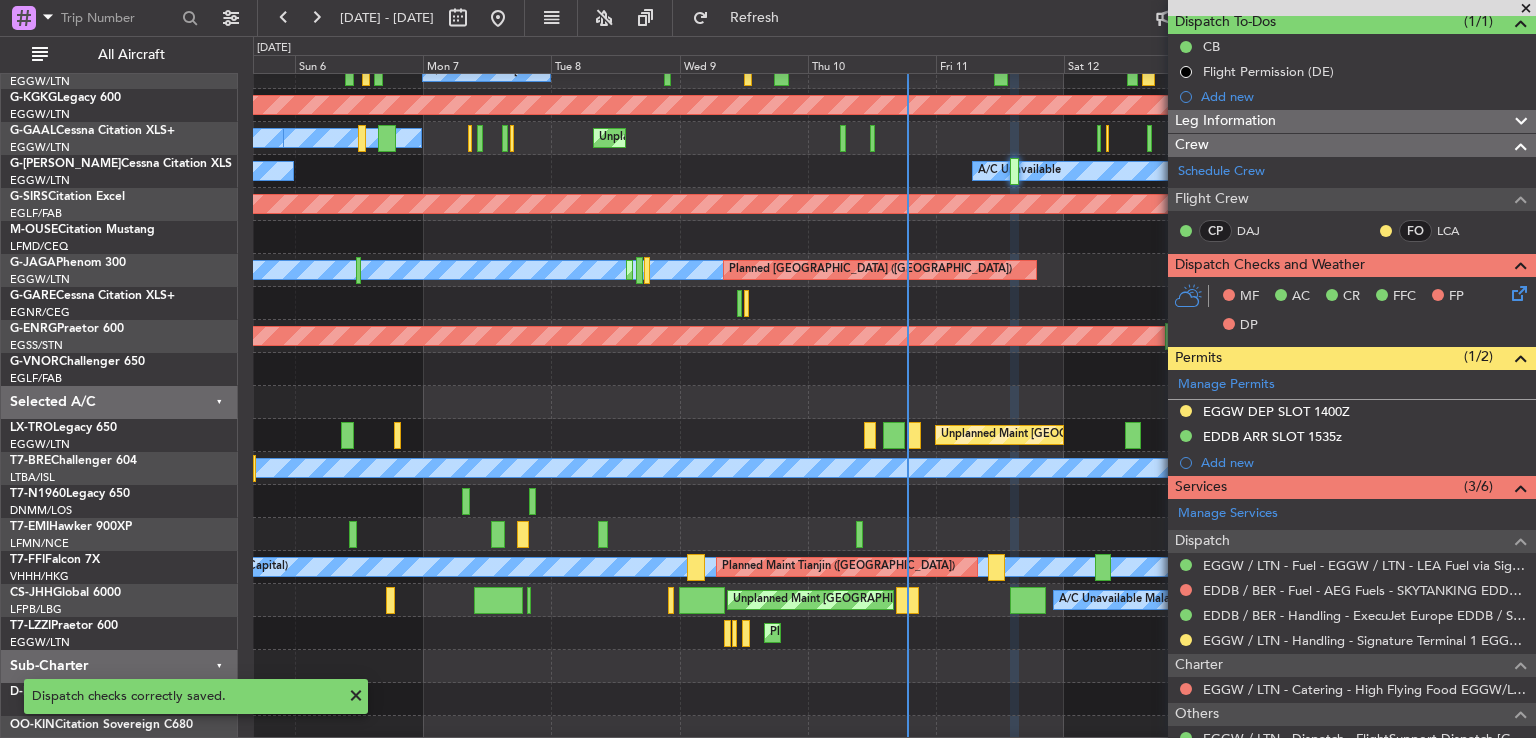 click 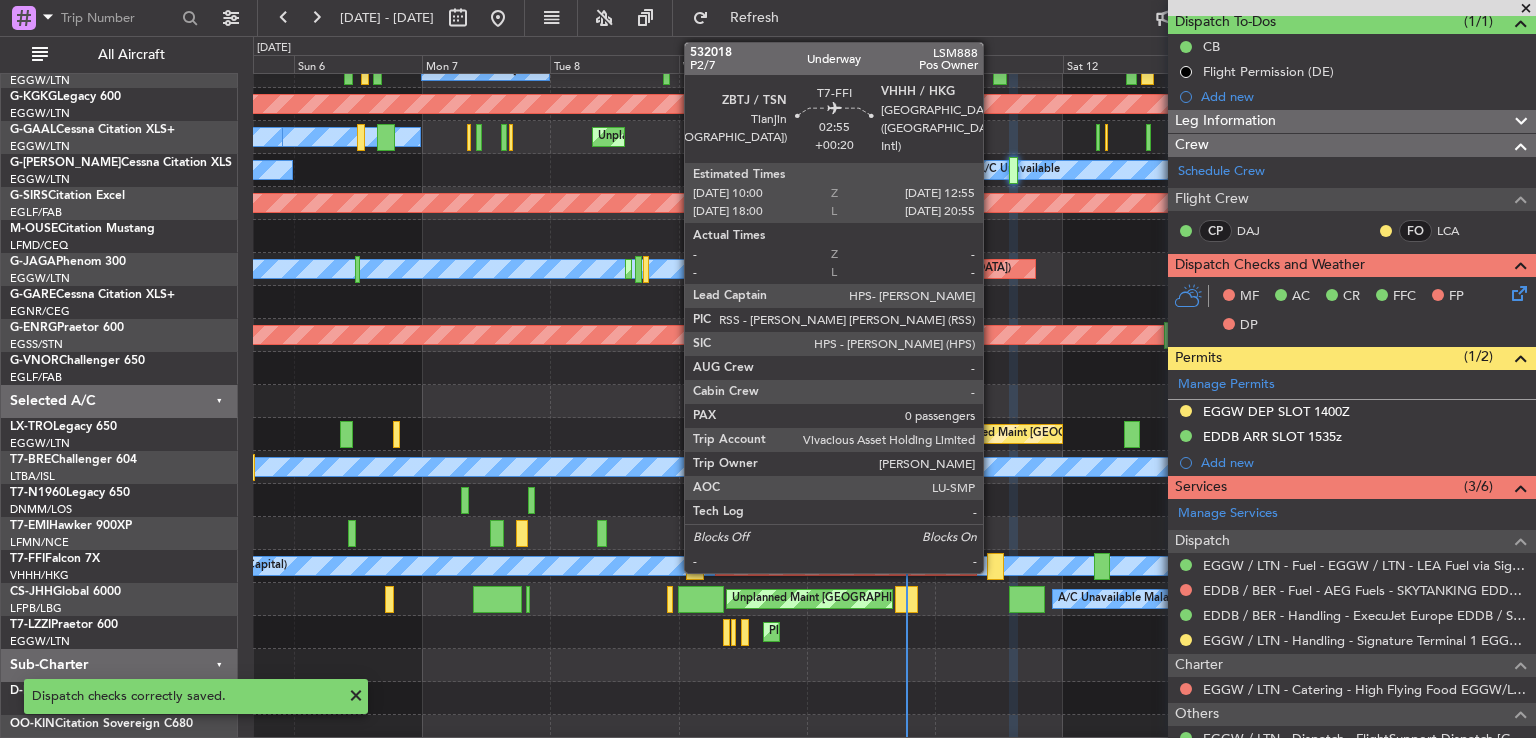 click 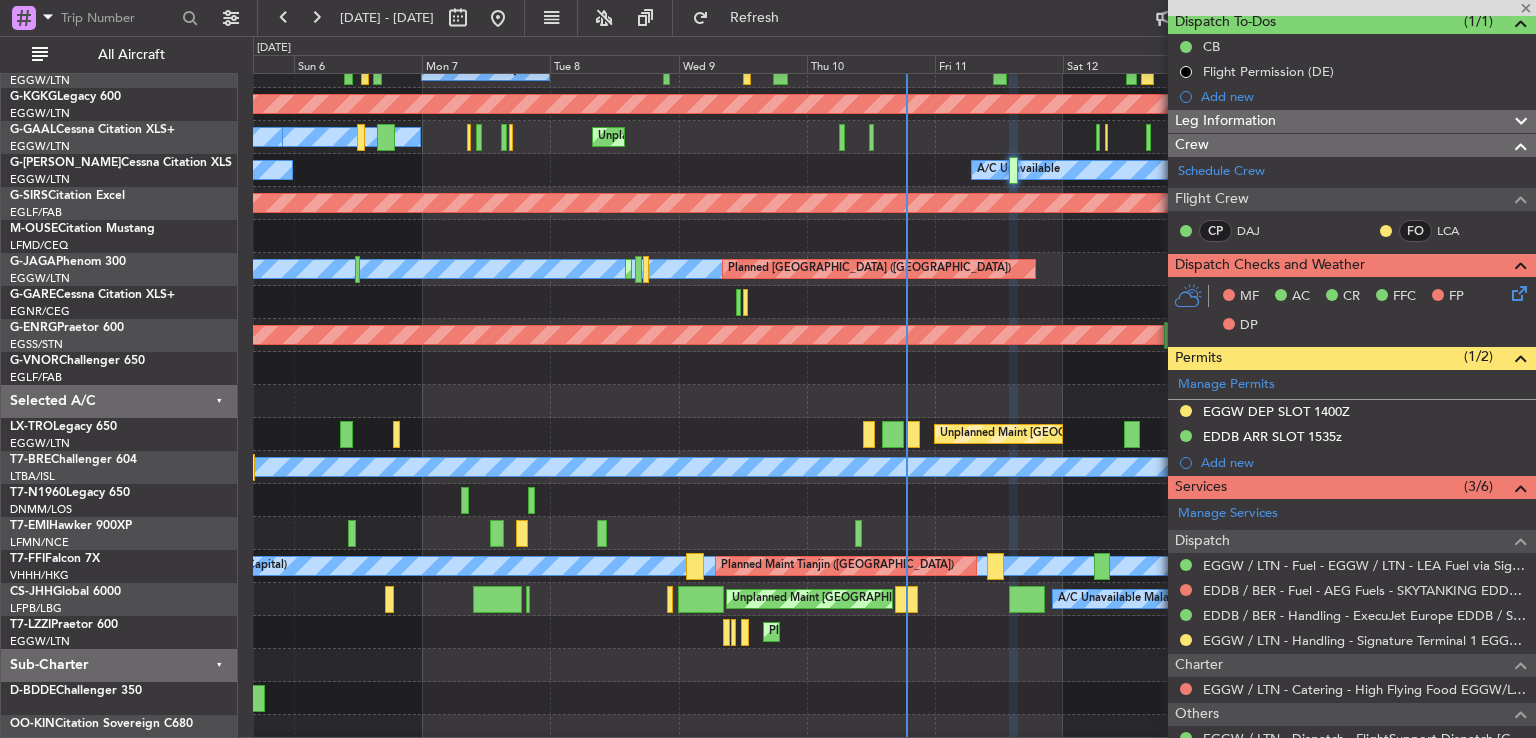 type on "+00:20" 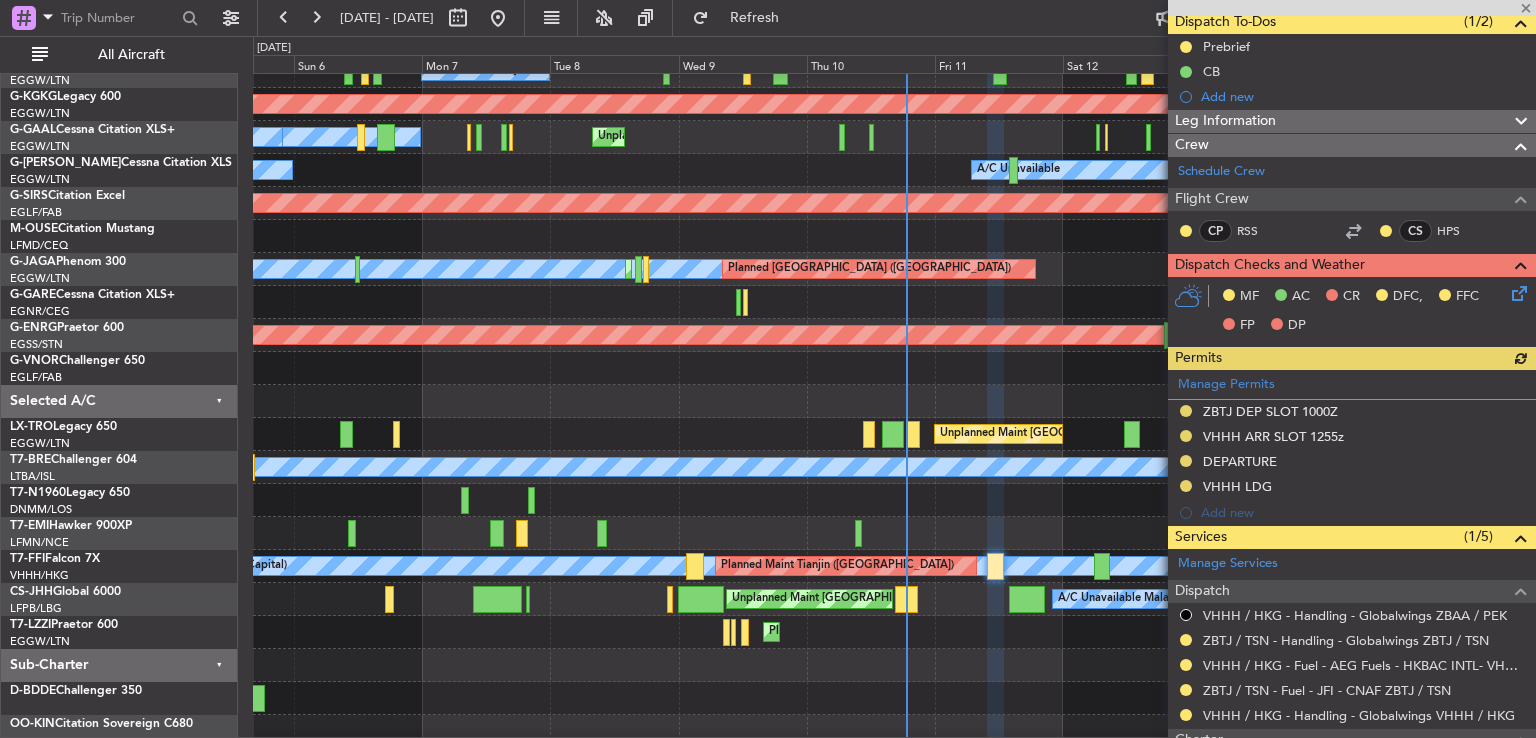 scroll, scrollTop: 193, scrollLeft: 0, axis: vertical 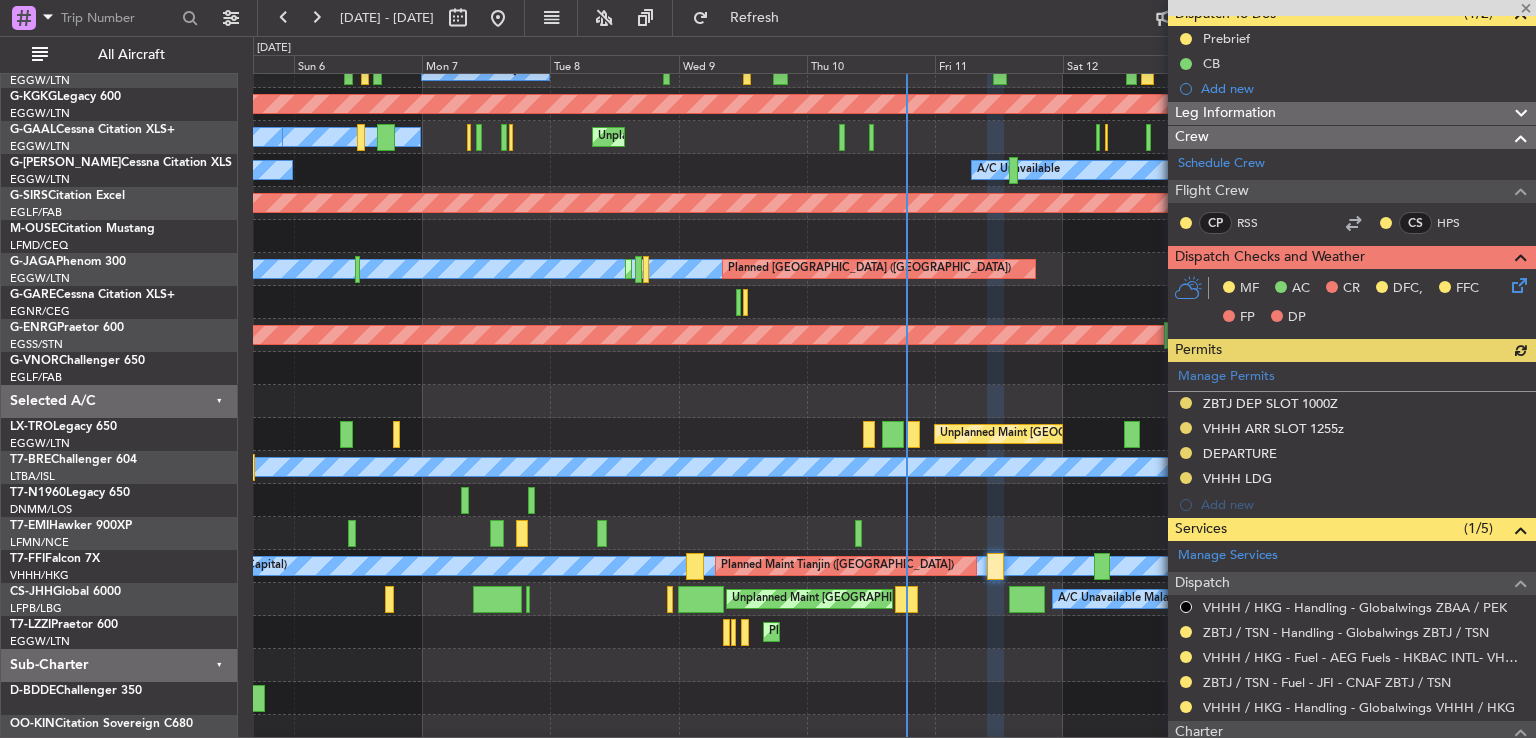 click 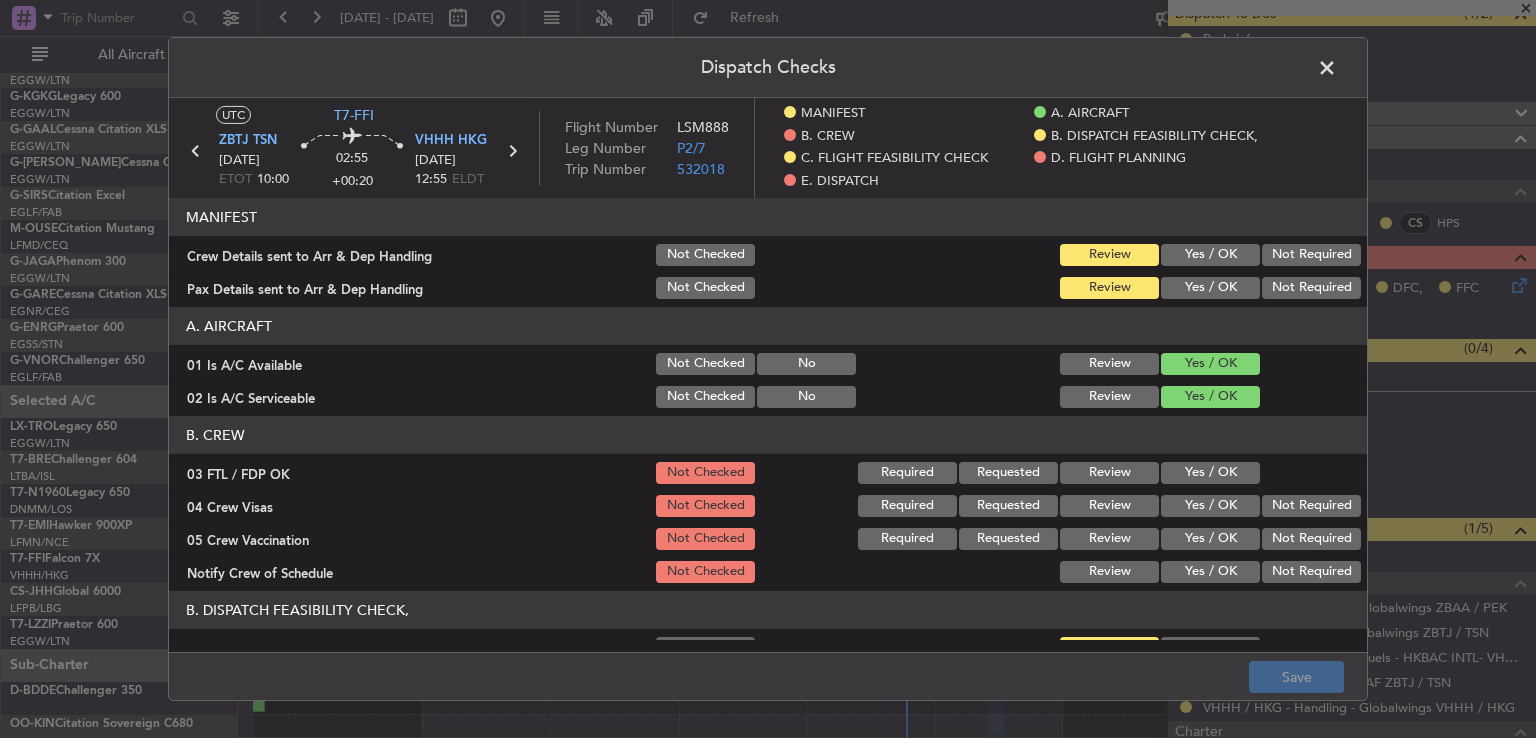 click on "Yes / OK" 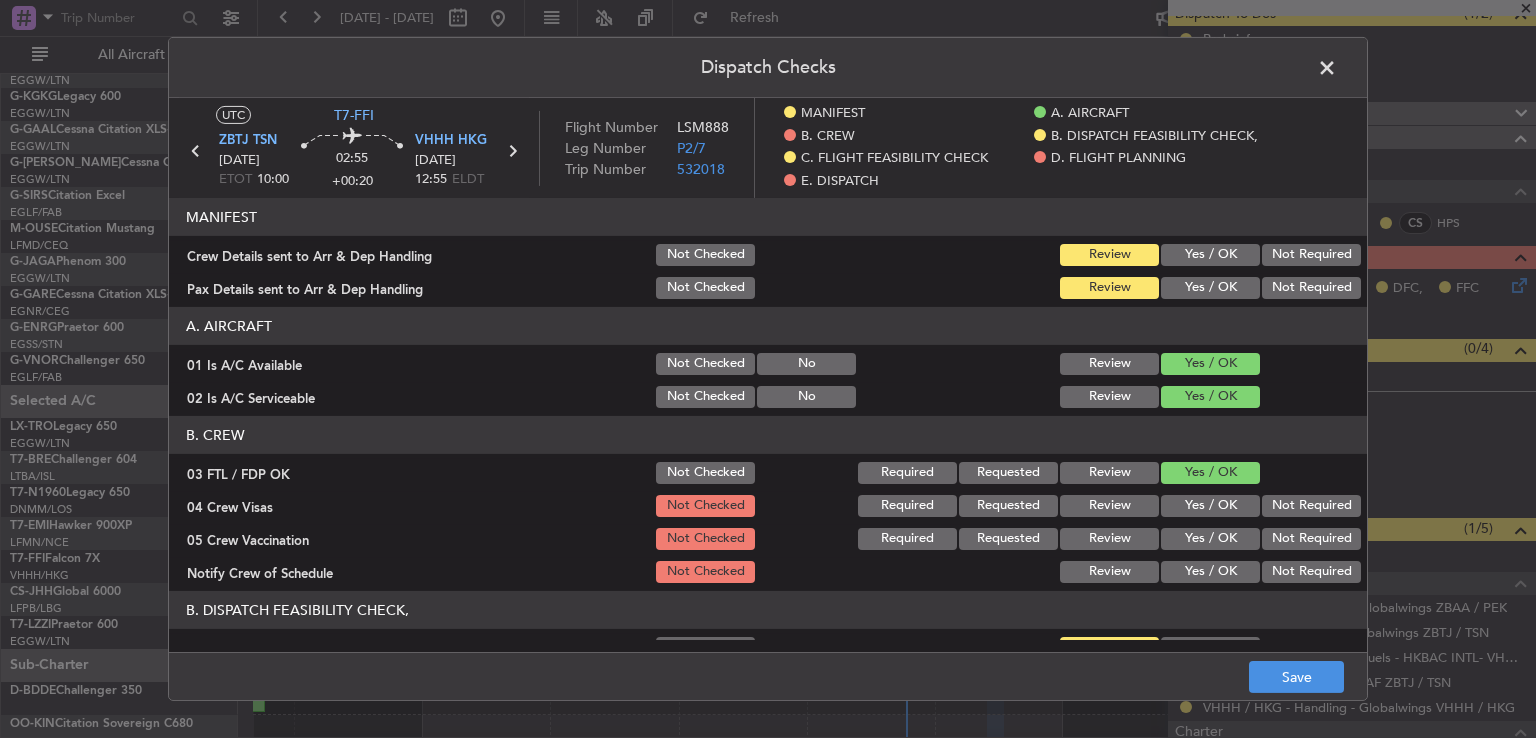 click on "Not Required" 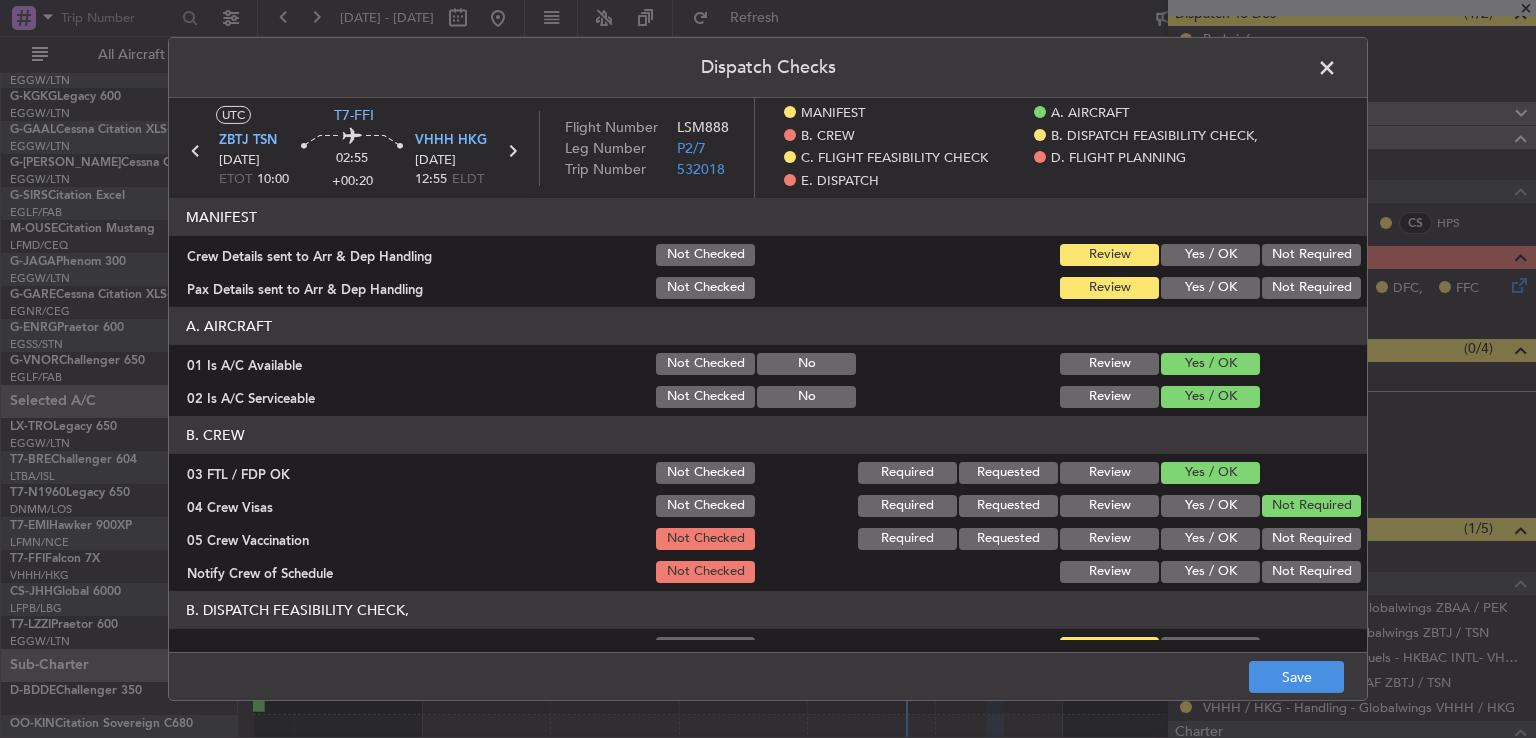 click on "Not Required" 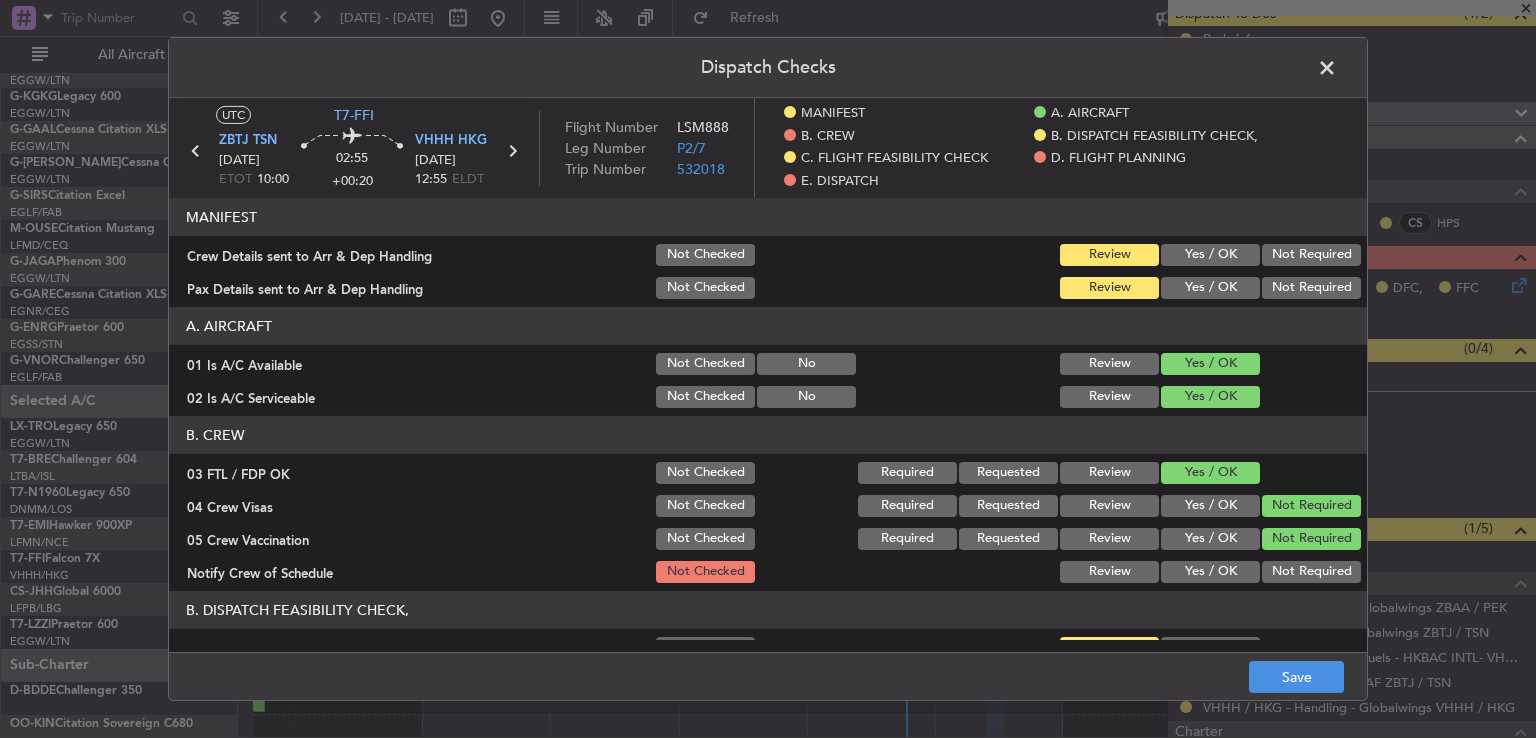click on "Yes / OK" 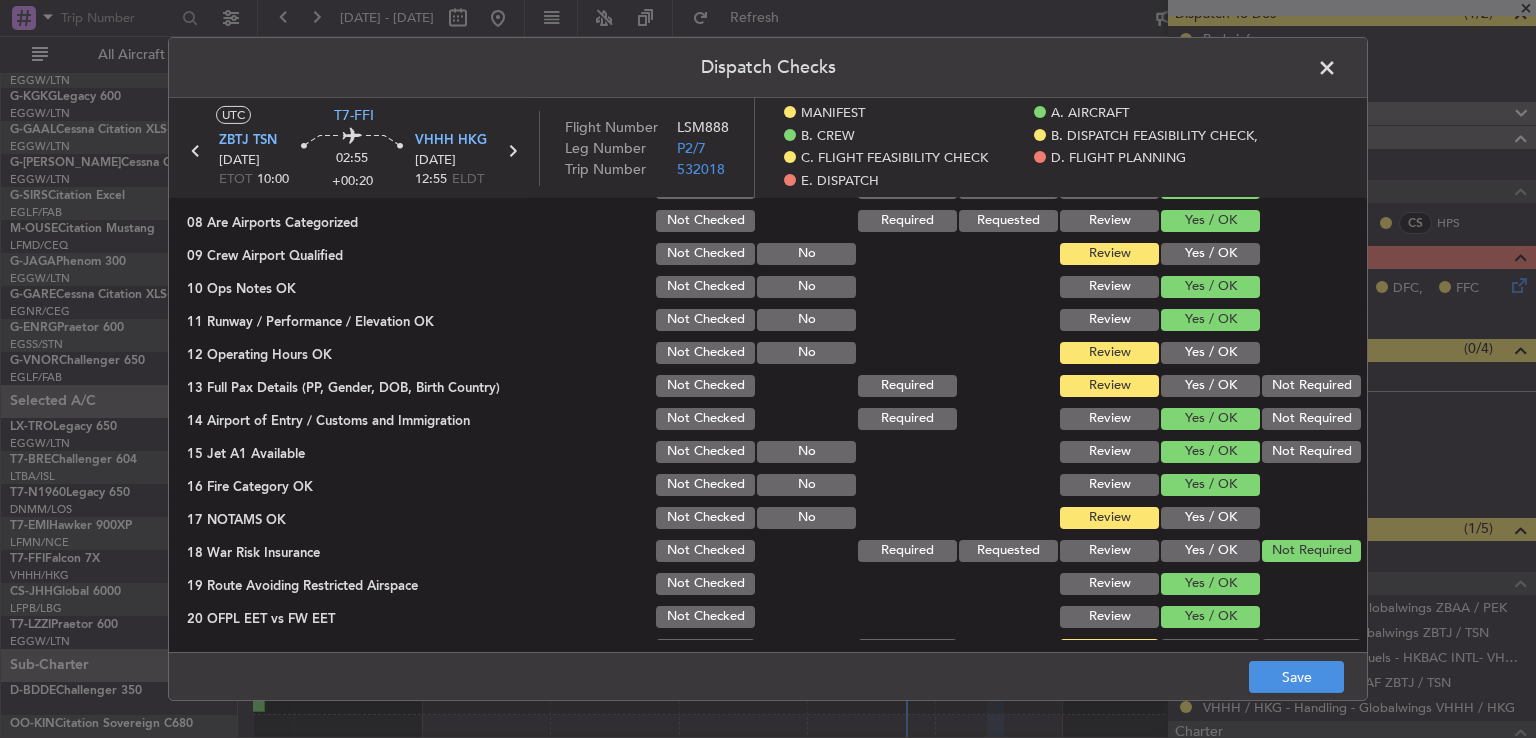 scroll, scrollTop: 521, scrollLeft: 0, axis: vertical 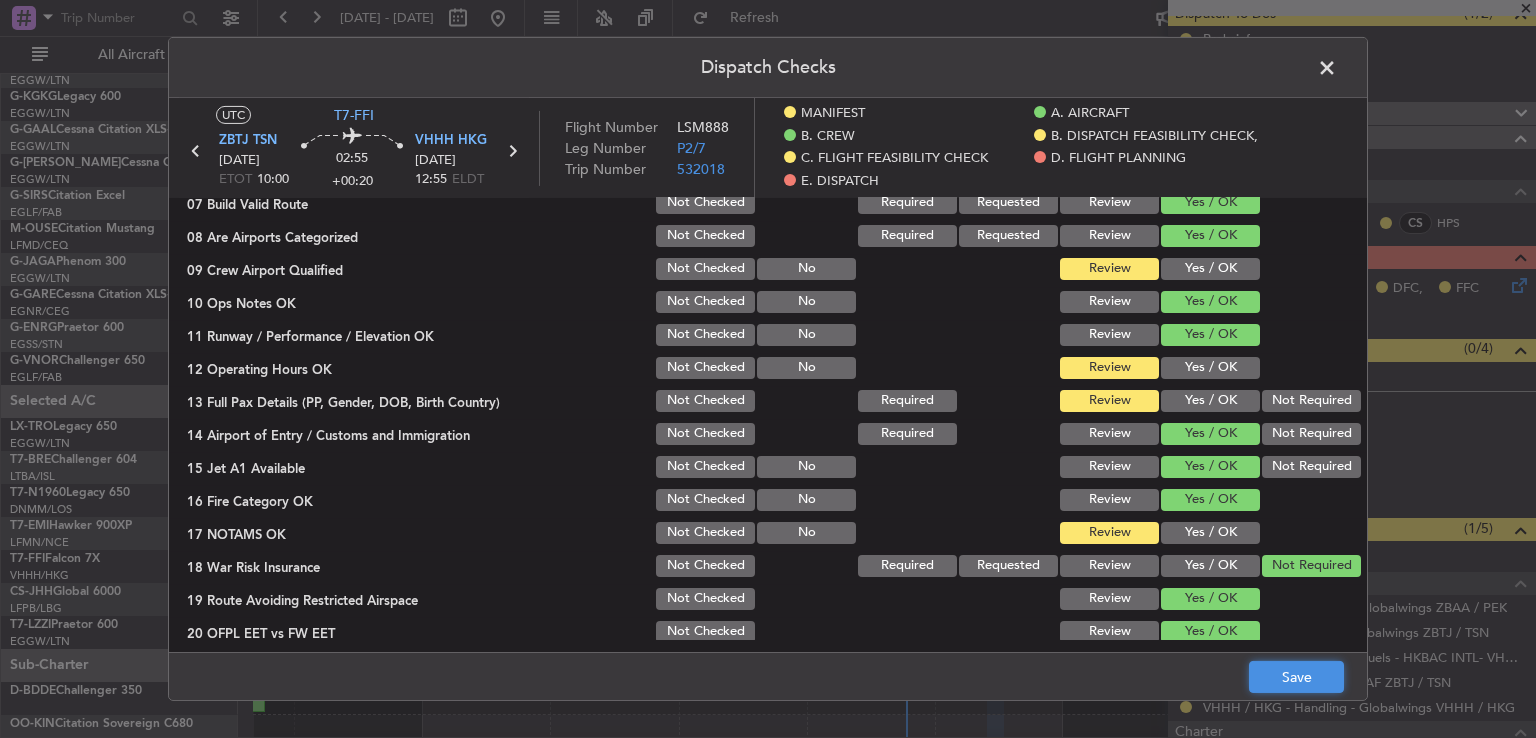 click on "Save" 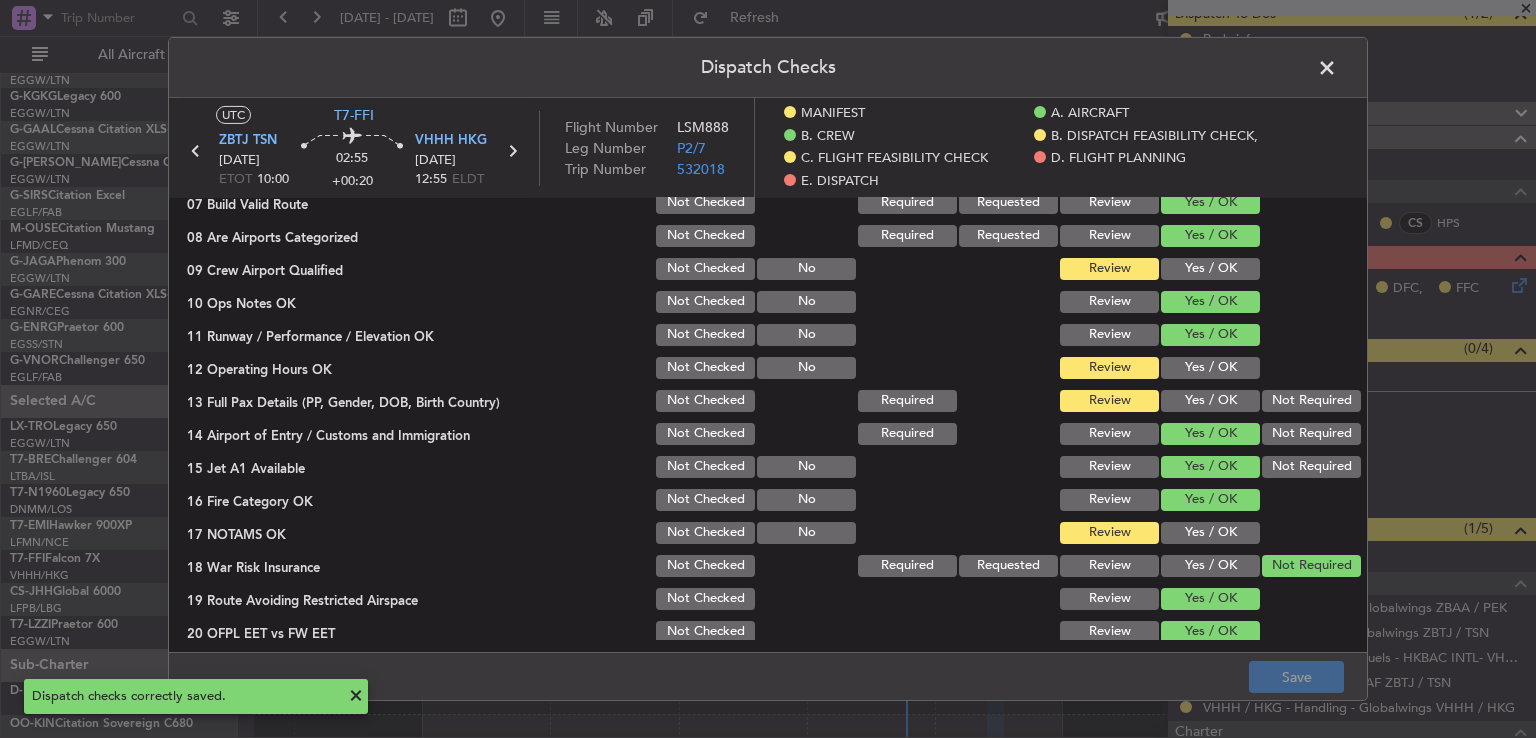 click 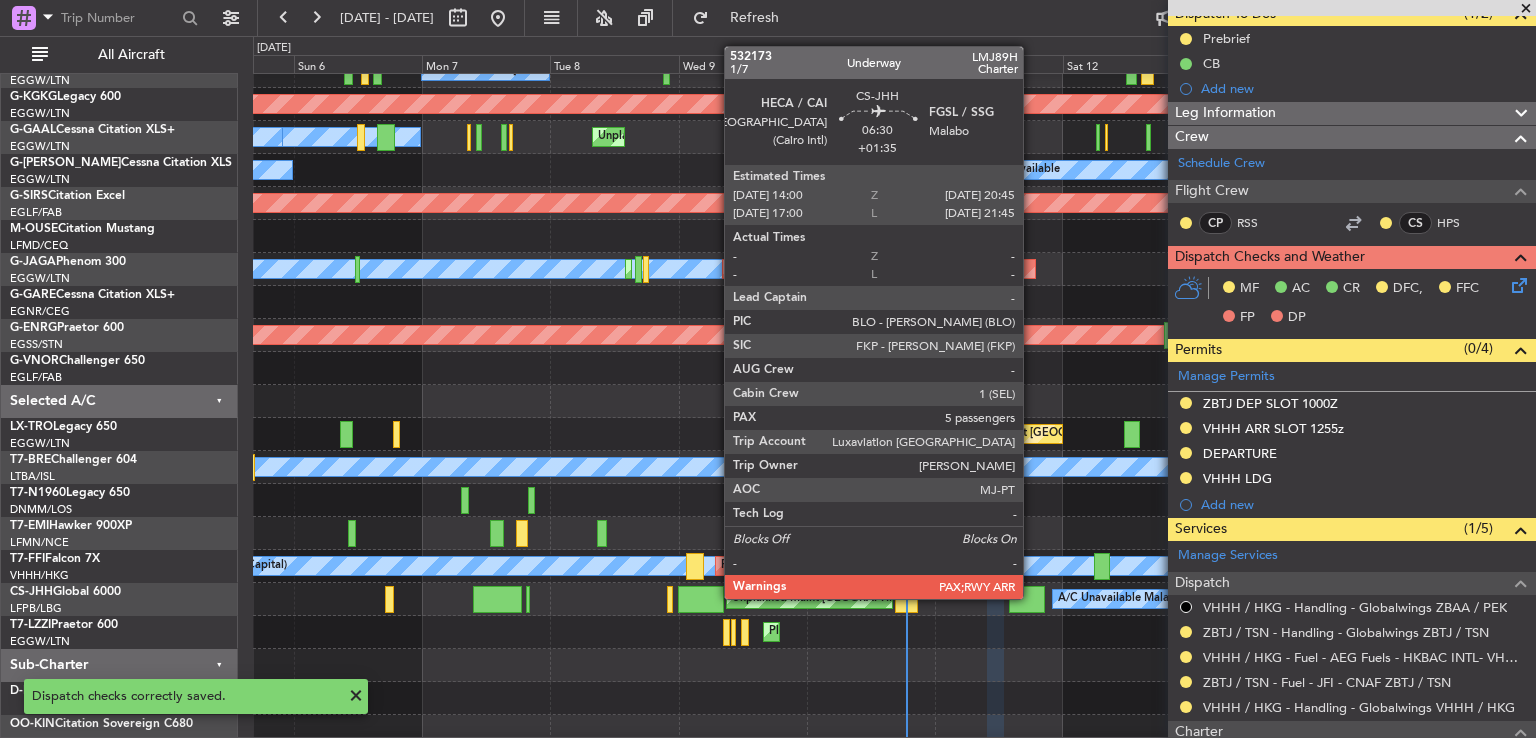 click 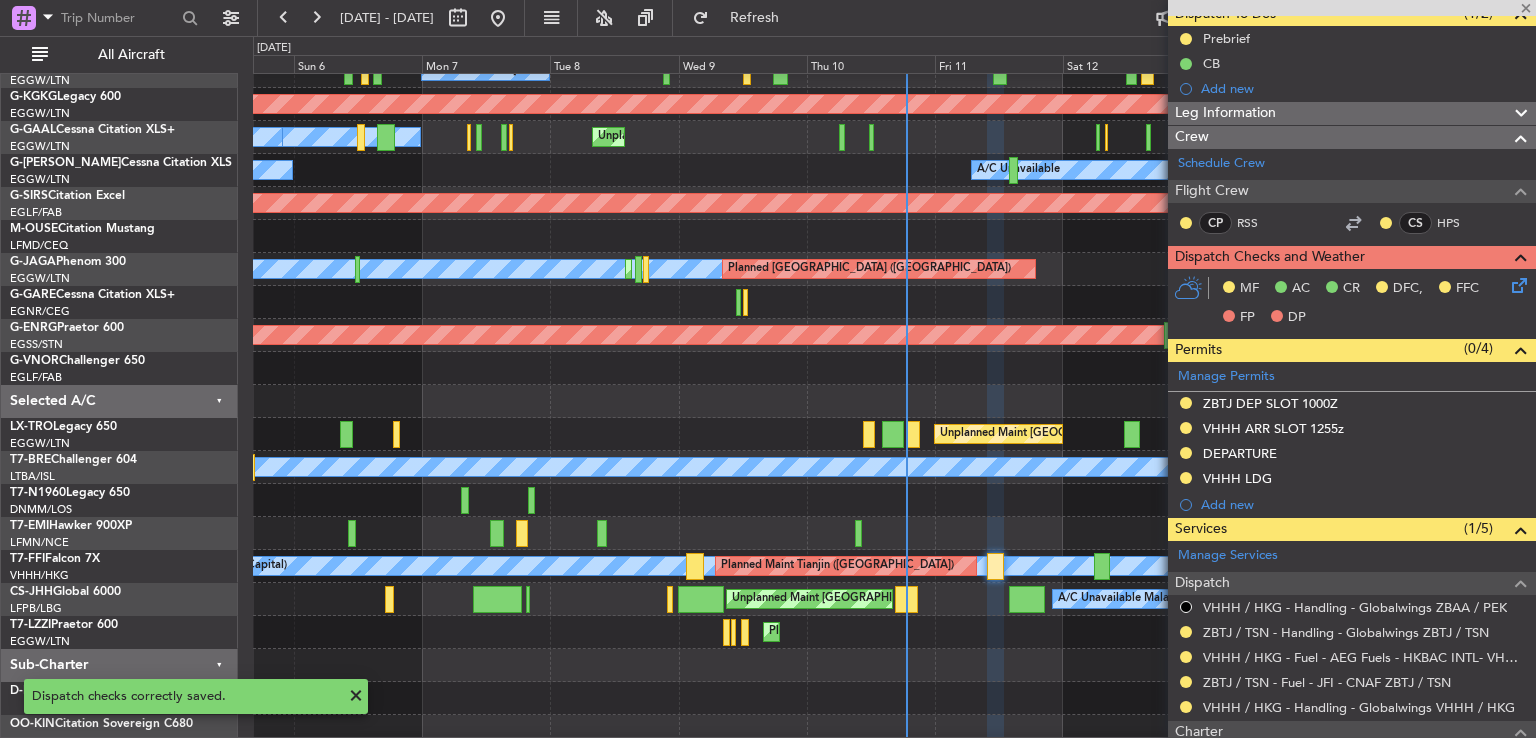 type on "+01:35" 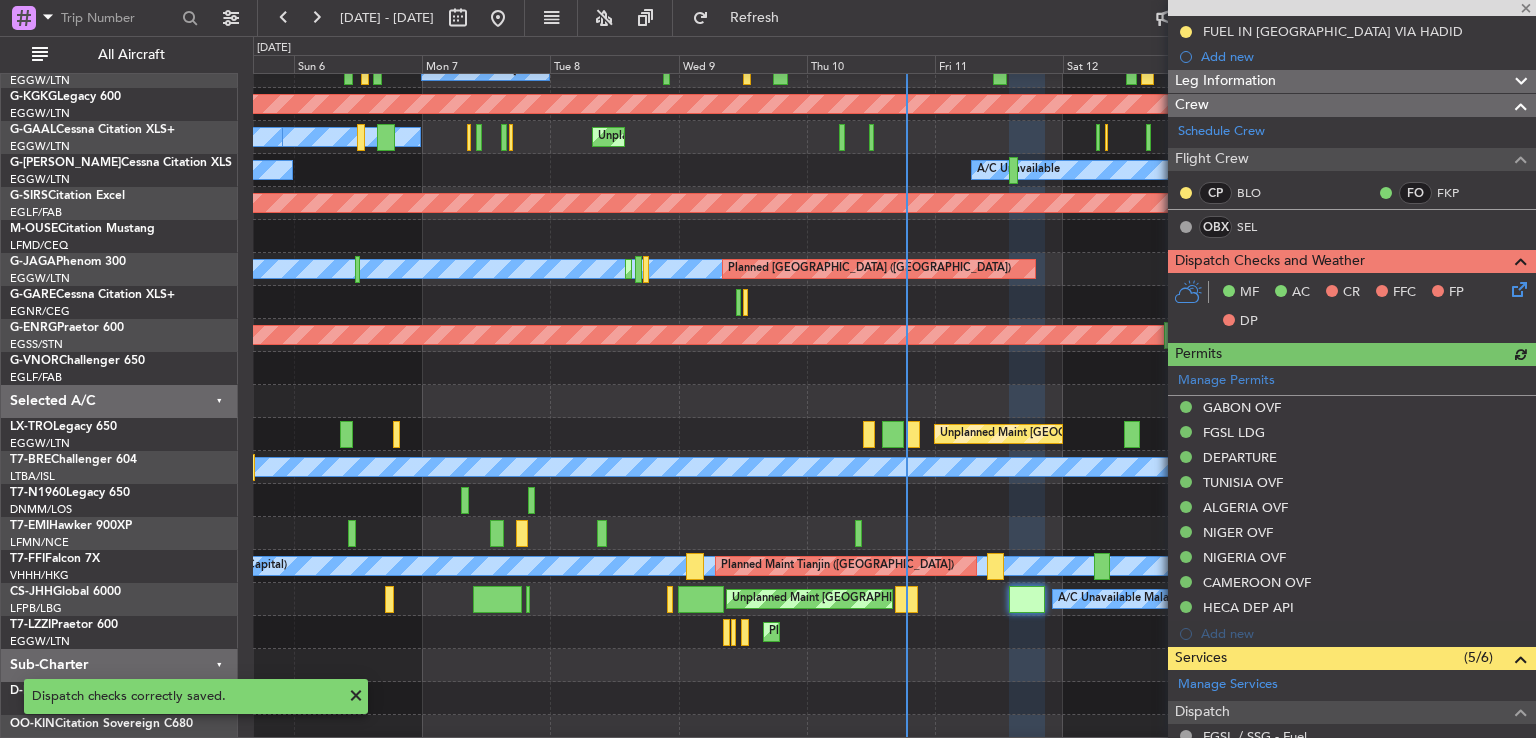 scroll, scrollTop: 271, scrollLeft: 0, axis: vertical 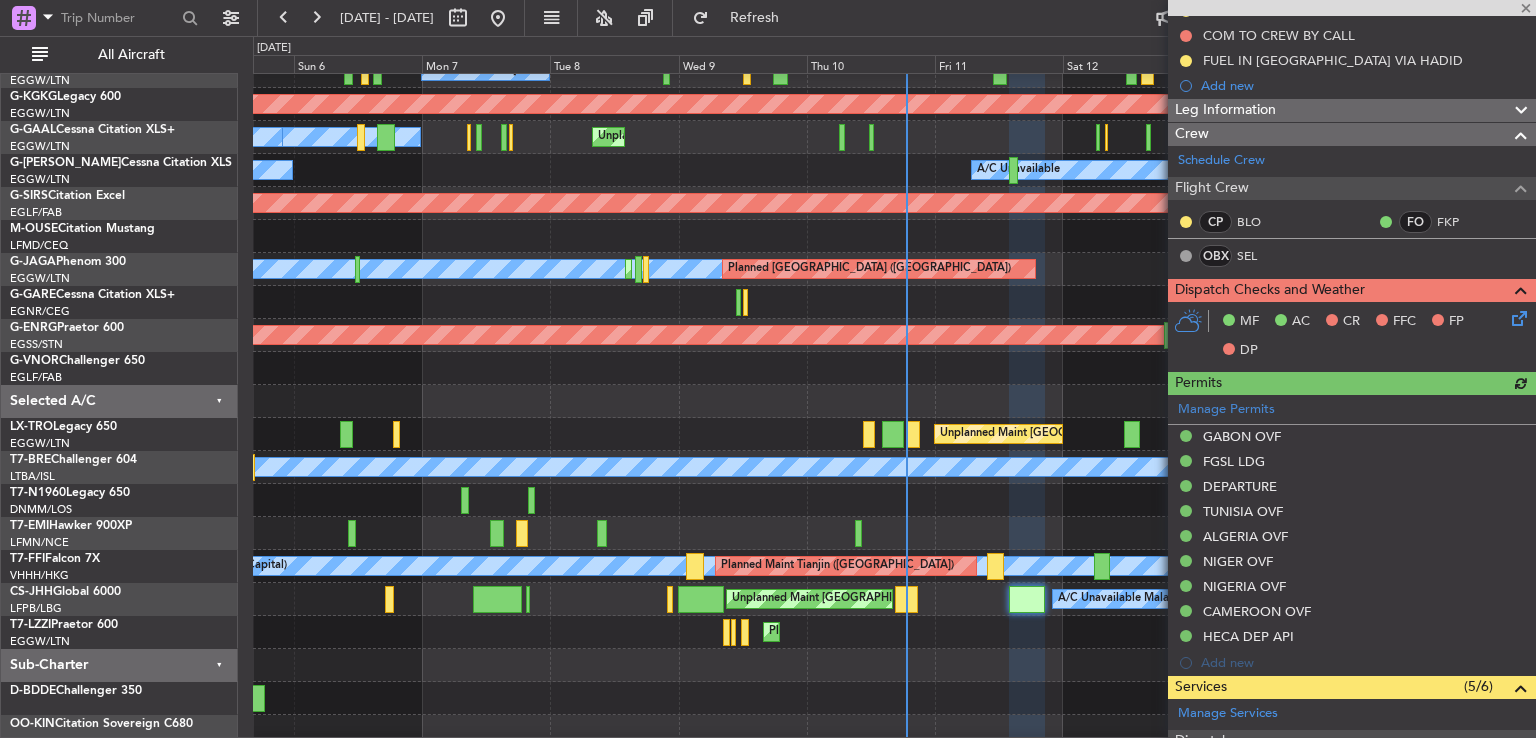 click 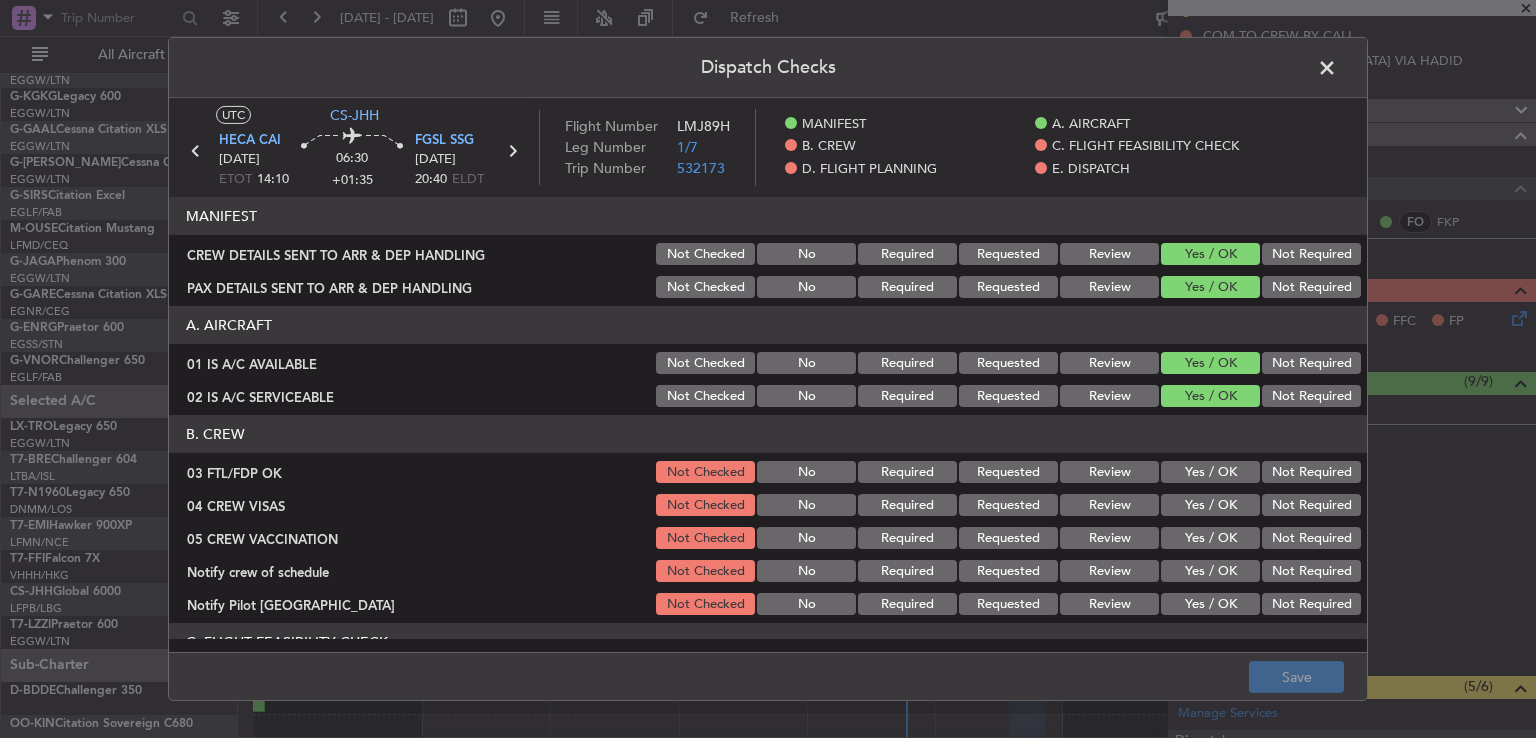 click on "Yes / OK" 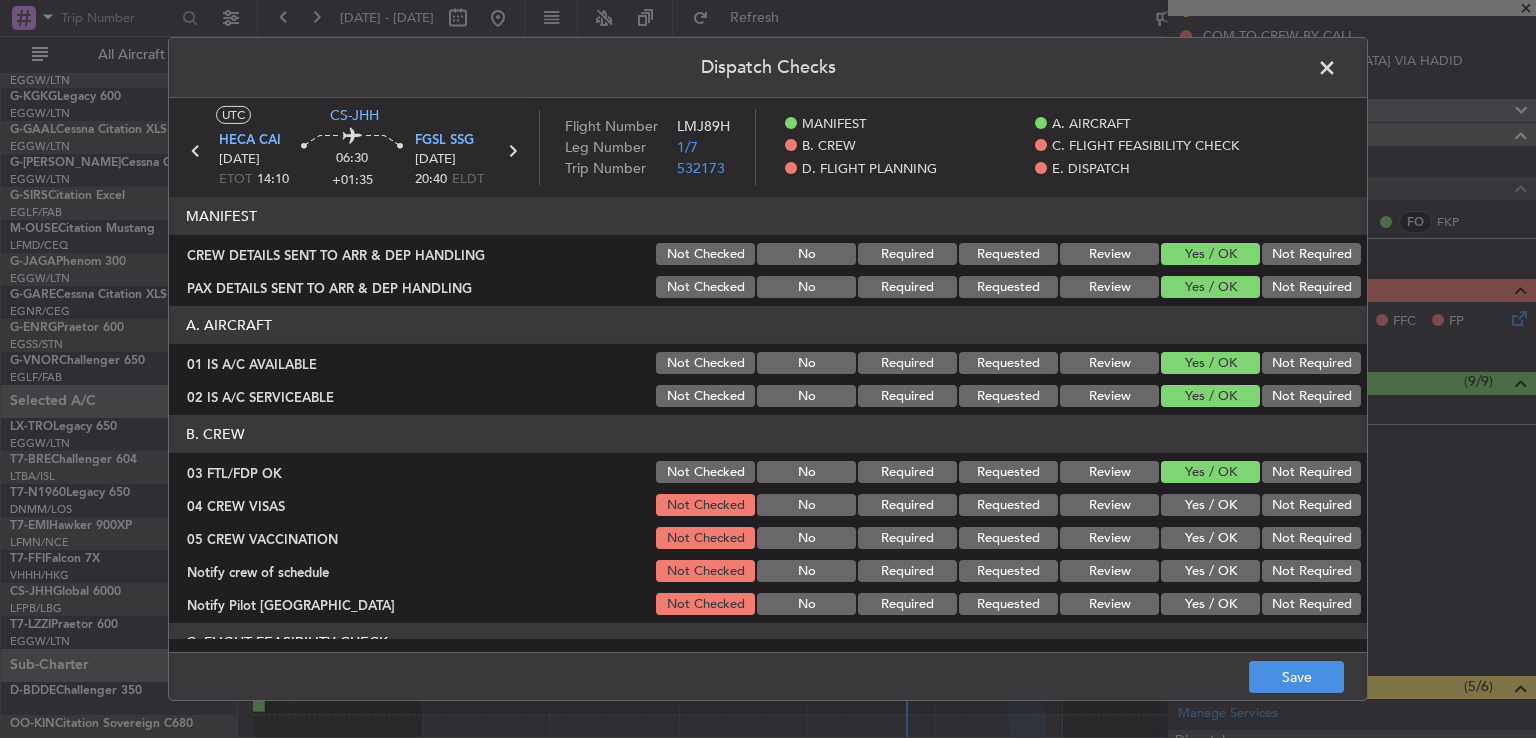 click on "Requested" 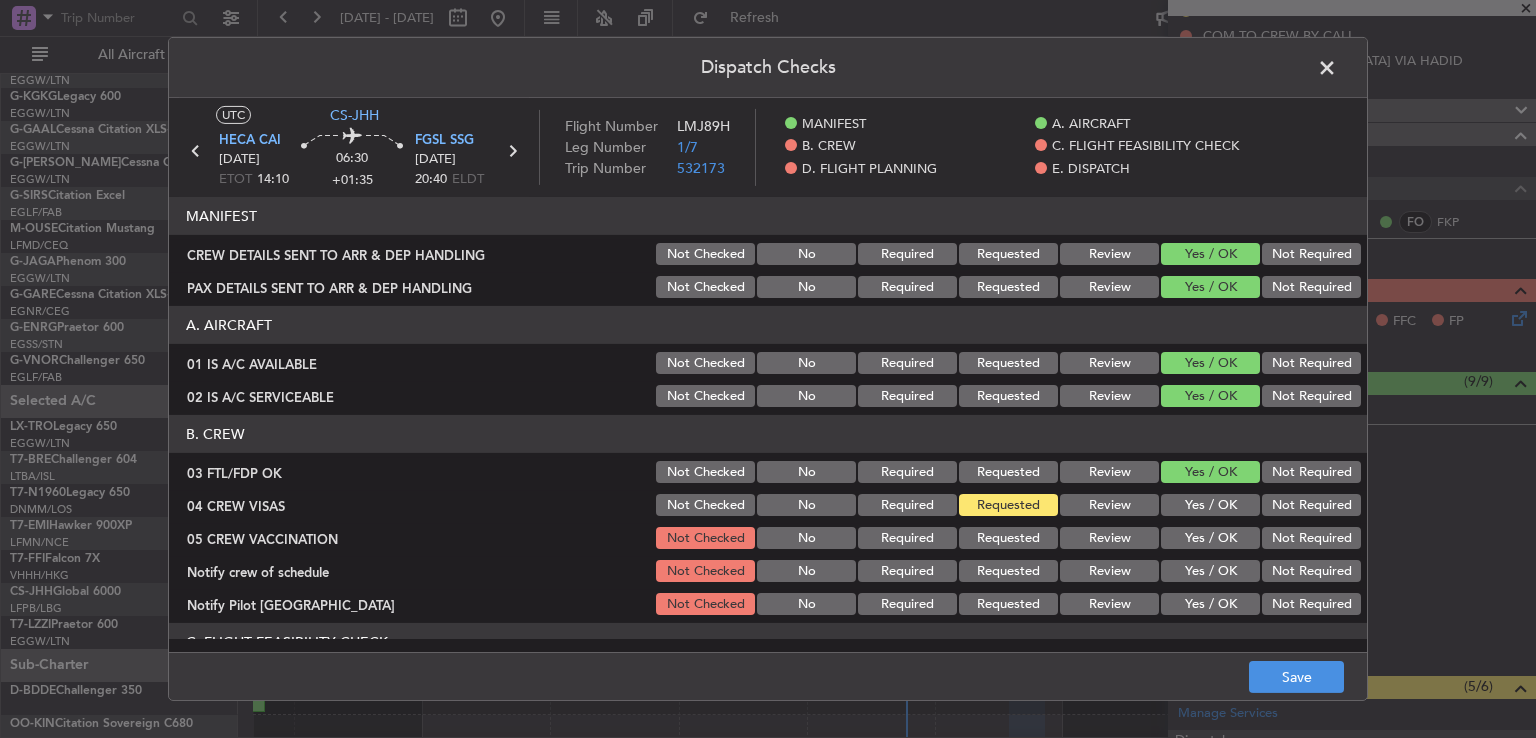 click on "Not Required" 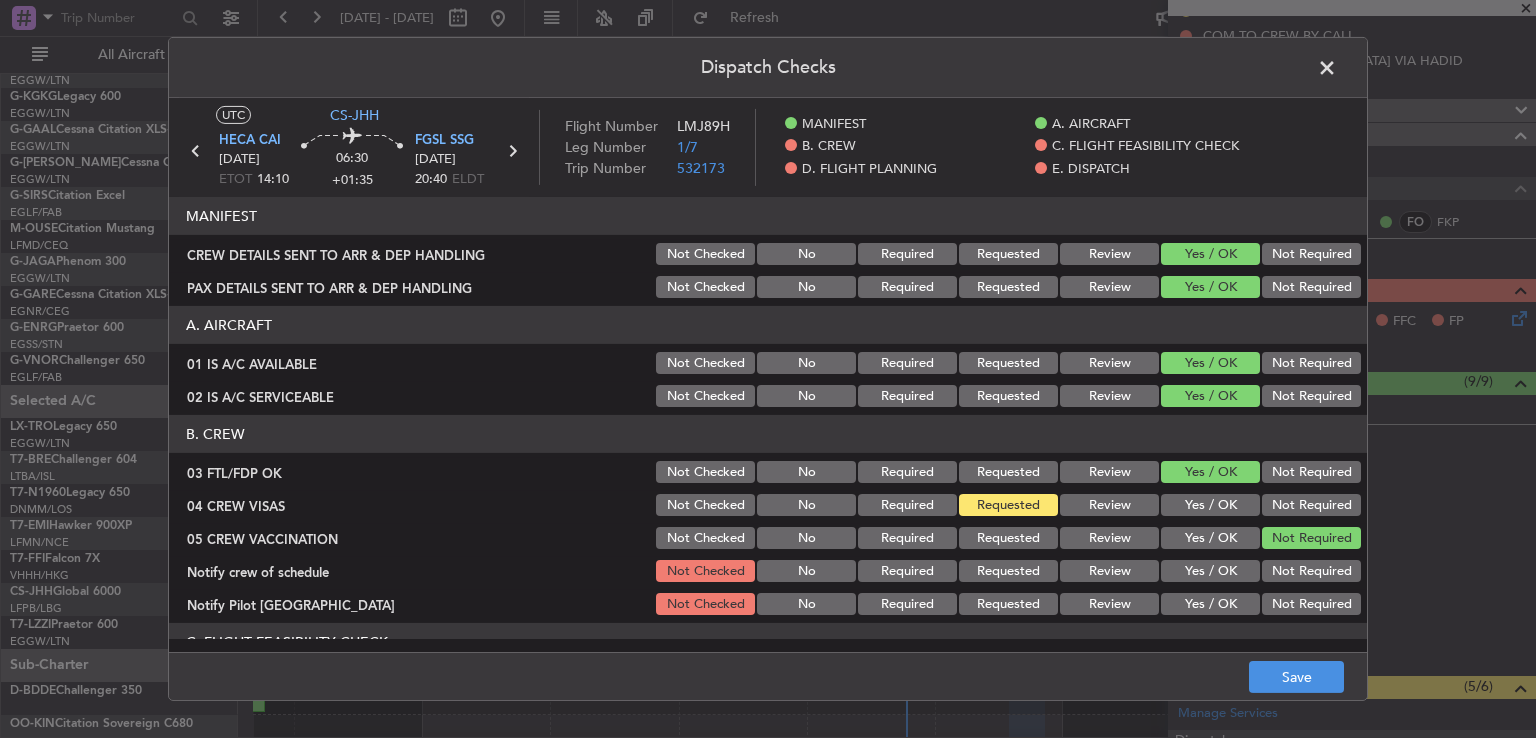click on "Yes / OK" 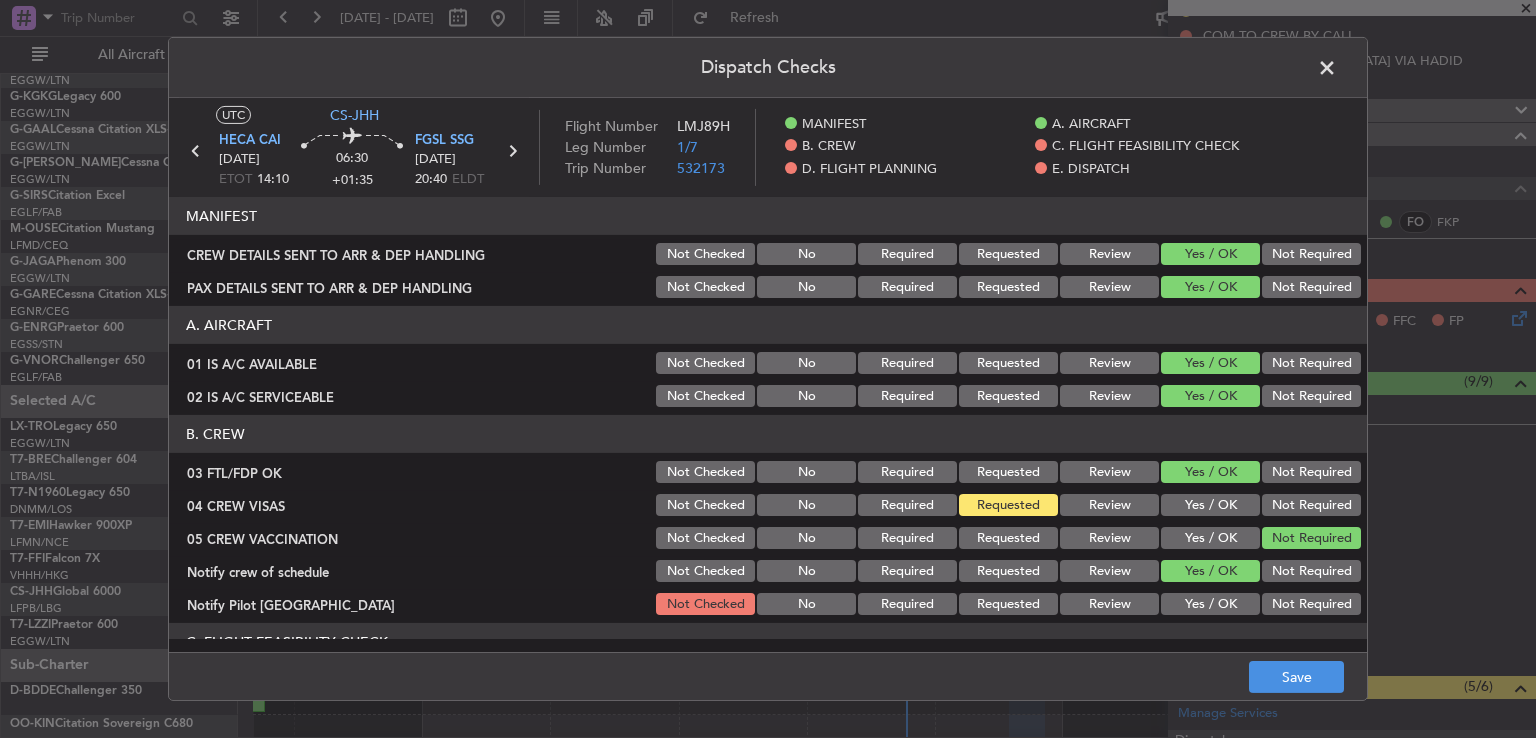 click on "Yes / OK" 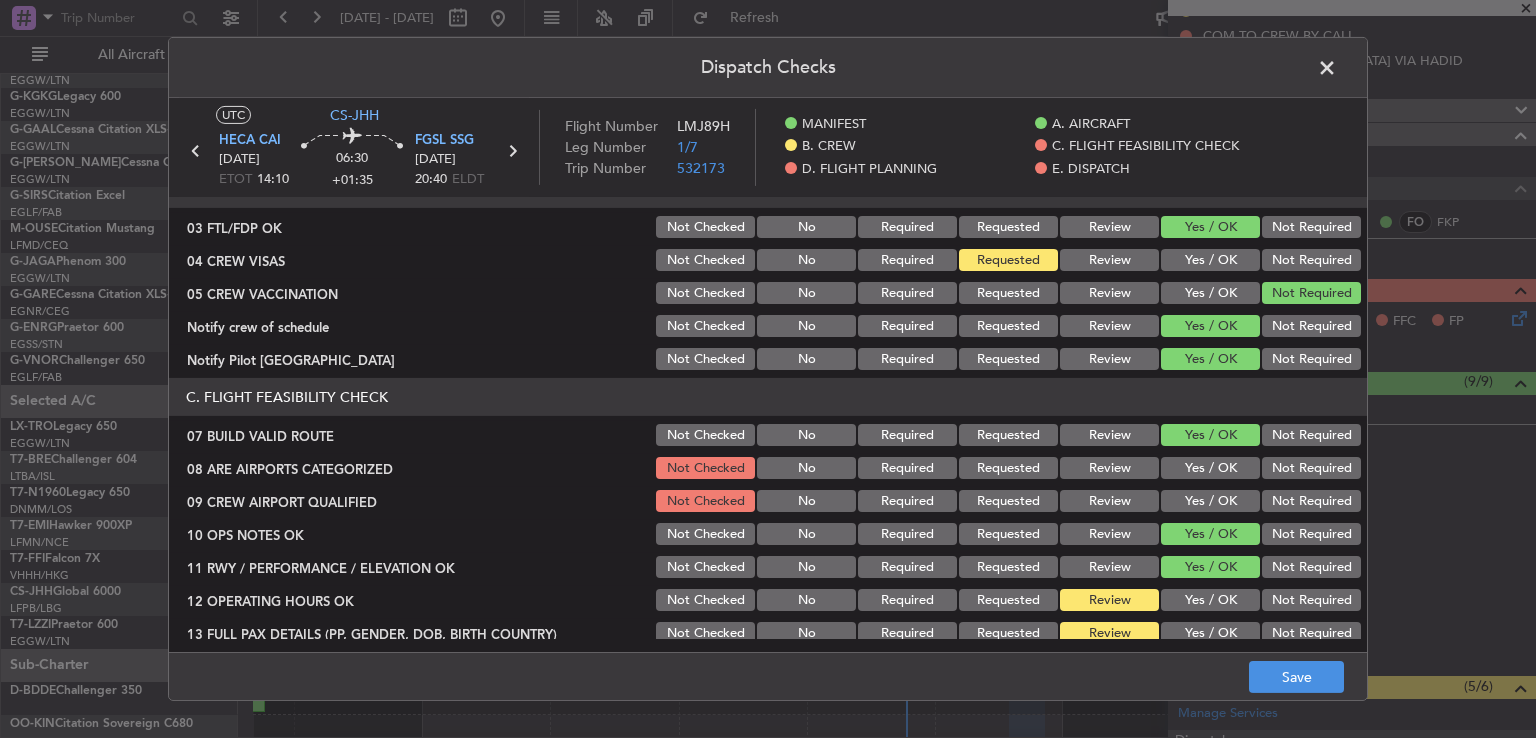 scroll, scrollTop: 305, scrollLeft: 0, axis: vertical 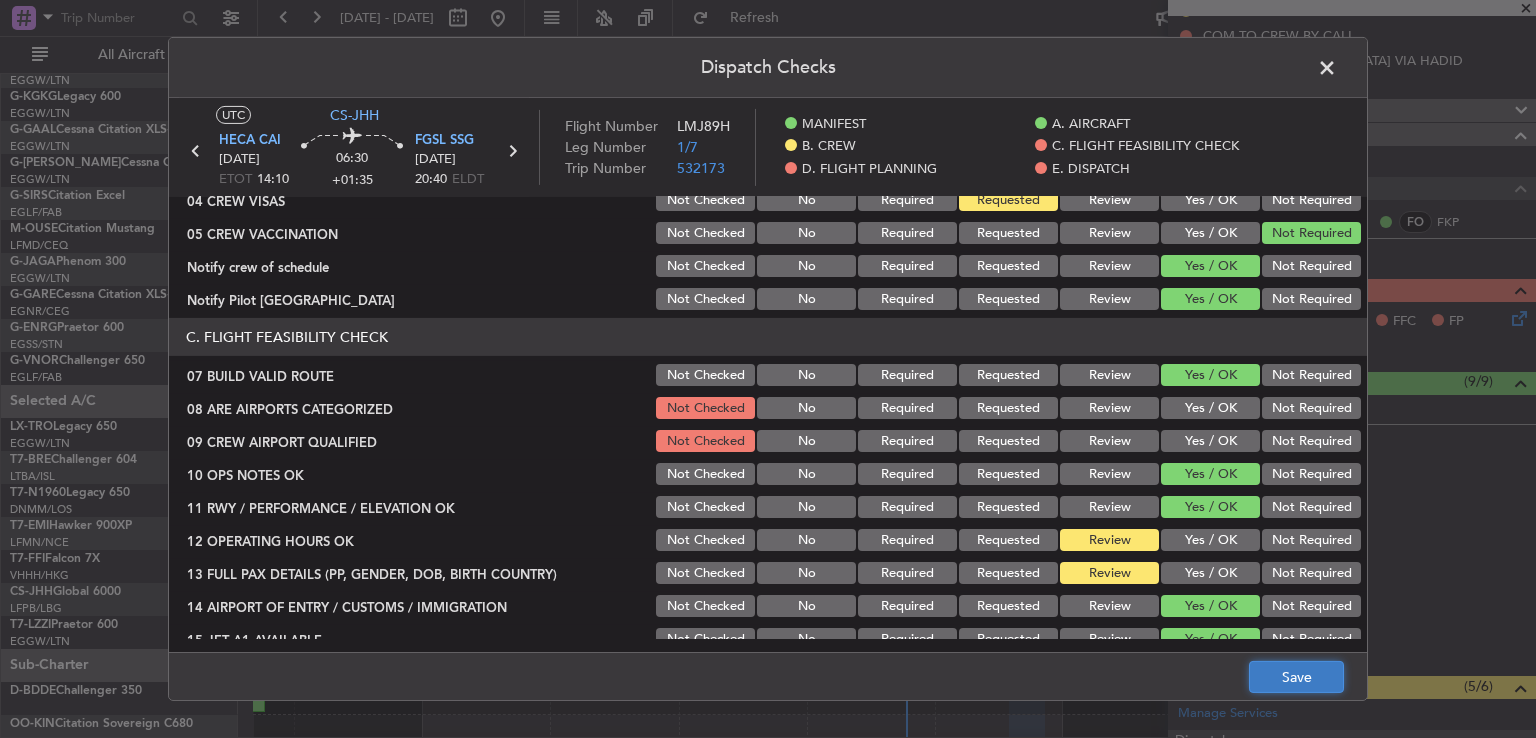 click on "Save" 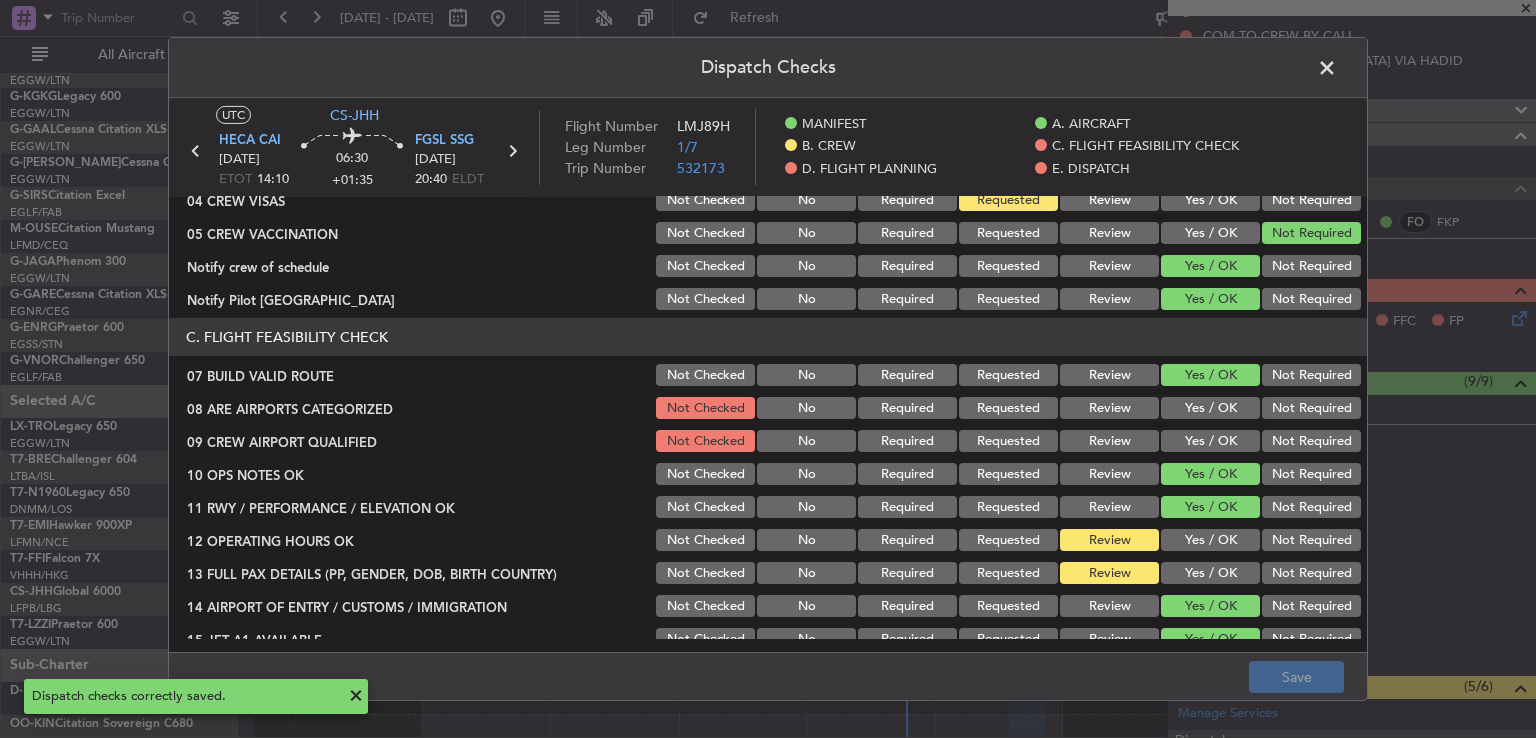 click 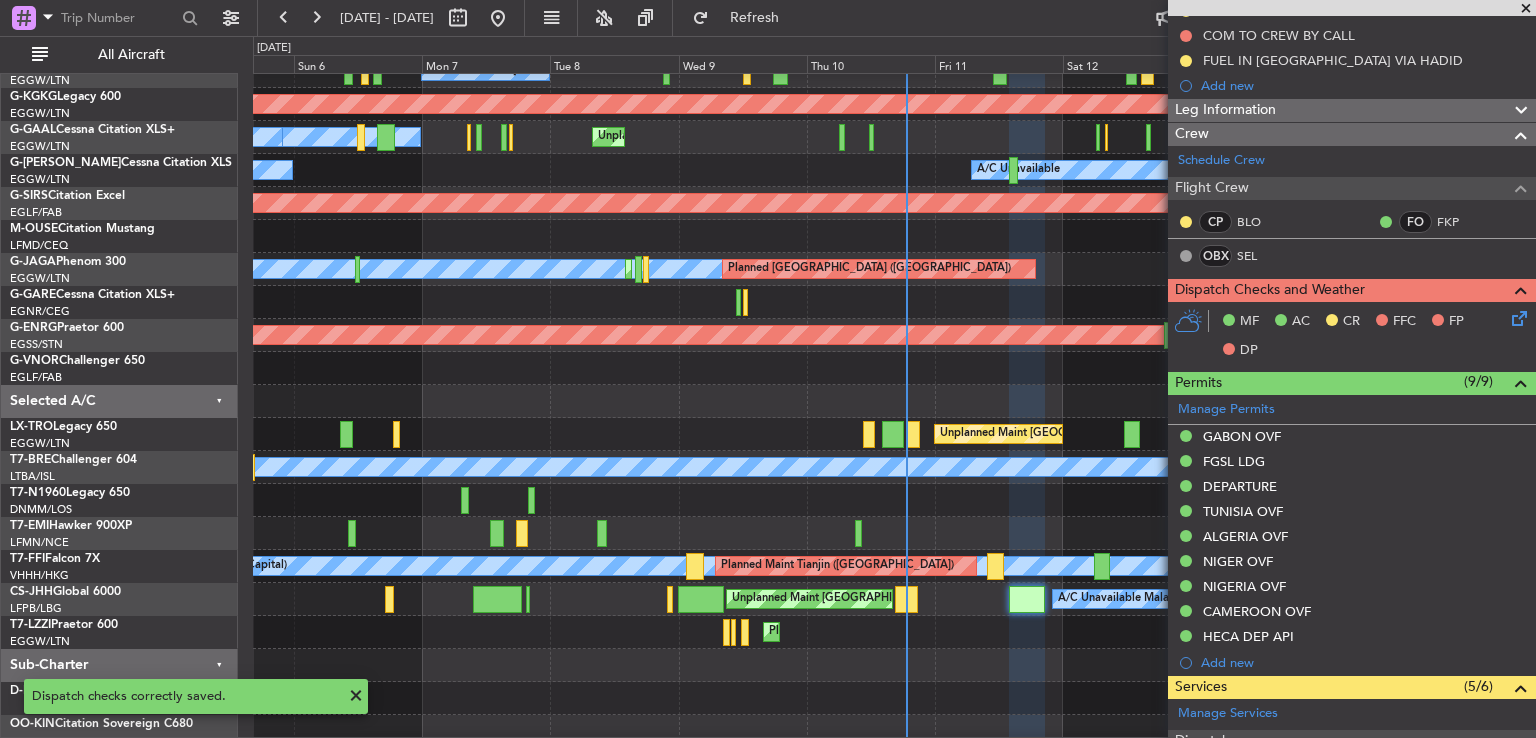 click at bounding box center [1526, 9] 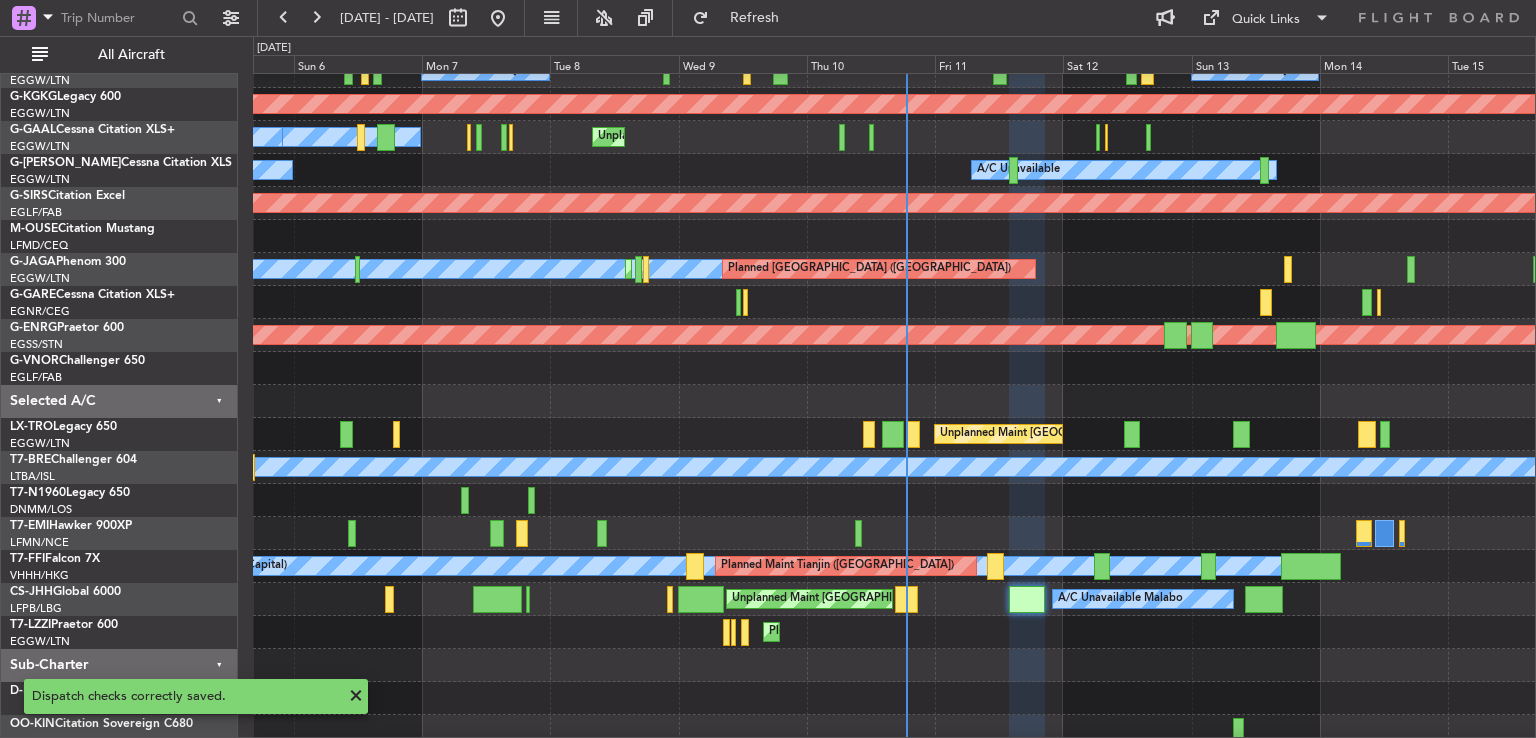type on "0" 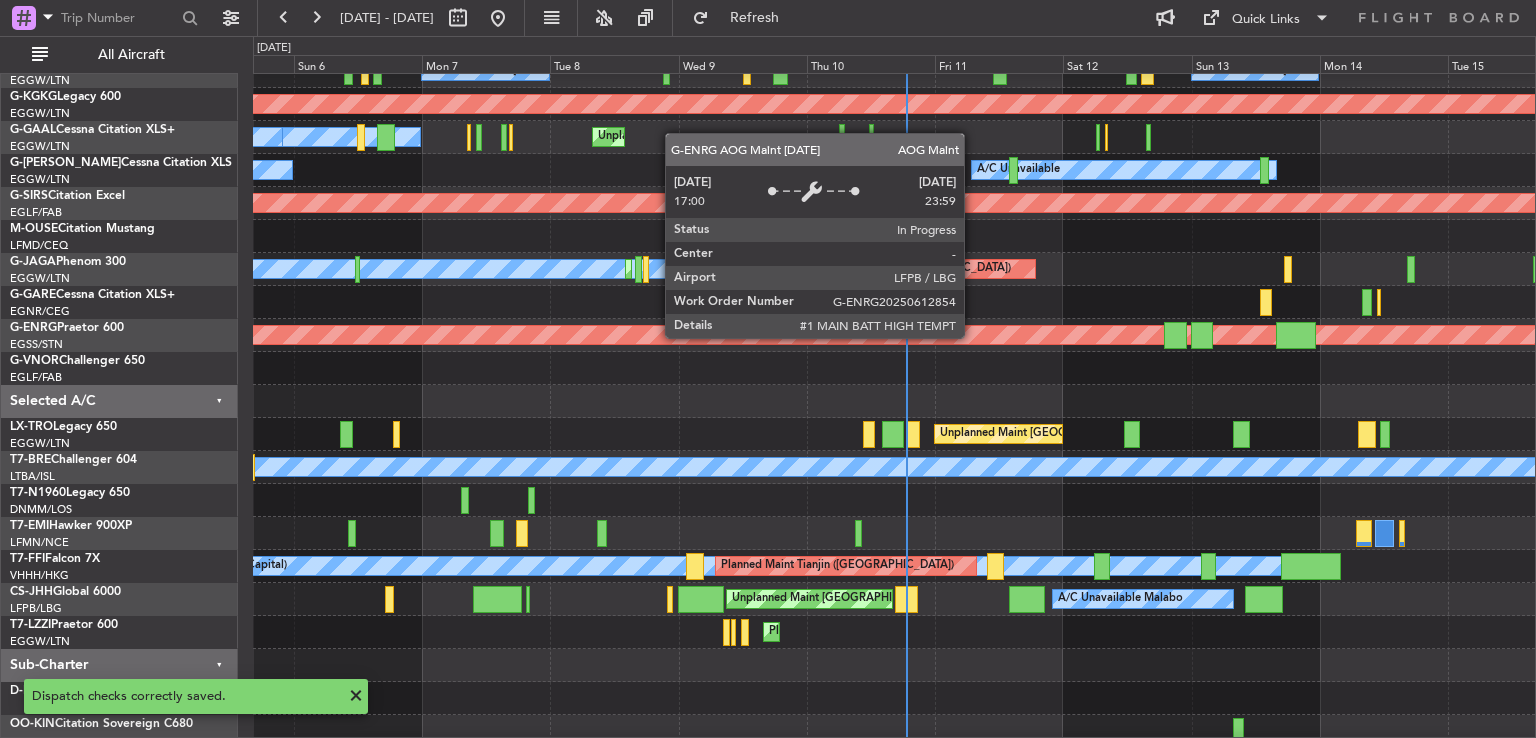scroll, scrollTop: 0, scrollLeft: 0, axis: both 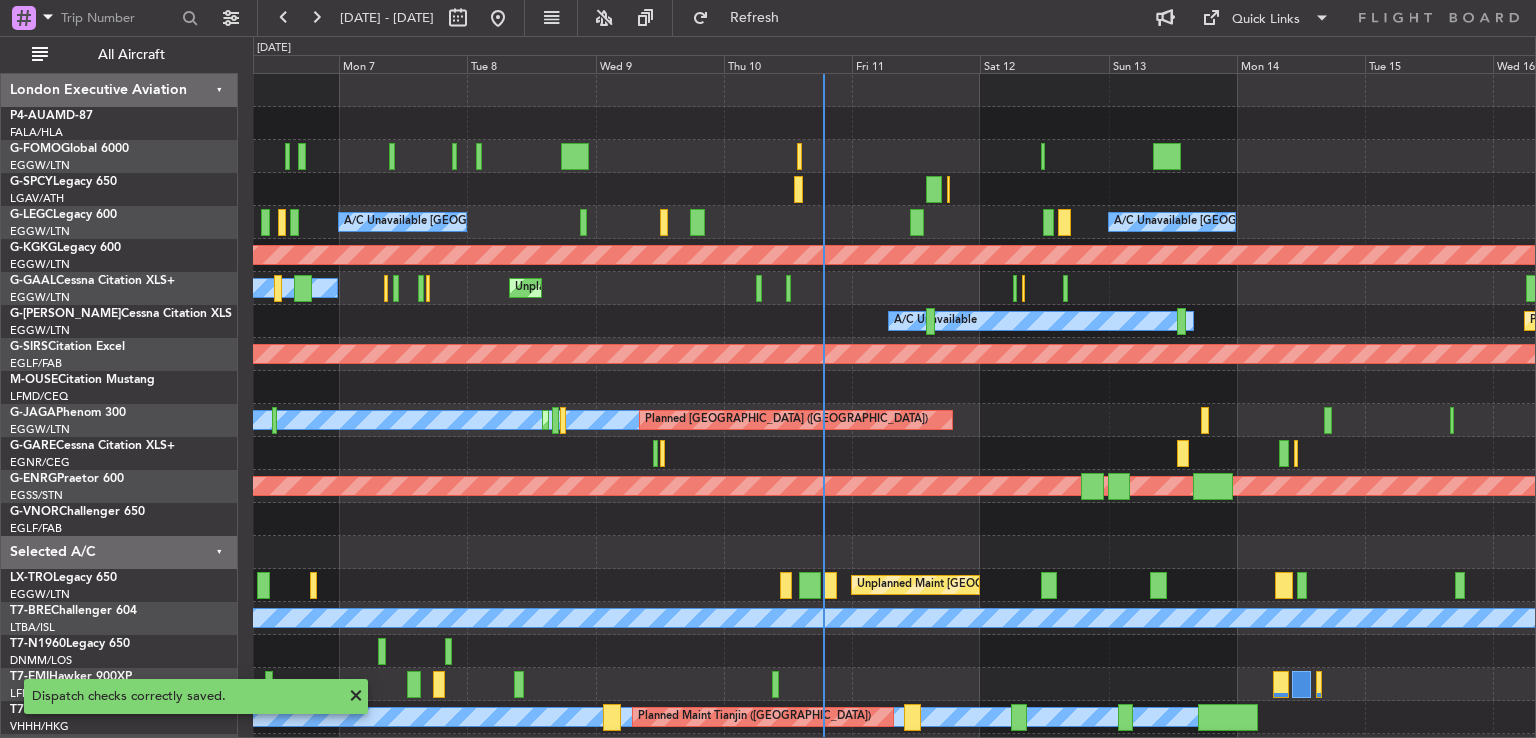 click on "Planned Maint Athens ([PERSON_NAME] Intl)
A/C Unavailable [GEOGRAPHIC_DATA] ([GEOGRAPHIC_DATA])
A/C Unavailable [GEOGRAPHIC_DATA] ([GEOGRAPHIC_DATA])
AOG Maint [GEOGRAPHIC_DATA] ([GEOGRAPHIC_DATA])
Owner [GEOGRAPHIC_DATA] ([GEOGRAPHIC_DATA])
Unplanned Maint [GEOGRAPHIC_DATA] ([GEOGRAPHIC_DATA])
A/C Unavailable
A/C Unavailable
A/C Unavailable
Planned [GEOGRAPHIC_DATA]
A/C Unavailable [GEOGRAPHIC_DATA] ([GEOGRAPHIC_DATA])
AOG Maint London ([GEOGRAPHIC_DATA])
Planned Maint [GEOGRAPHIC_DATA] ([GEOGRAPHIC_DATA])
A/C Unavailable
[GEOGRAPHIC_DATA] ([GEOGRAPHIC_DATA])
Planned Maint [GEOGRAPHIC_DATA] ([GEOGRAPHIC_DATA])
AOG Maint [GEOGRAPHIC_DATA] ([GEOGRAPHIC_DATA])
Unplanned Maint [GEOGRAPHIC_DATA] ([GEOGRAPHIC_DATA])
A/C Unavailable
[PERSON_NAME] [GEOGRAPHIC_DATA] ([GEOGRAPHIC_DATA] Capital)
Planned Maint Tianjin ([GEOGRAPHIC_DATA])
A/C Unavailable Malabo
Unplanned Maint [GEOGRAPHIC_DATA] ([GEOGRAPHIC_DATA])" 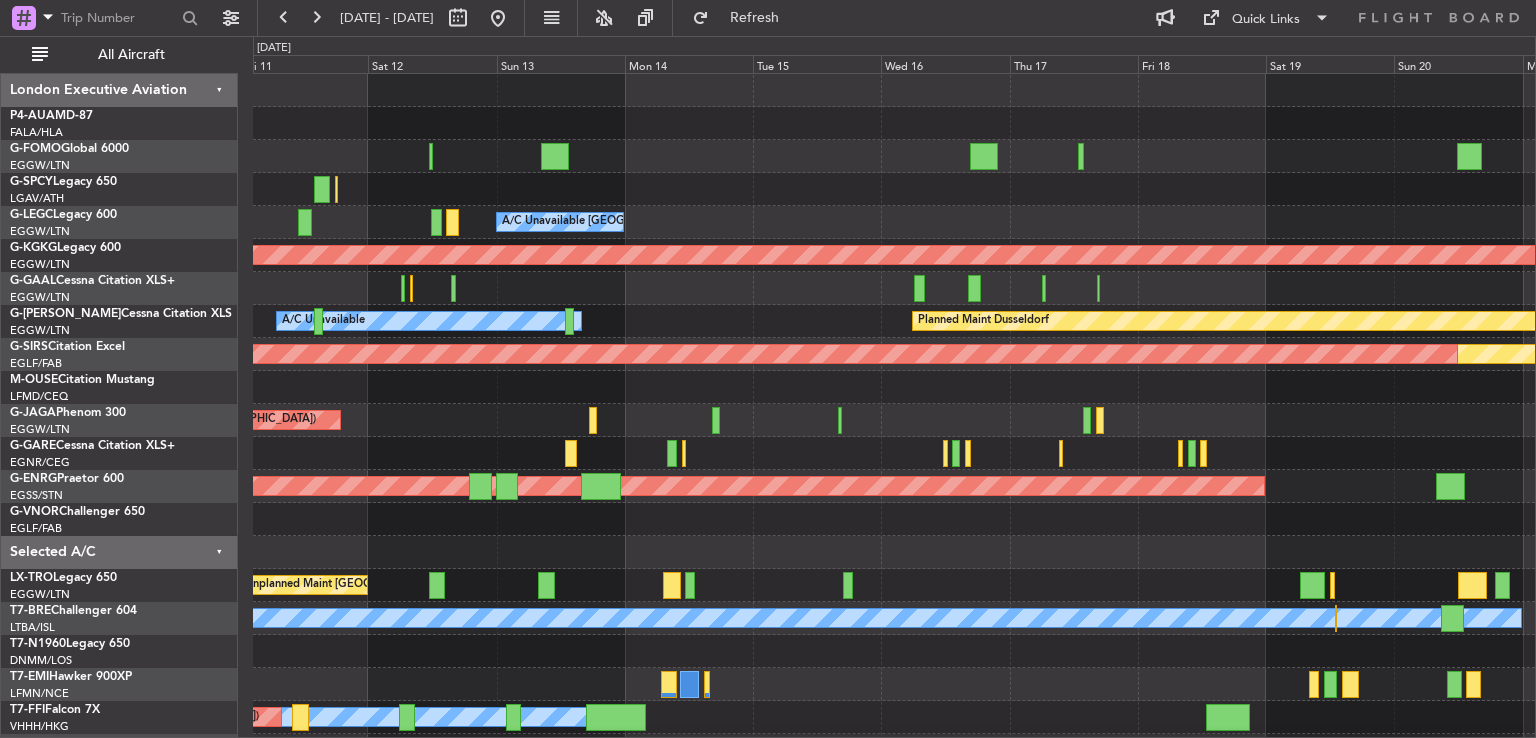 click on "A/C Unavailable [GEOGRAPHIC_DATA] ([GEOGRAPHIC_DATA])
AOG Maint [GEOGRAPHIC_DATA] ([GEOGRAPHIC_DATA])
A/C Unavailable
A/C Unavailable
Planned [GEOGRAPHIC_DATA]
A/C Unavailable
Planned Maint [GEOGRAPHIC_DATA] ([GEOGRAPHIC_DATA])
AOG Maint London ([GEOGRAPHIC_DATA])
[GEOGRAPHIC_DATA] ([GEOGRAPHIC_DATA])
A/C Unavailable
Planned Maint [GEOGRAPHIC_DATA] ([GEOGRAPHIC_DATA])
AOG Maint [GEOGRAPHIC_DATA] ([GEOGRAPHIC_DATA])
Unplanned Maint [GEOGRAPHIC_DATA] ([GEOGRAPHIC_DATA])
A/C Unavailable
Planned Maint [GEOGRAPHIC_DATA] ([GEOGRAPHIC_DATA])
[PERSON_NAME] [GEOGRAPHIC_DATA] ([GEOGRAPHIC_DATA] Capital)
Planned Maint Tianjin ([GEOGRAPHIC_DATA])
A/C Unavailable Malabo
Unplanned Maint [GEOGRAPHIC_DATA] ([GEOGRAPHIC_DATA])
Planned Maint [GEOGRAPHIC_DATA] ([GEOGRAPHIC_DATA])" 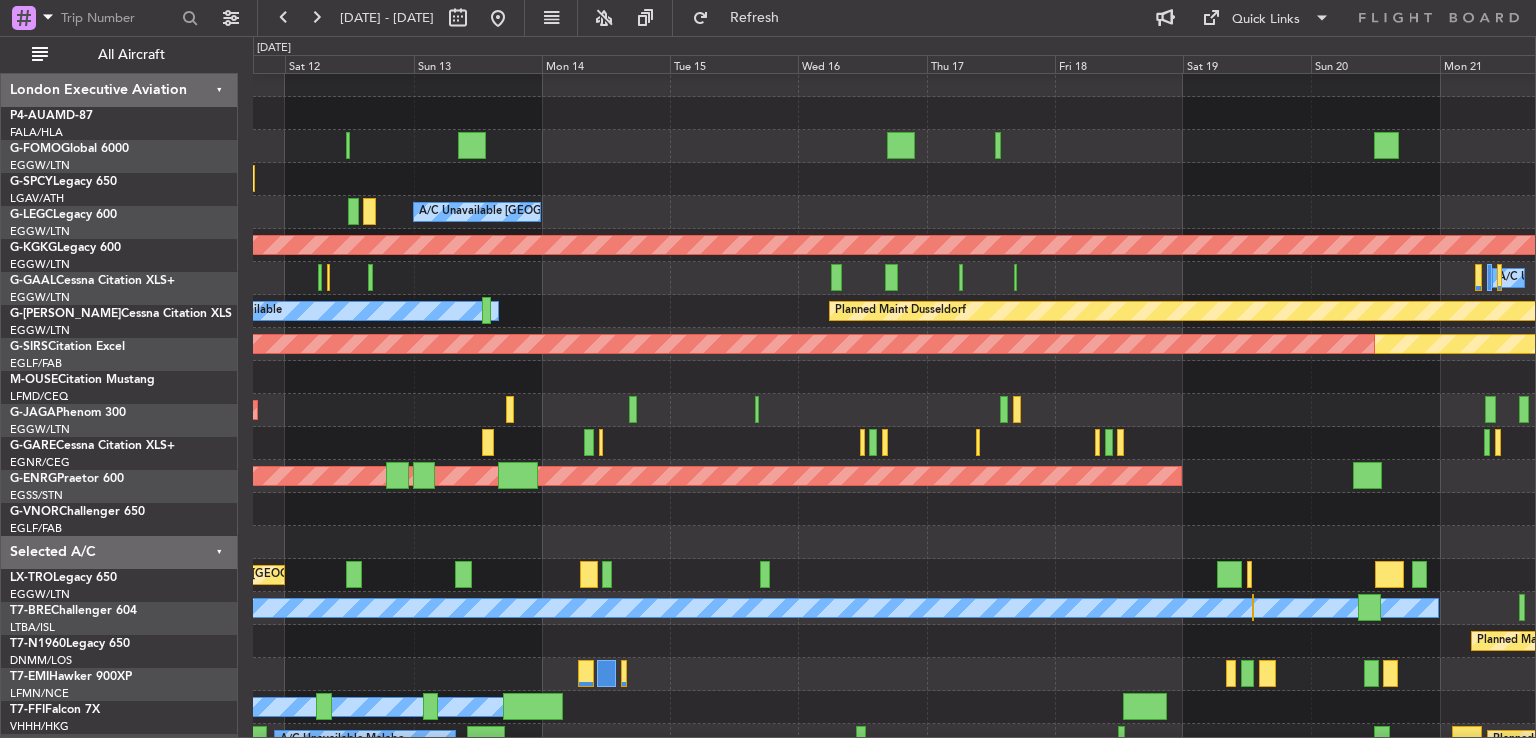scroll, scrollTop: 0, scrollLeft: 0, axis: both 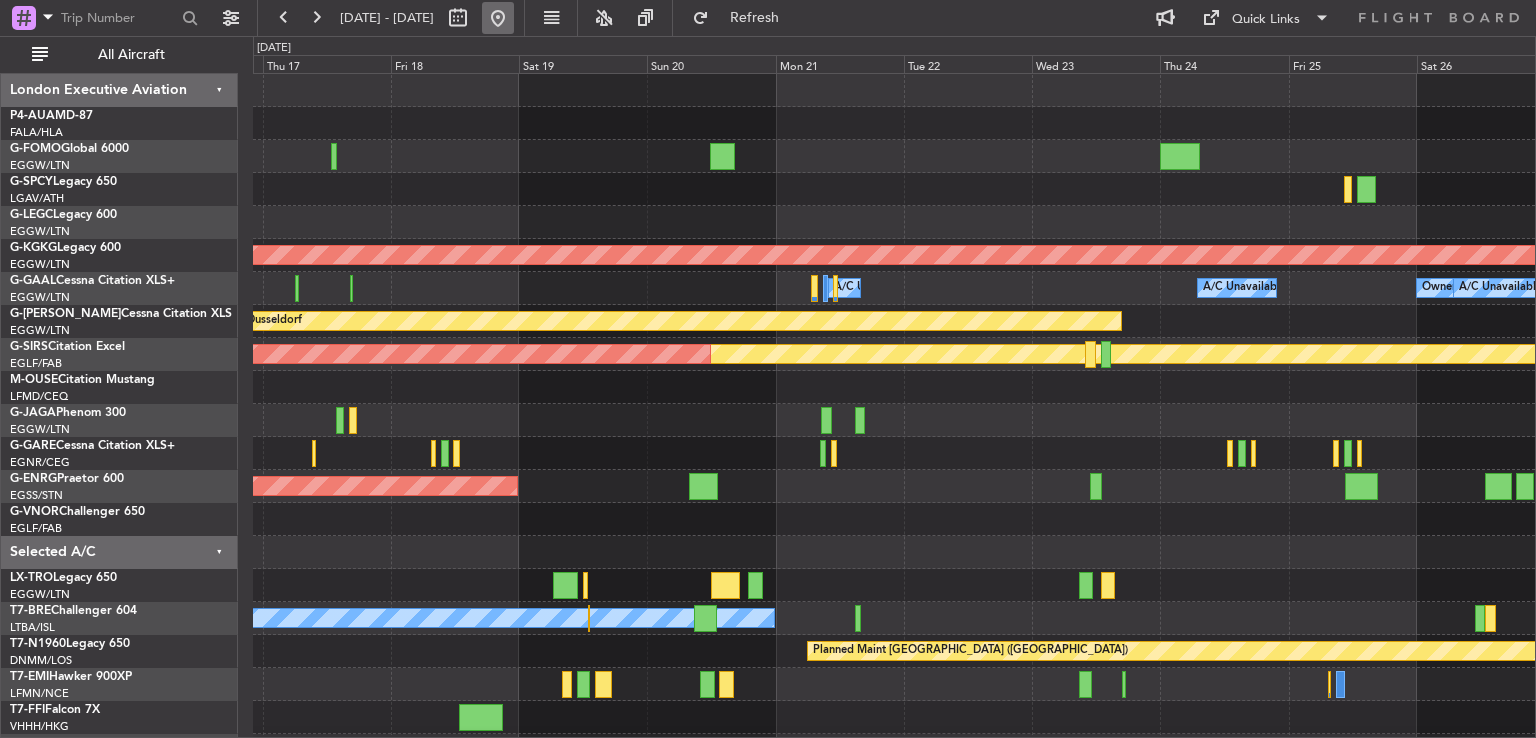 click at bounding box center [498, 18] 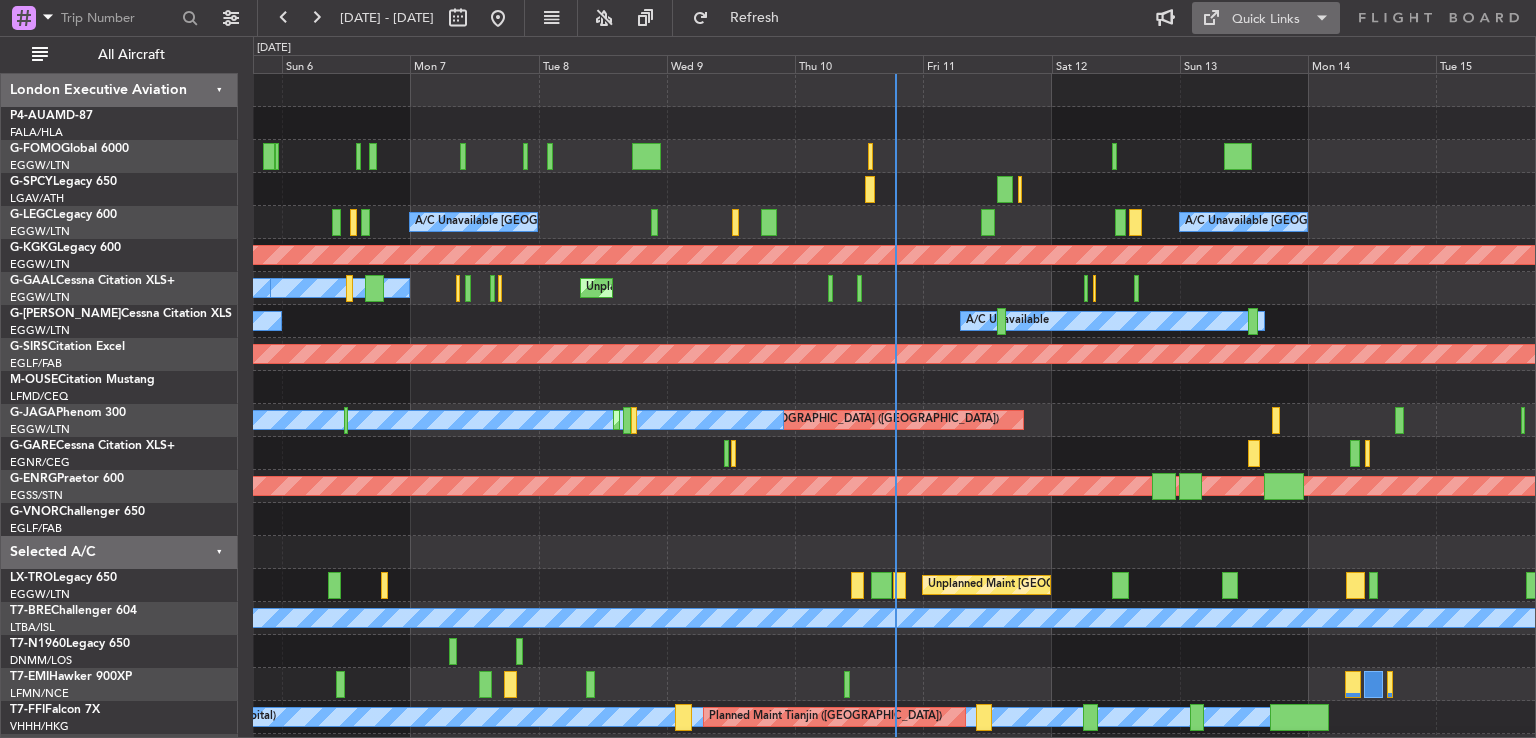 click on "Quick Links" at bounding box center (1266, 20) 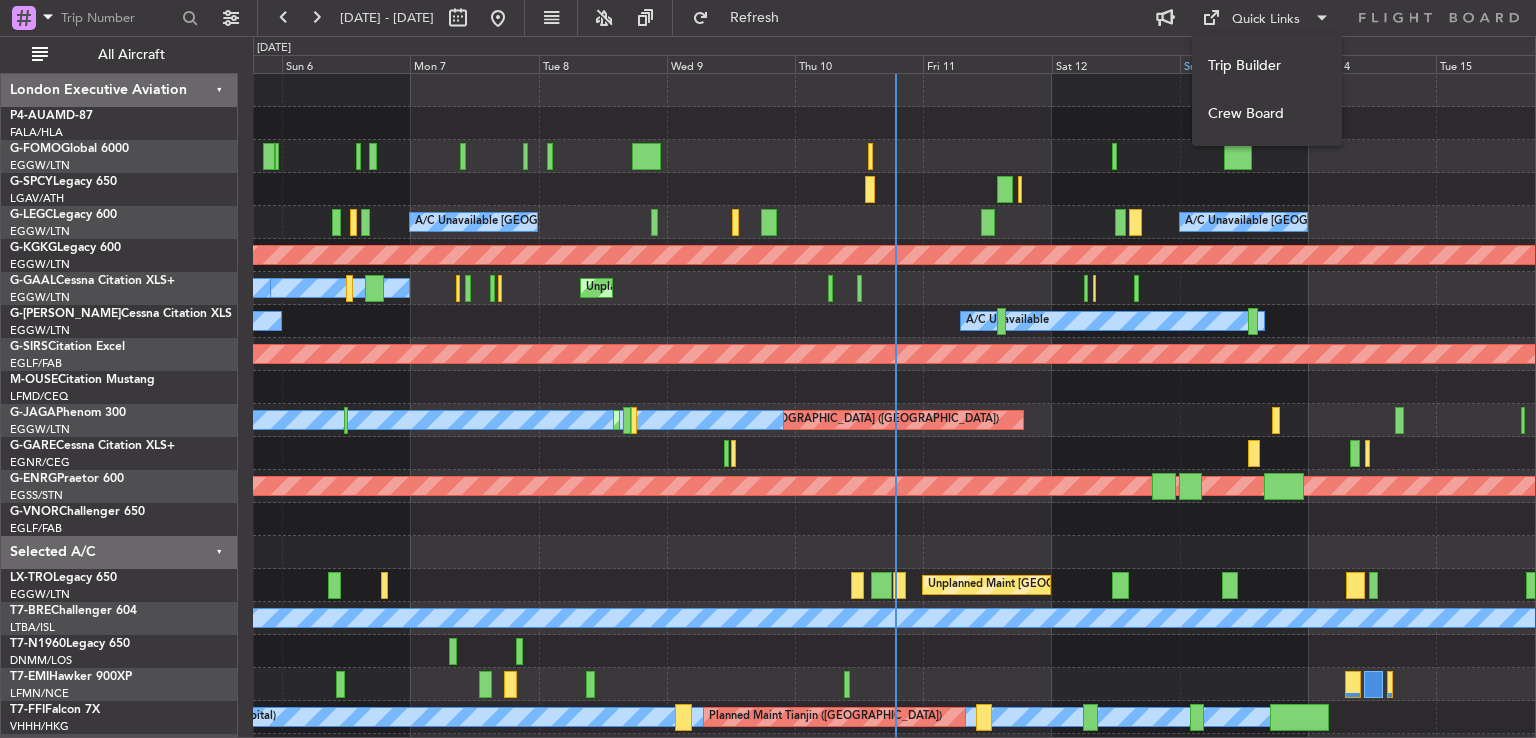click on "Trip Builder" at bounding box center (1267, 66) 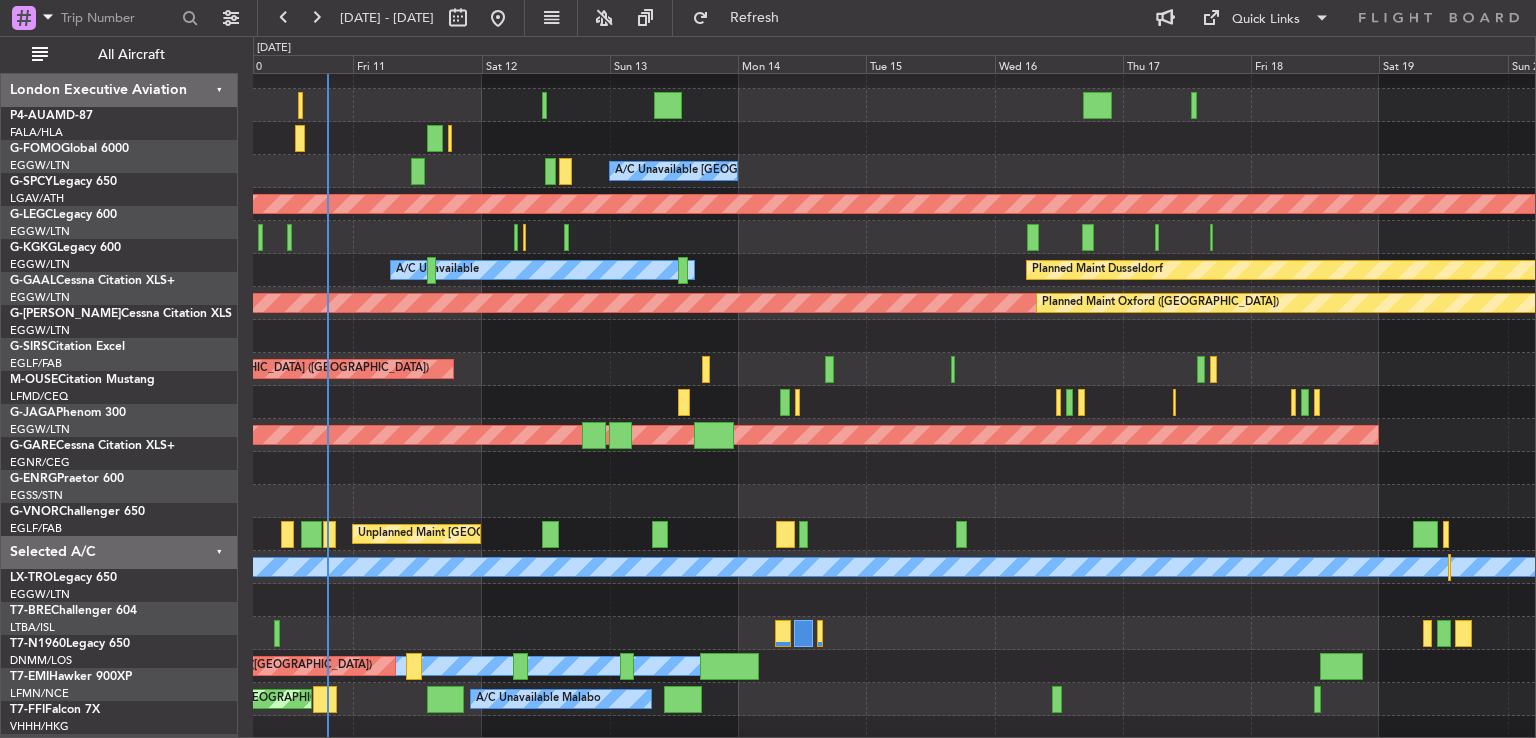 scroll, scrollTop: 52, scrollLeft: 0, axis: vertical 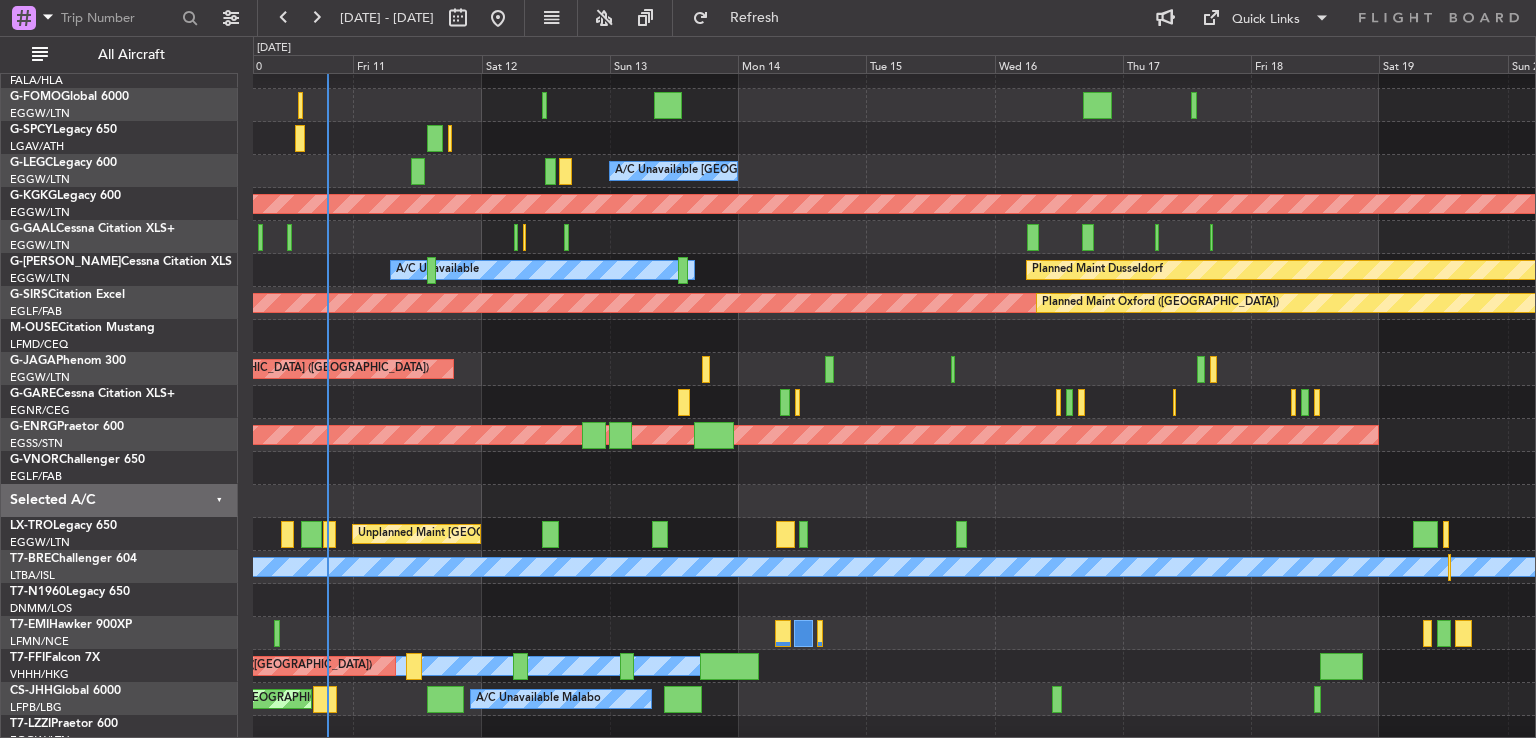 click 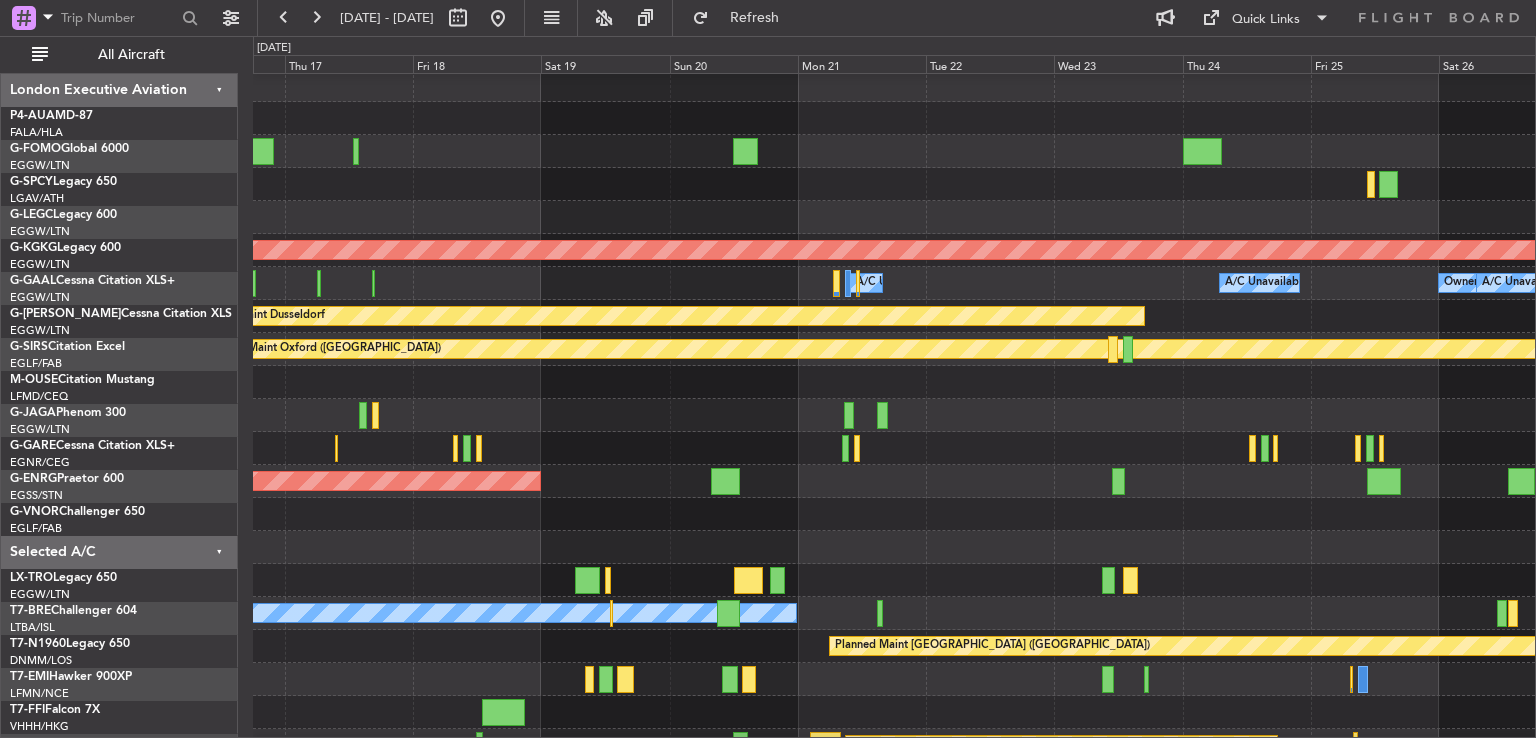 scroll, scrollTop: 12, scrollLeft: 0, axis: vertical 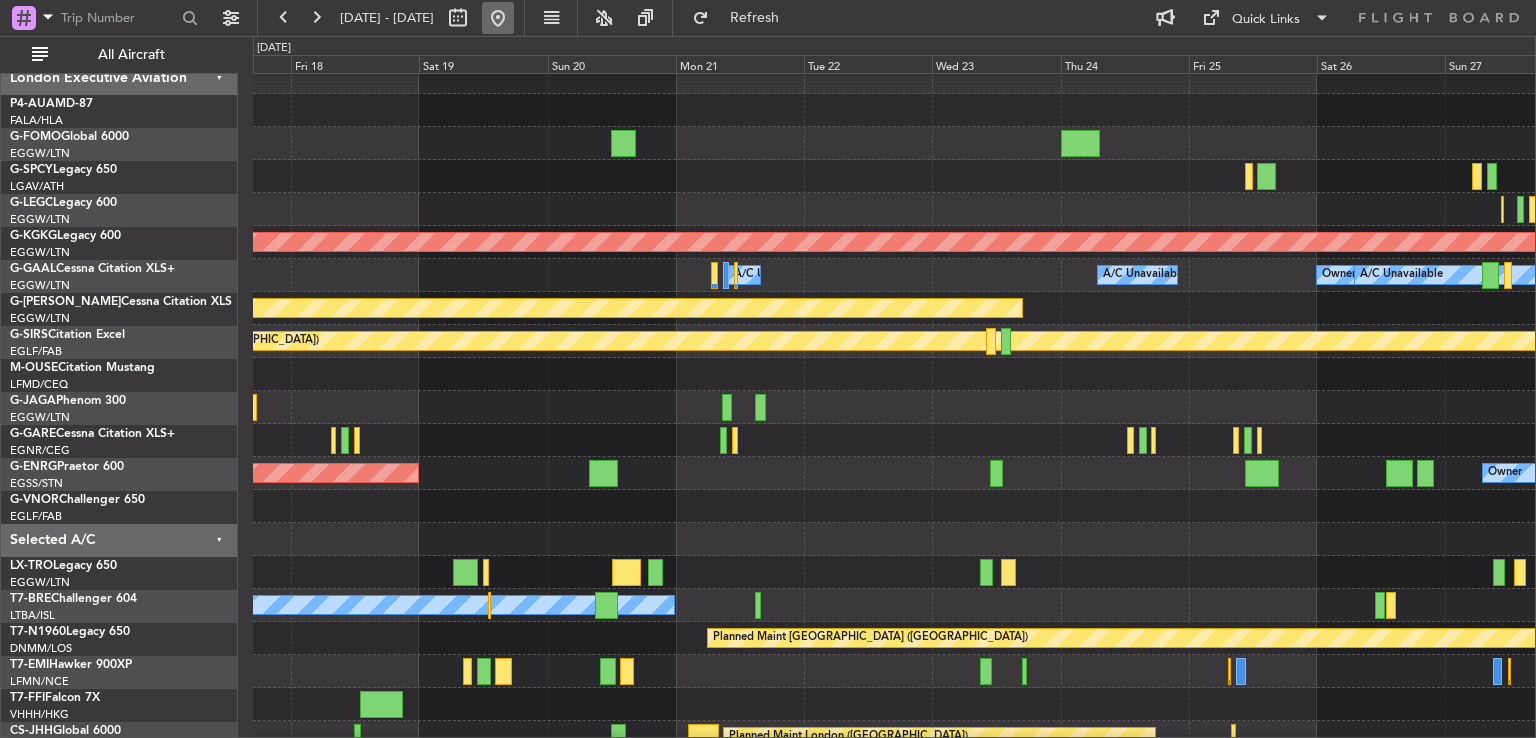 click at bounding box center (498, 18) 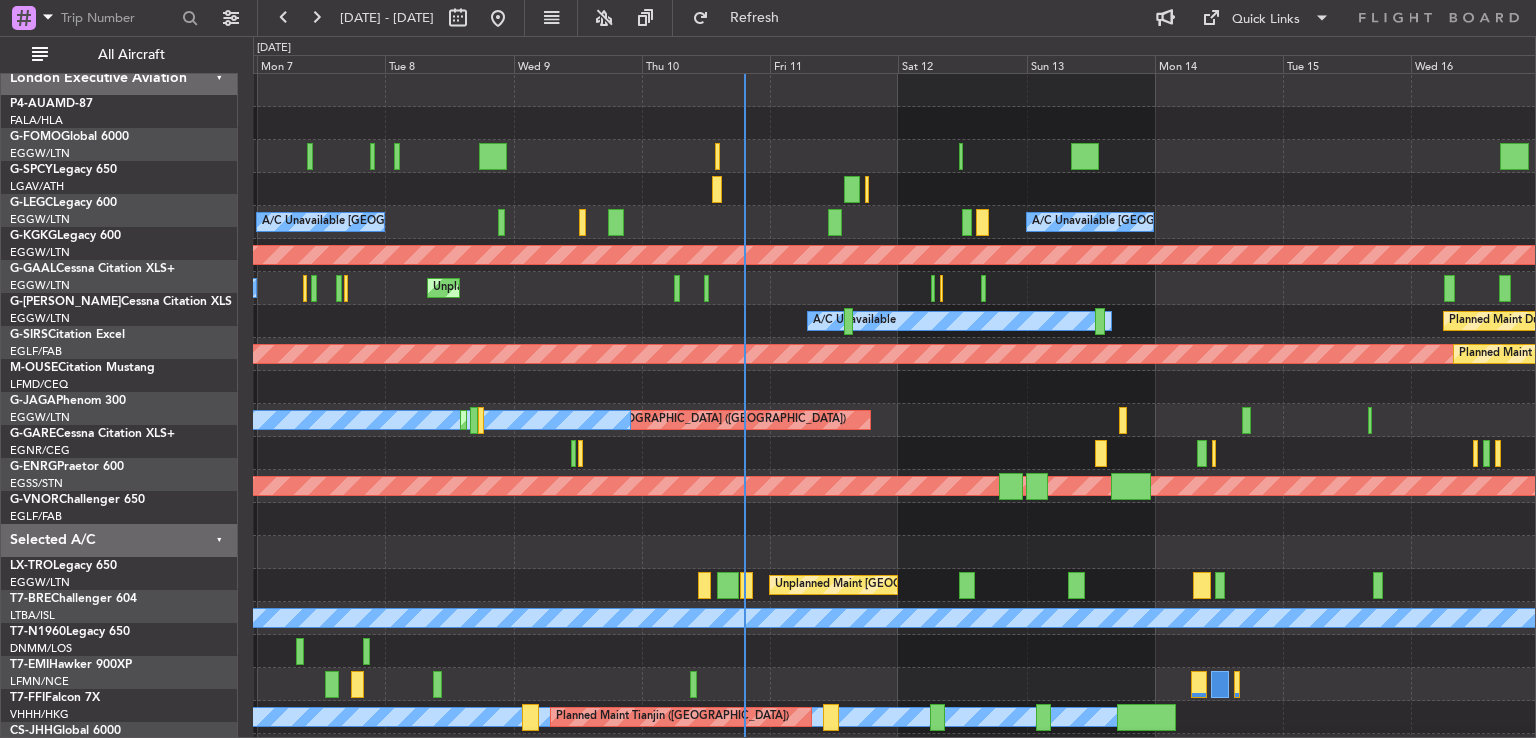 scroll, scrollTop: 0, scrollLeft: 0, axis: both 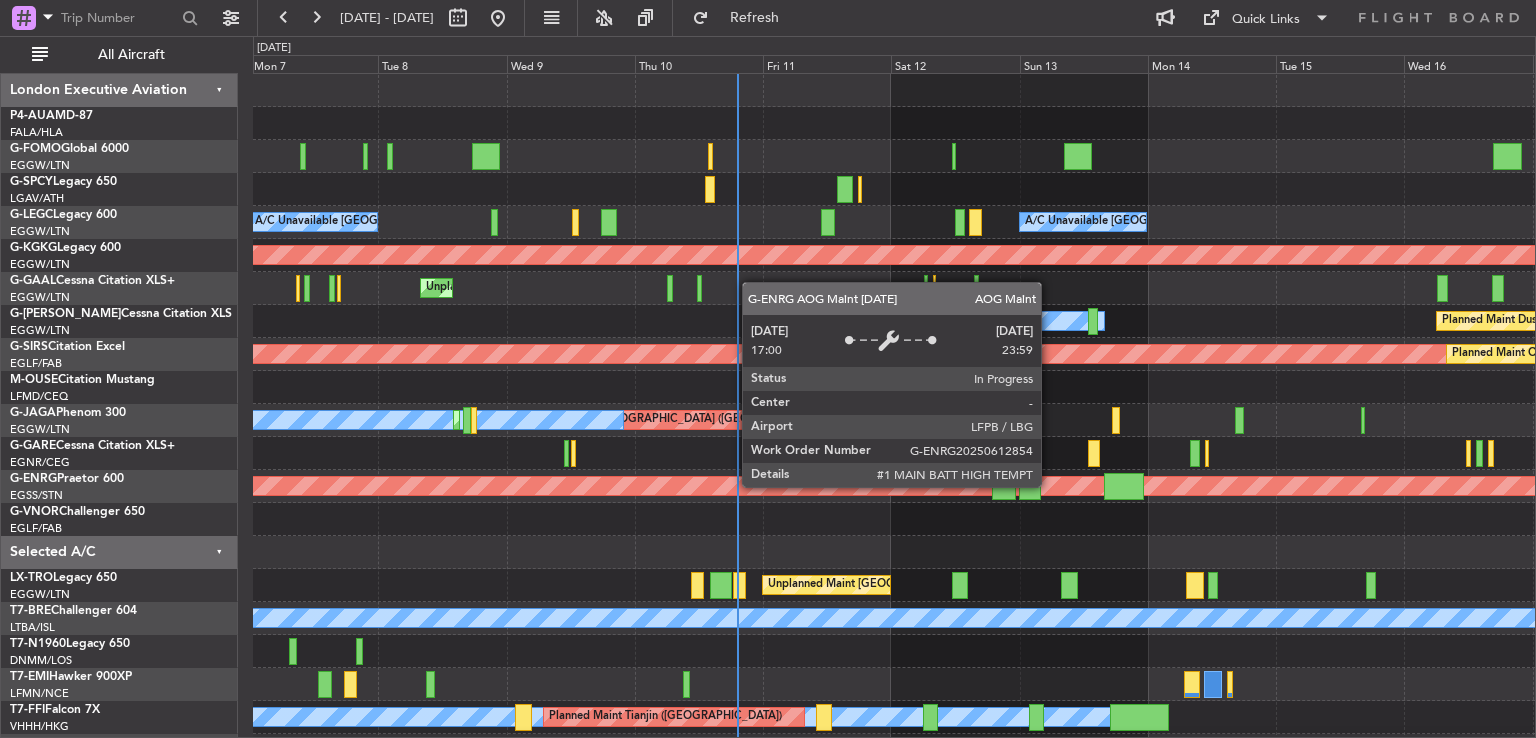 click on "AOG Maint Paris ([GEOGRAPHIC_DATA])" at bounding box center [551, 486] 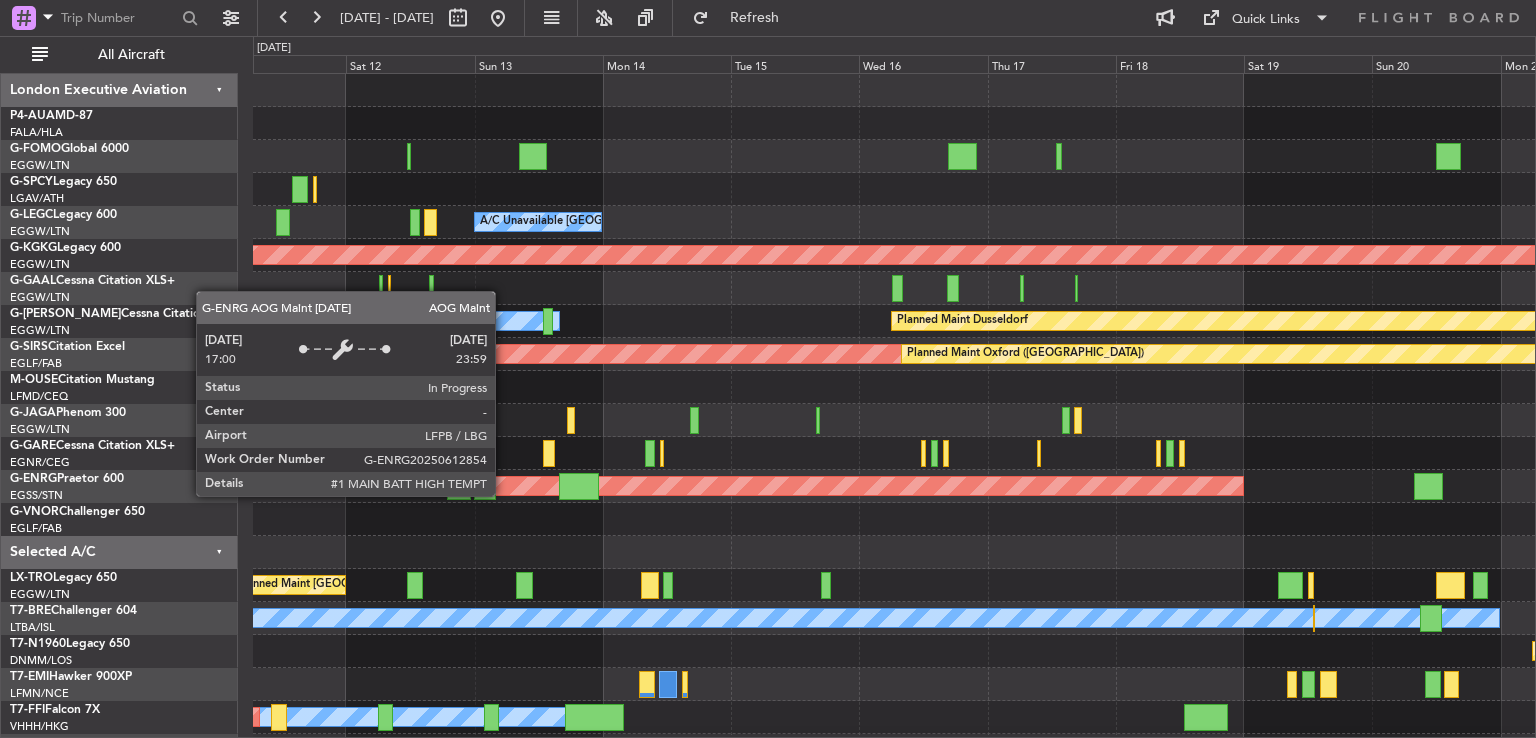 scroll, scrollTop: 0, scrollLeft: 0, axis: both 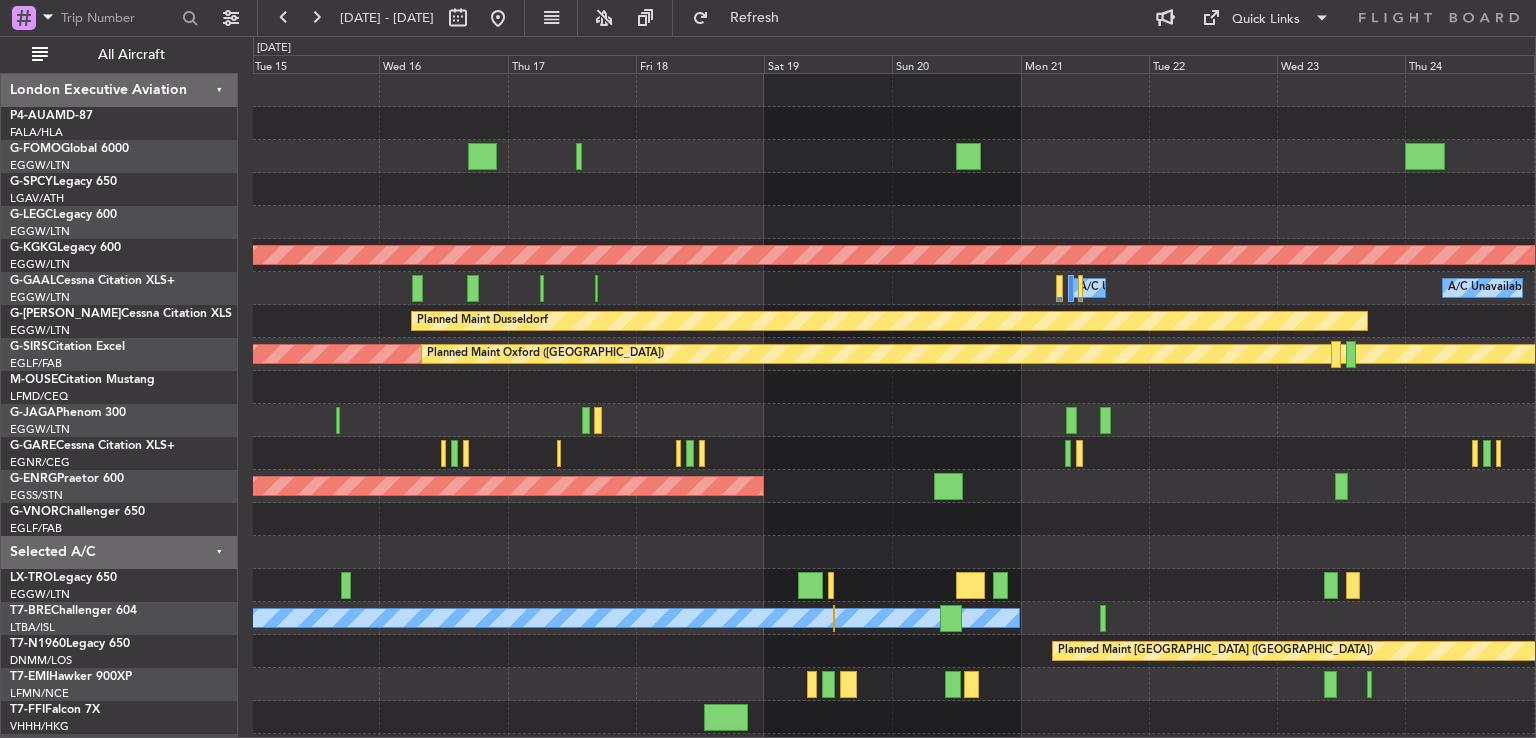 click 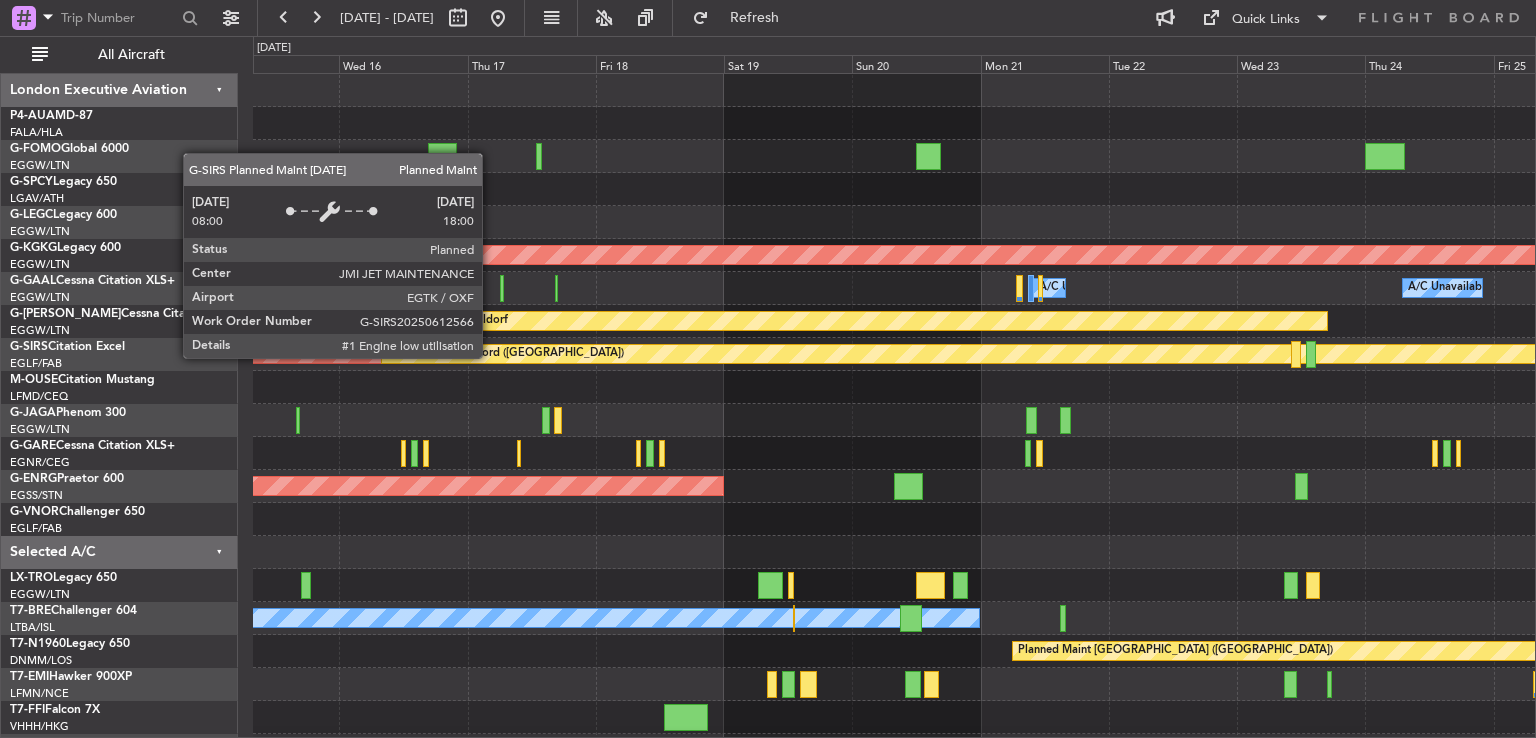 scroll, scrollTop: 0, scrollLeft: 0, axis: both 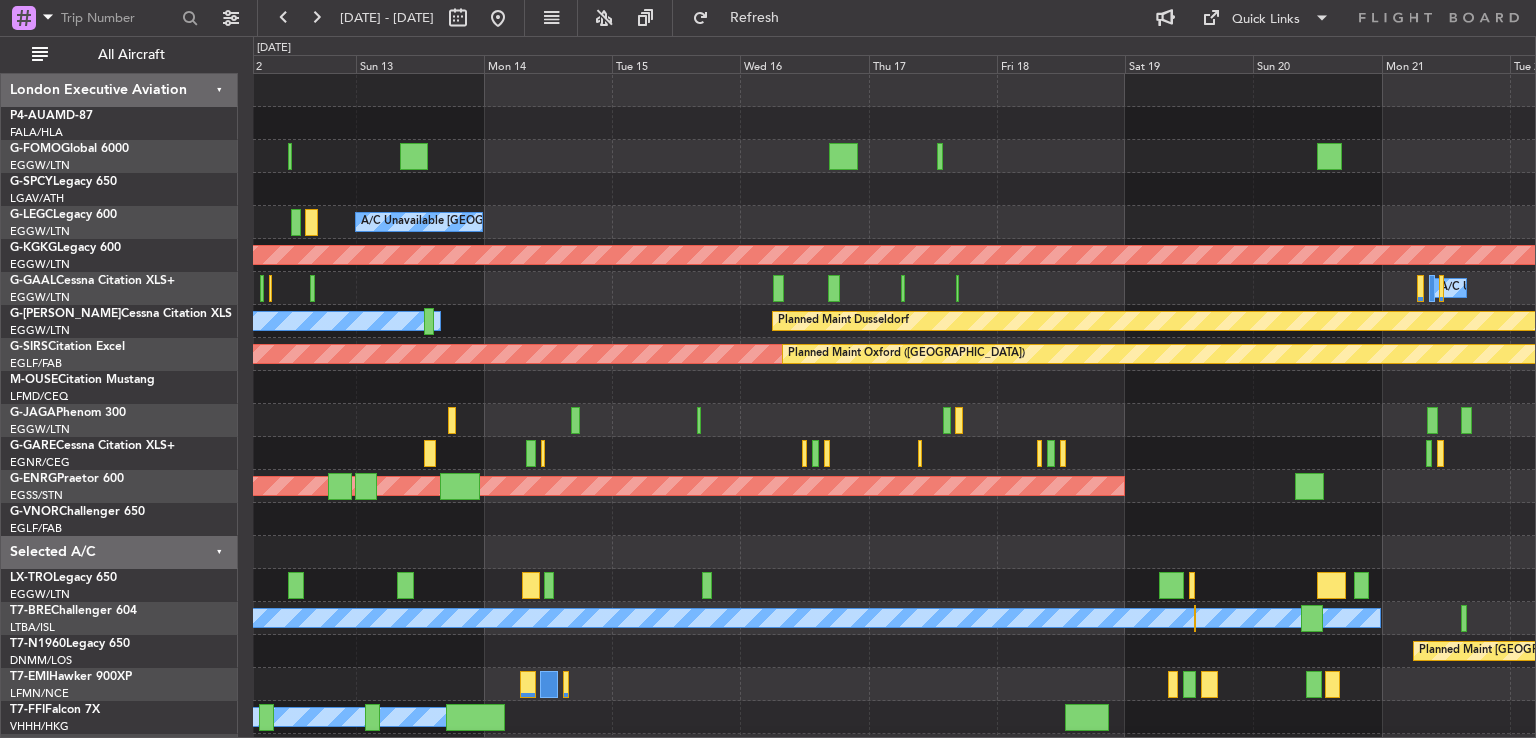 click on "AOG Maint London ([GEOGRAPHIC_DATA])
Planned Maint [GEOGRAPHIC_DATA] ([GEOGRAPHIC_DATA])" 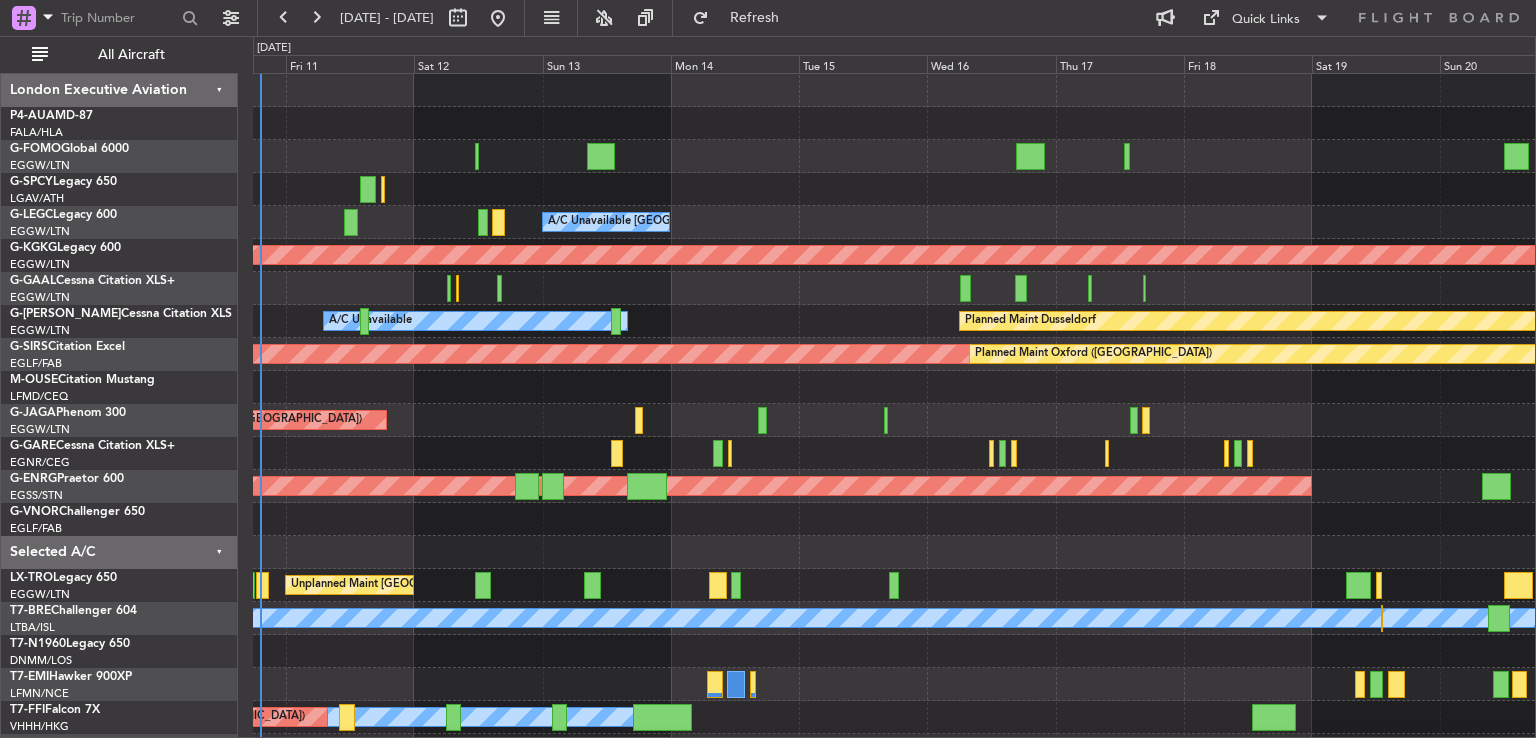 scroll, scrollTop: 0, scrollLeft: 0, axis: both 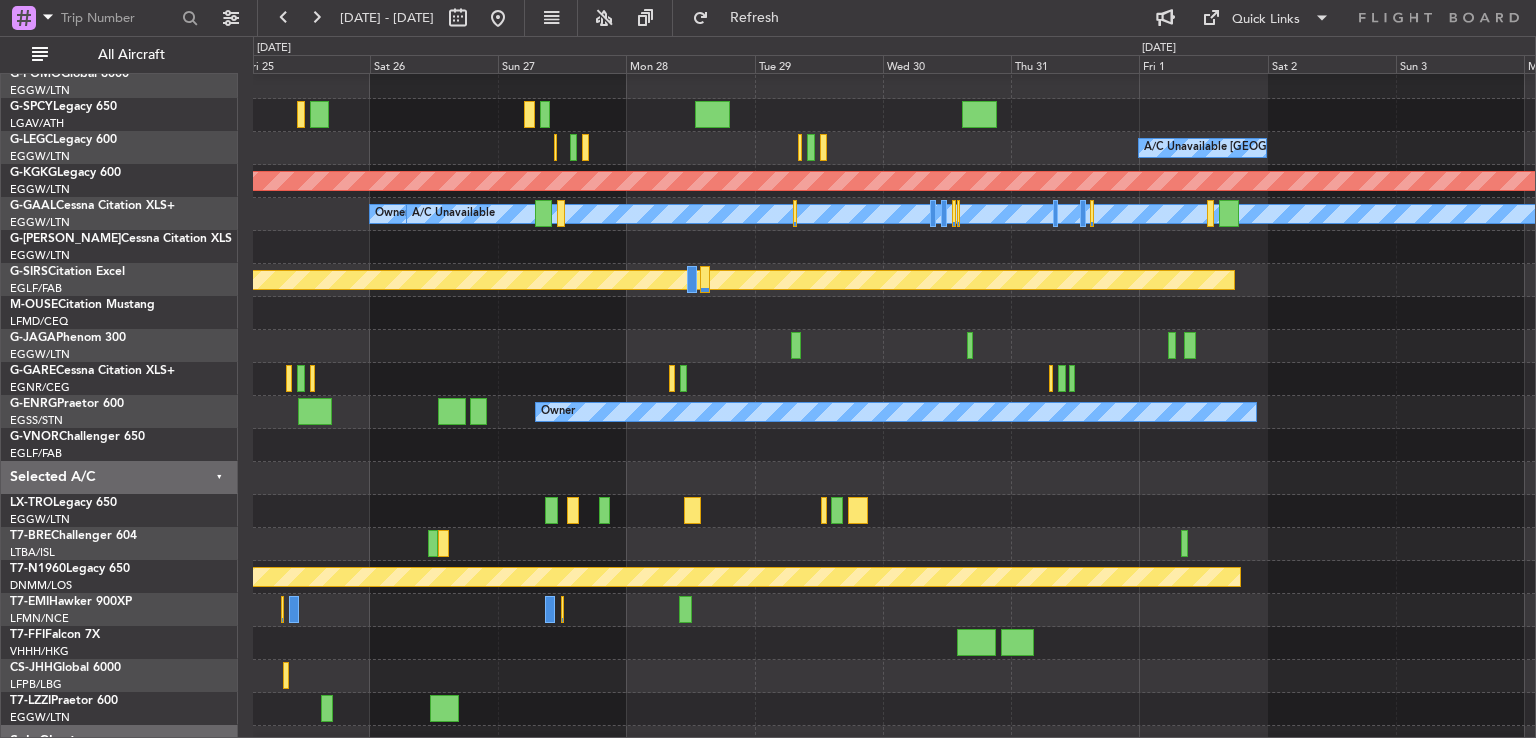 click 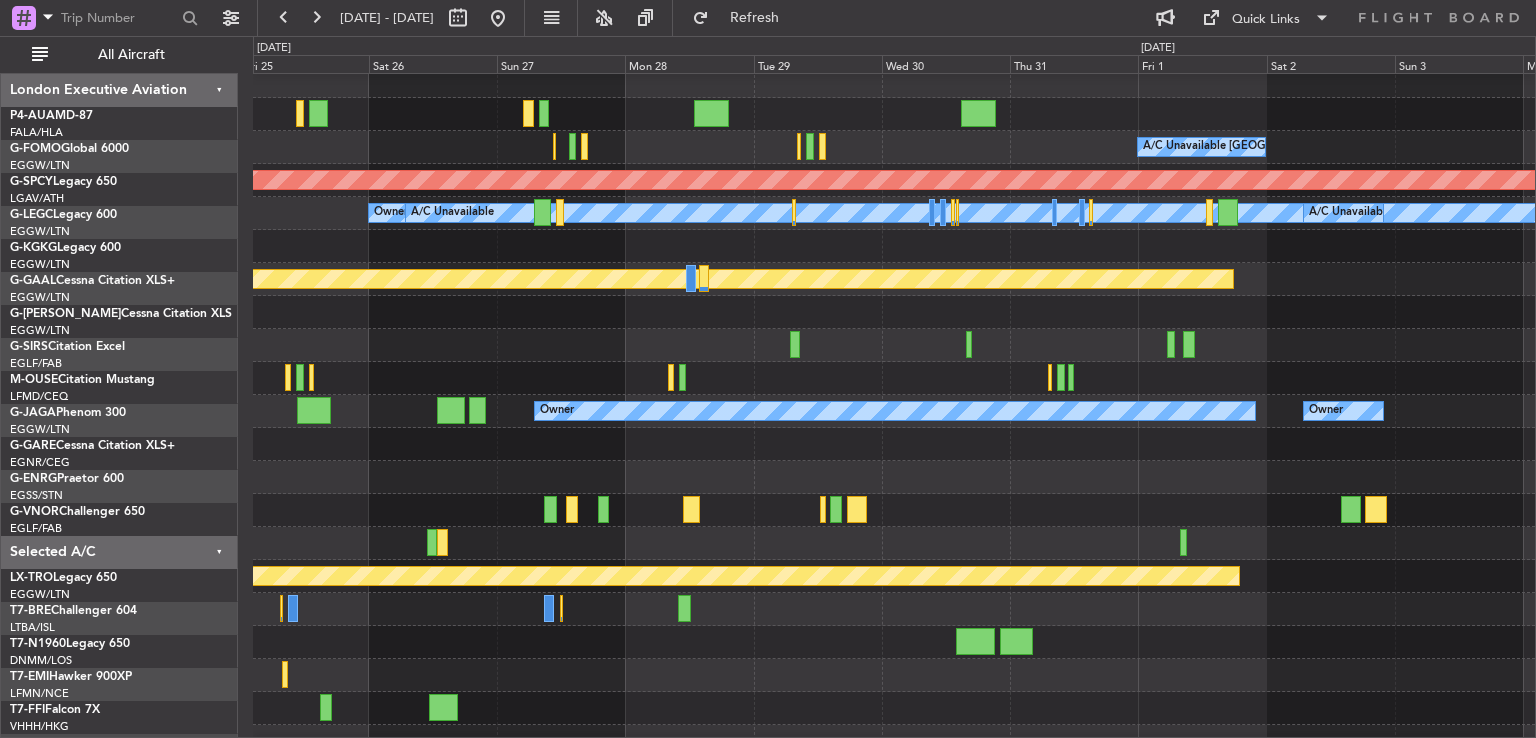 scroll, scrollTop: 0, scrollLeft: 0, axis: both 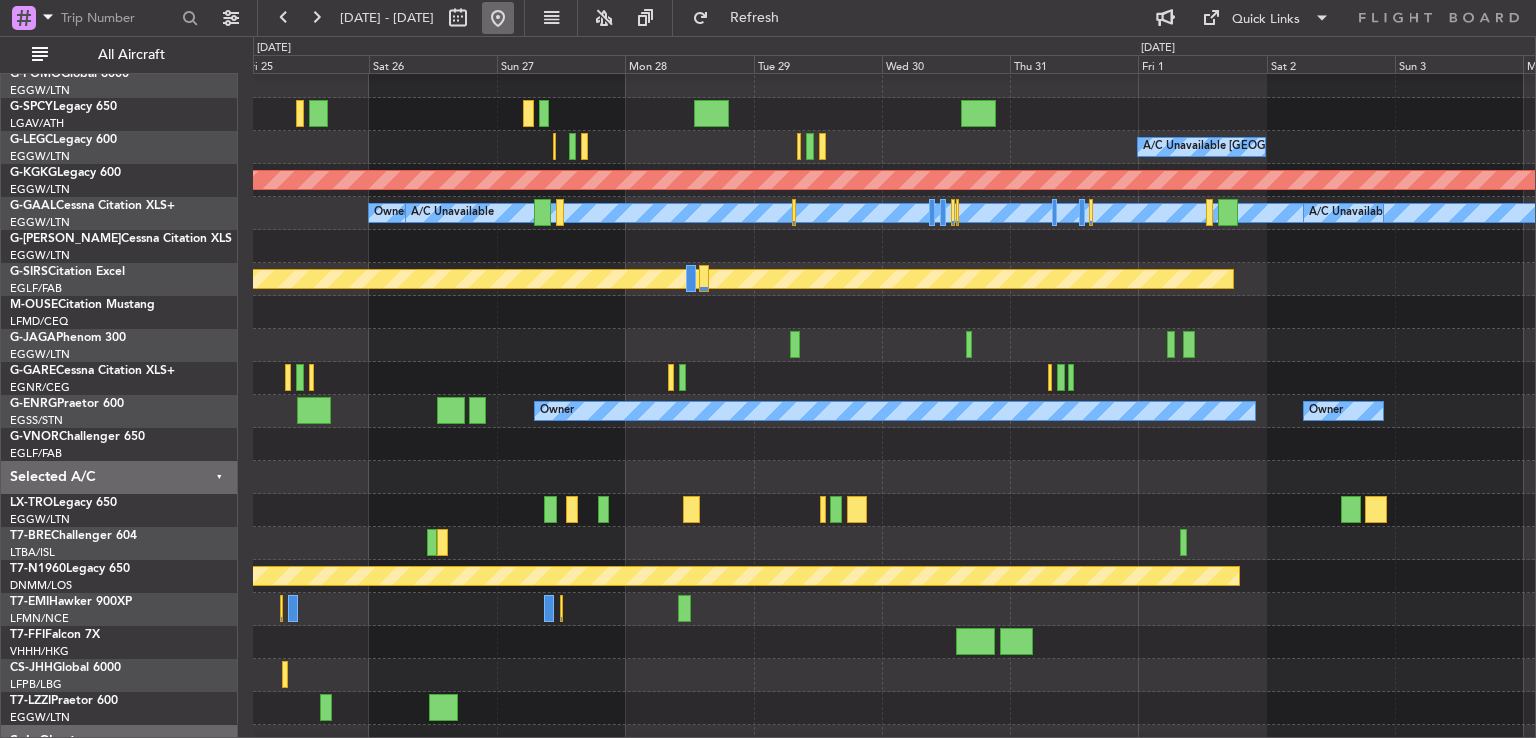 click at bounding box center [498, 18] 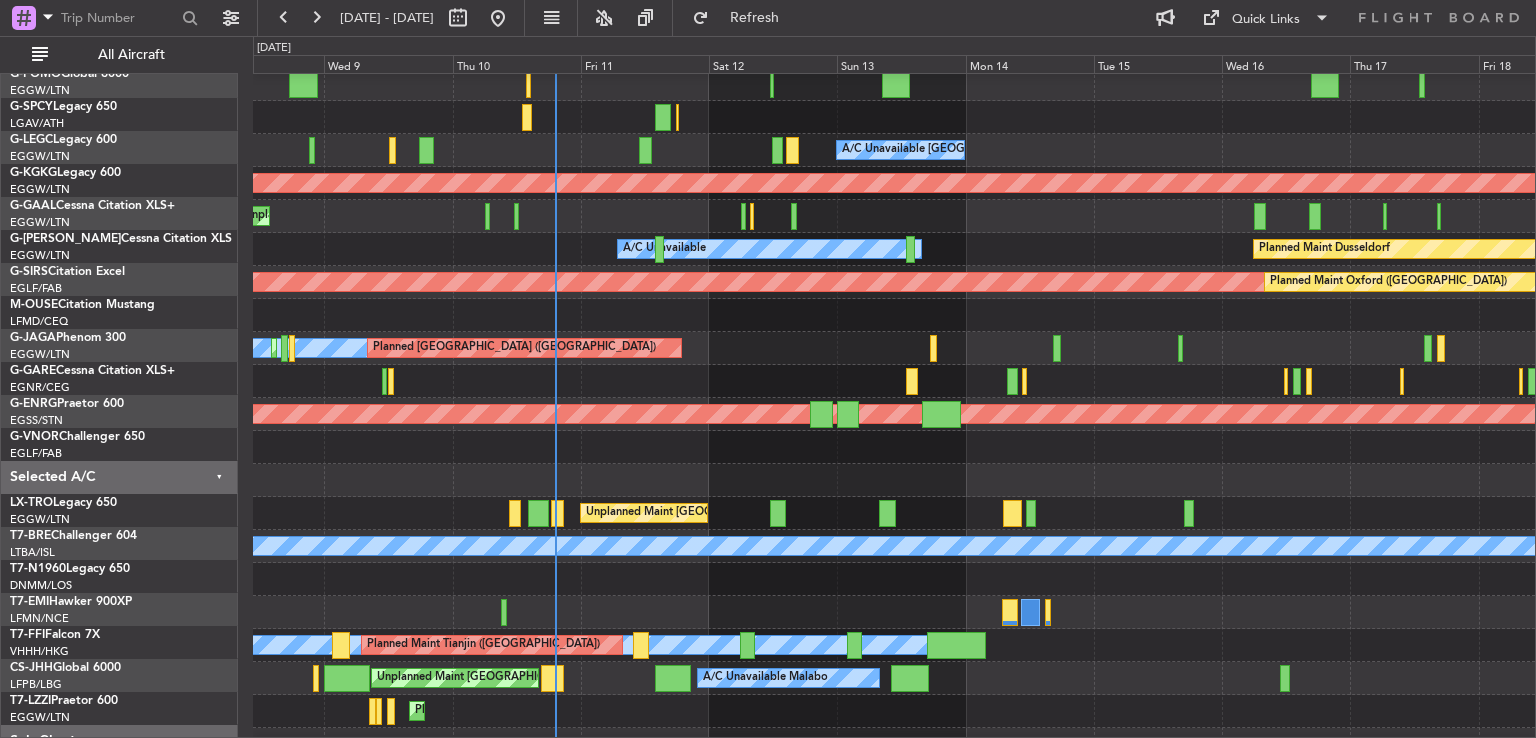 scroll, scrollTop: 52, scrollLeft: 0, axis: vertical 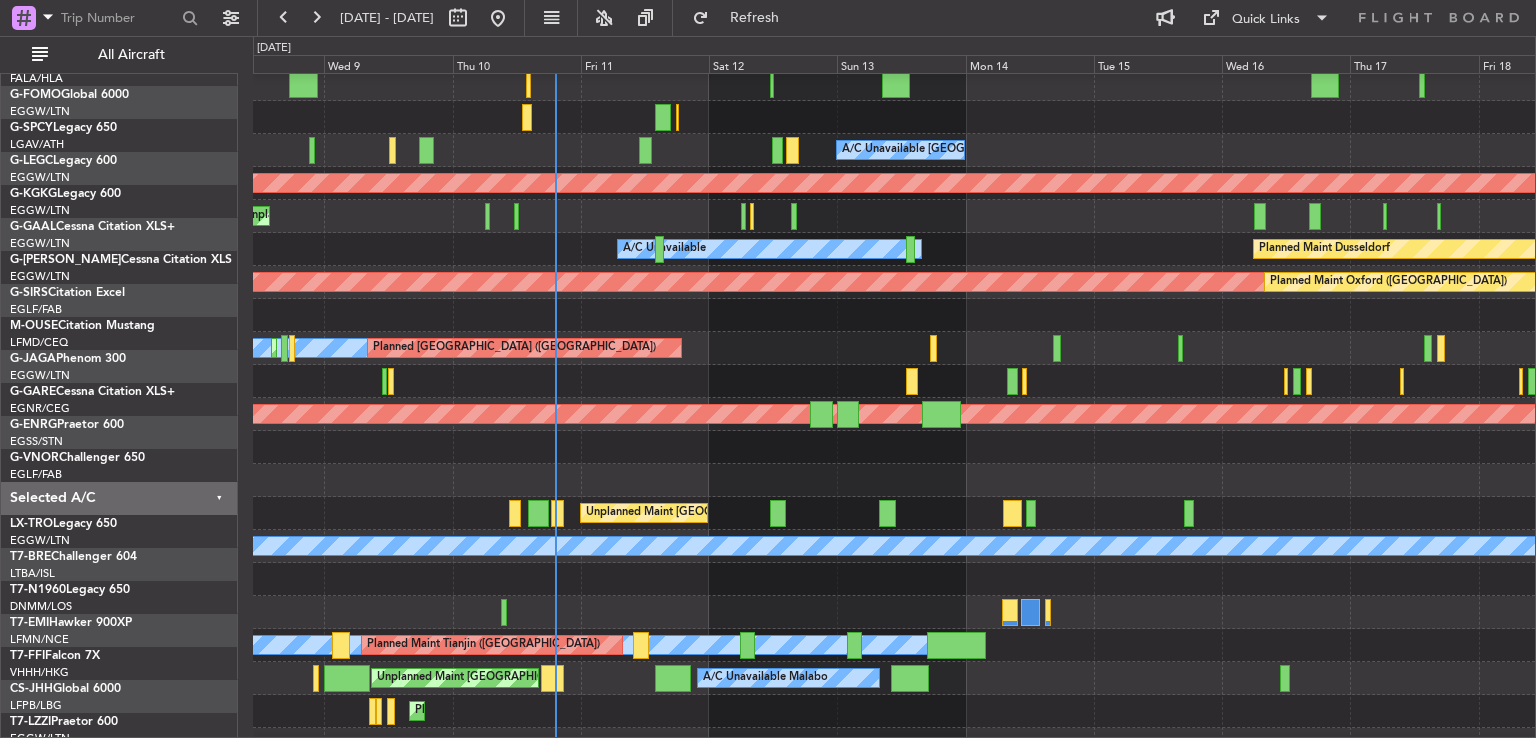 click 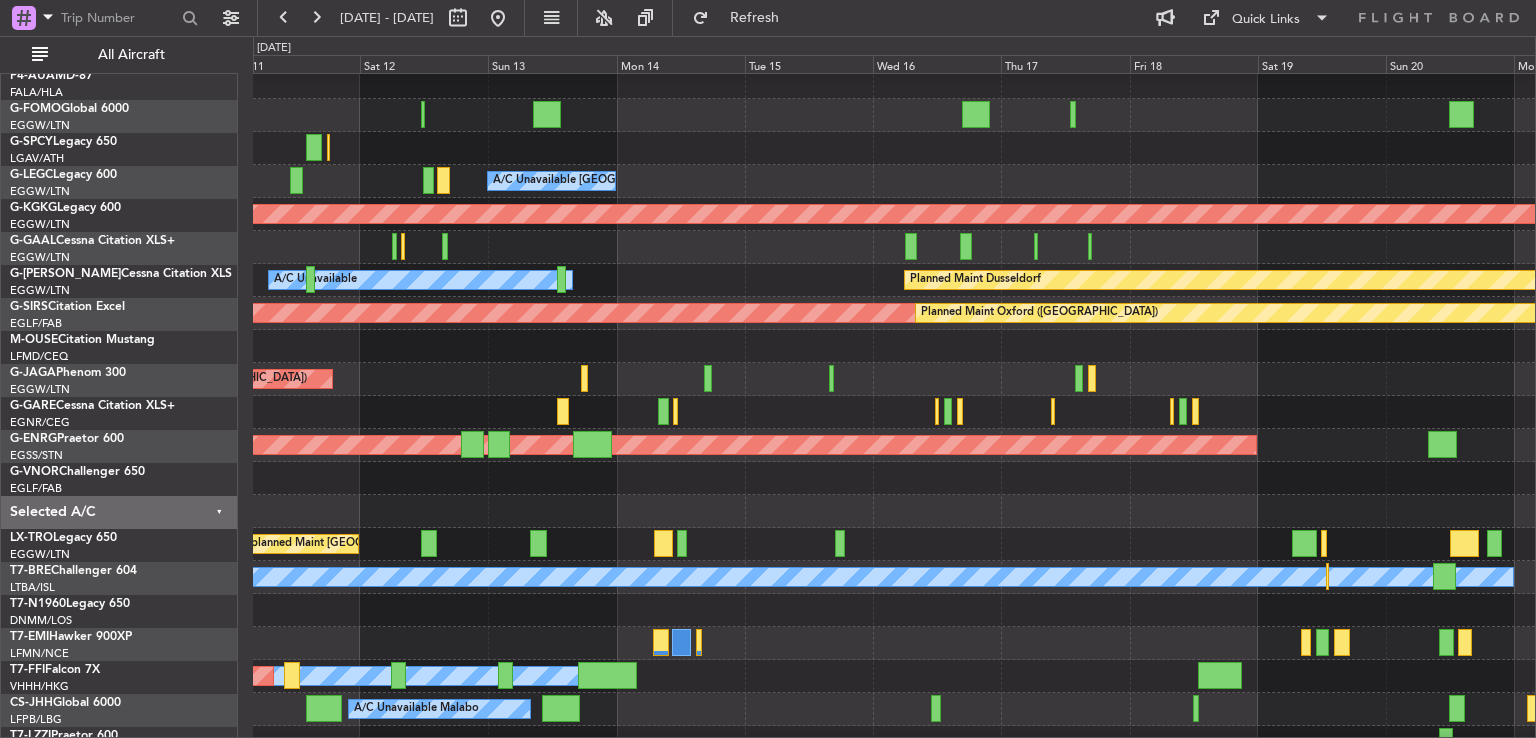 click on "Unplanned Maint [GEOGRAPHIC_DATA] ([GEOGRAPHIC_DATA])" 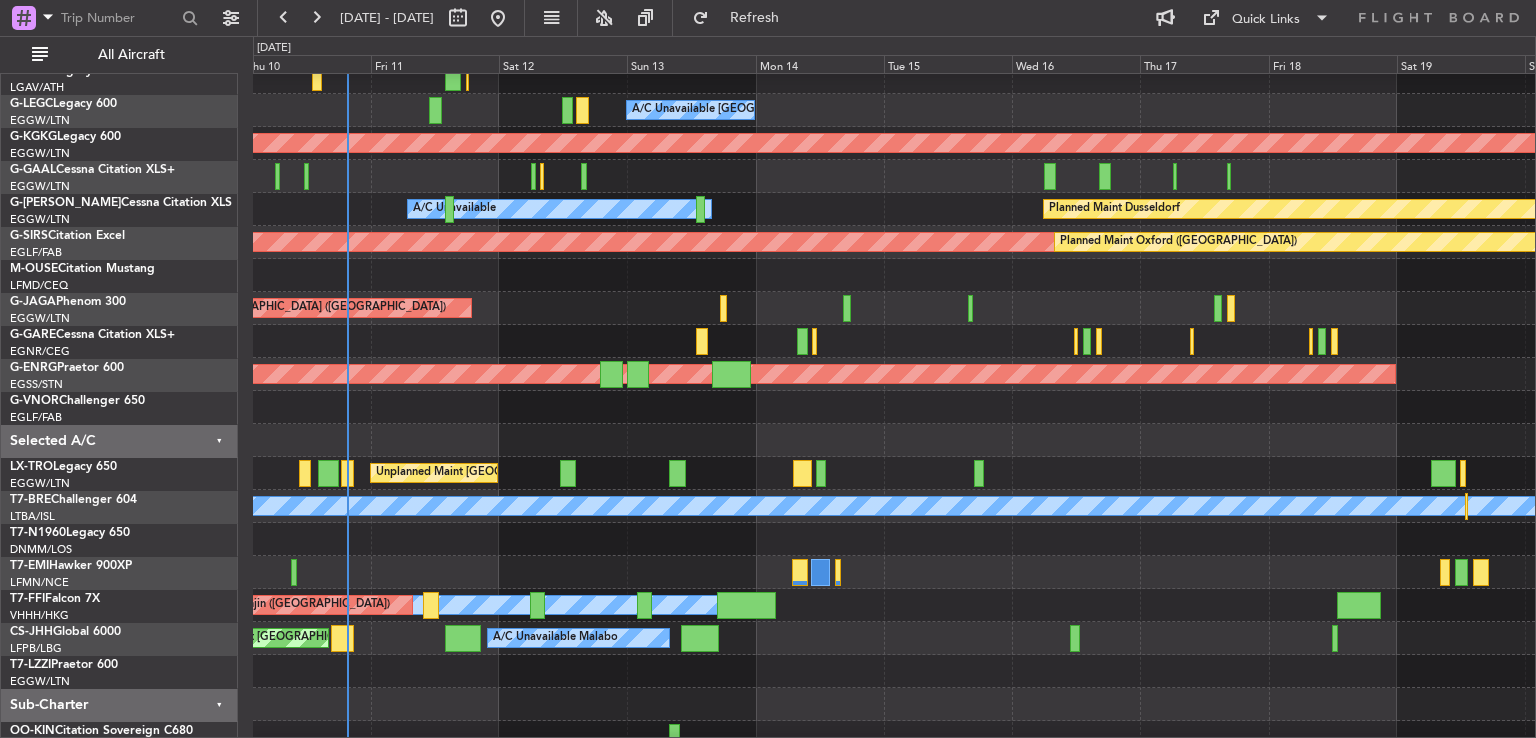 scroll, scrollTop: 112, scrollLeft: 0, axis: vertical 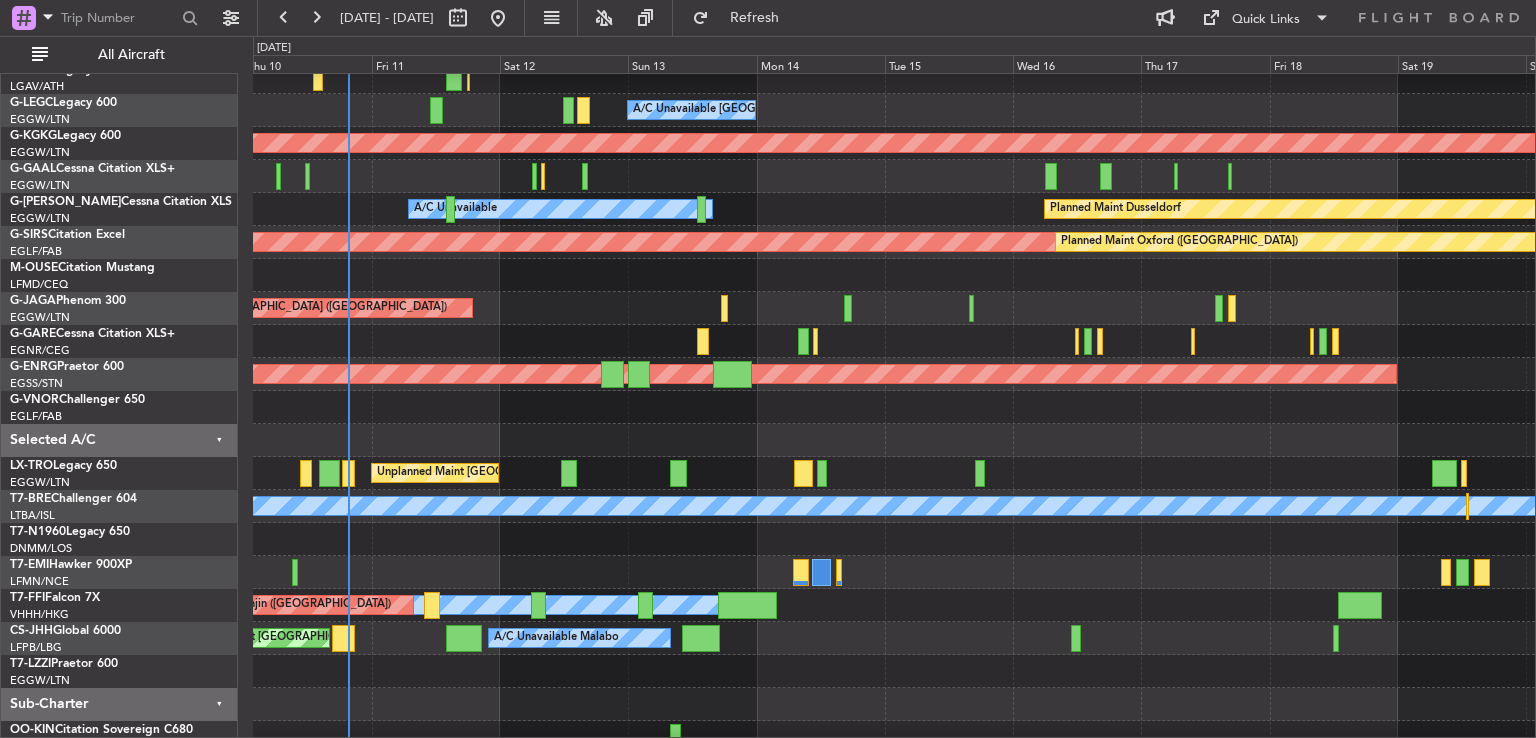 click on "MEL Beijing (Beijing Capital)
Planned Maint Tianjin (Binhai)" 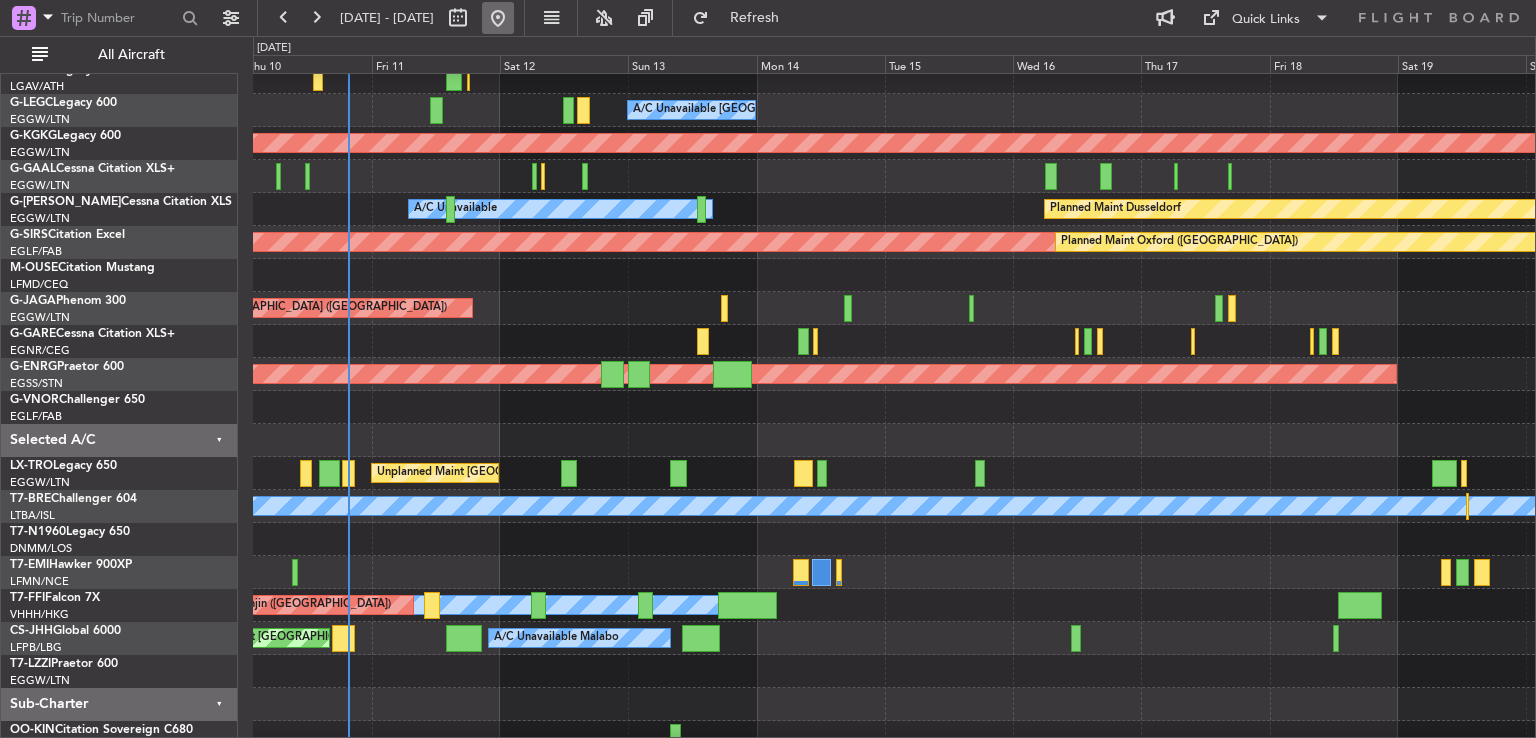 click at bounding box center [498, 18] 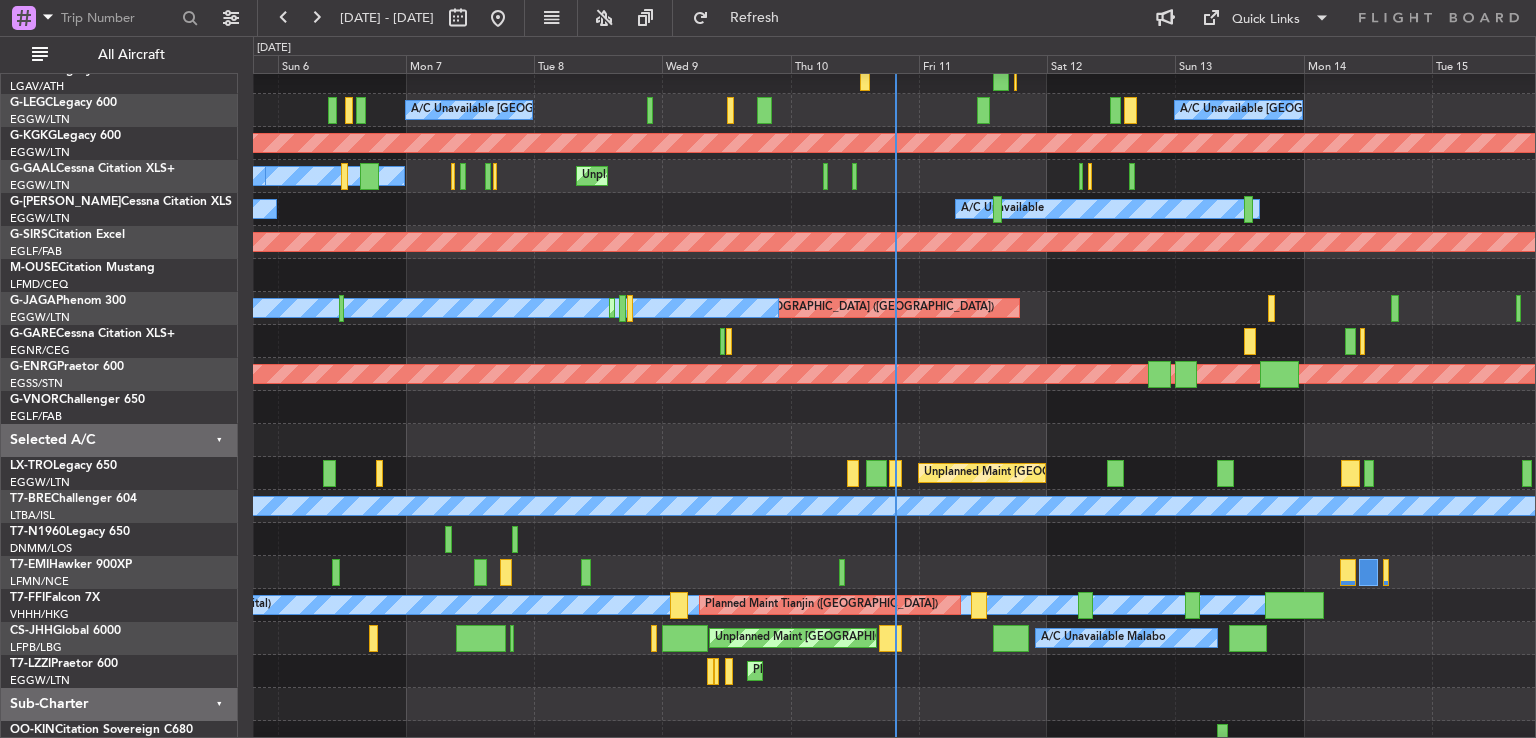scroll, scrollTop: 0, scrollLeft: 0, axis: both 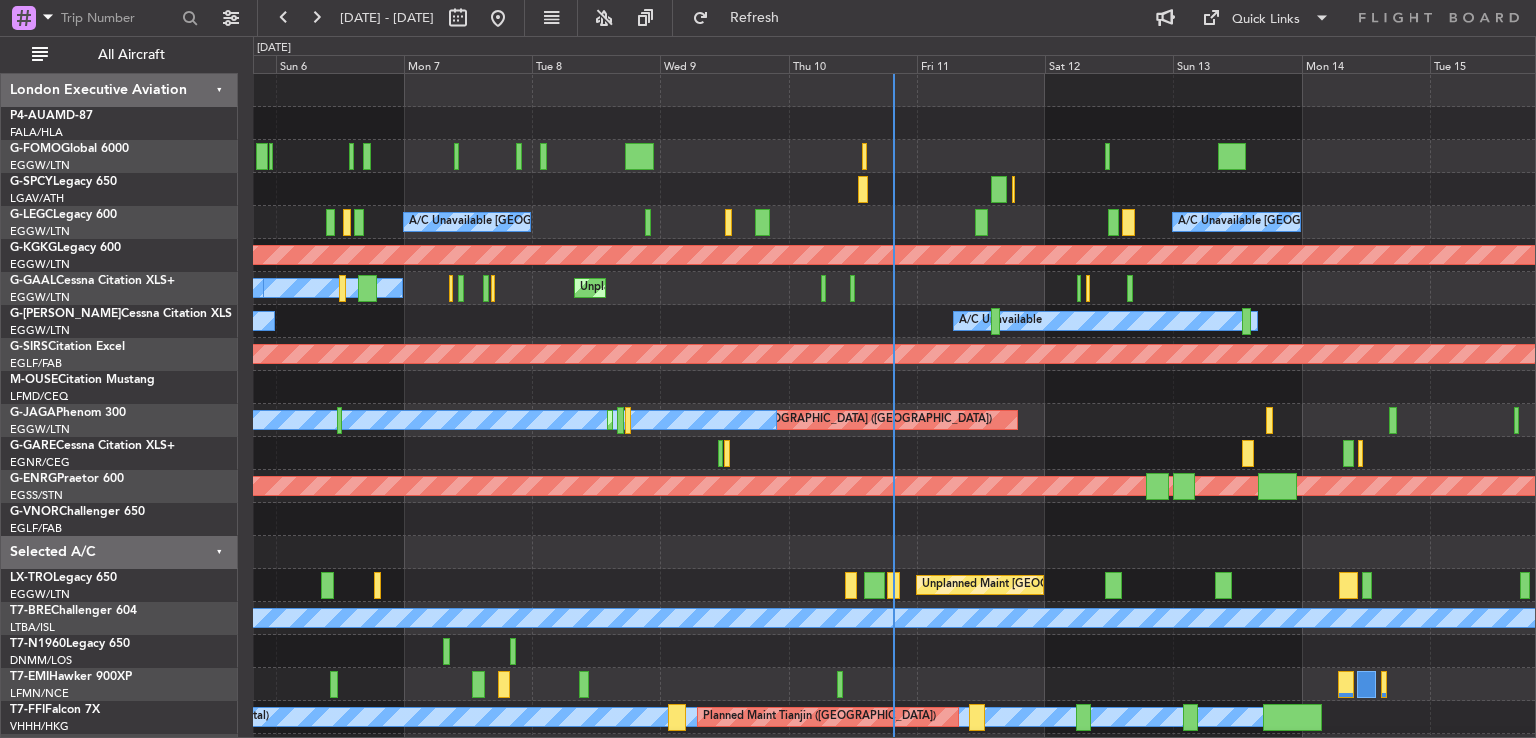 click on "Planned Maint Athens (Eleftherios Venizelos Intl)
A/C Unavailable London (Luton)
A/C Unavailable London (Luton)
AOG Maint Istanbul (Ataturk)
Unplanned Maint London (Luton)
Owner London (Luton)
A/C Unavailable
A/C Unavailable
A/C Unavailable
A/C Unavailable London (Luton)
Planned Maint Dusseldorf
AOG Maint London (Farnborough)
Planned Maint Oxford (Kidlington)
Planned Maint St Gallen (Altenrhein)
A/C Unavailable
Planned Maint Paris (Le Bourget)
AOG Maint Paris (Le Bourget)
Unplanned Maint London (Luton)
A/C Unavailable
Planned Maint Paris (Le Bourget)
MEL Beijing (Beijing Capital)
Planned Maint Tianjin (Binhai)
A/C Unavailable Malabo" 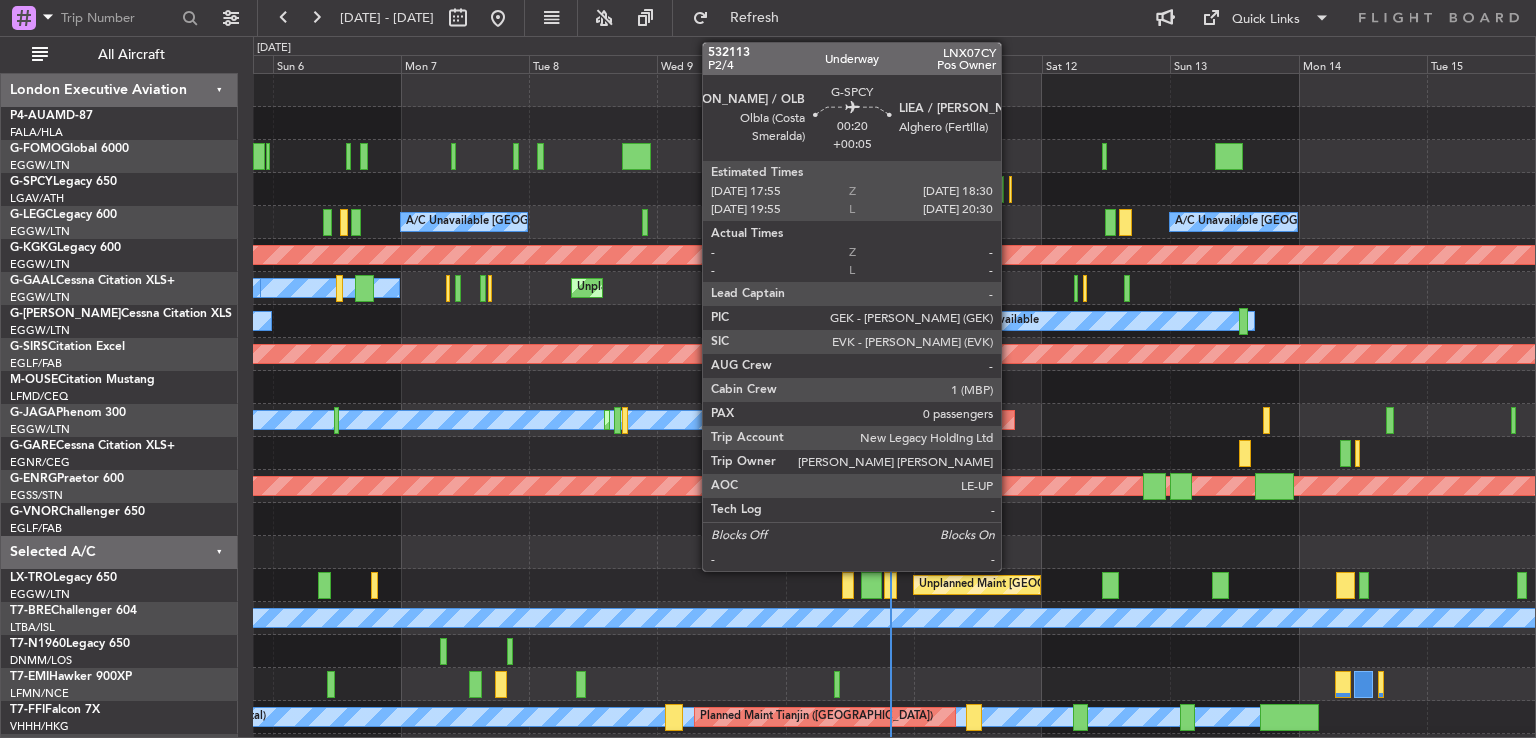 click 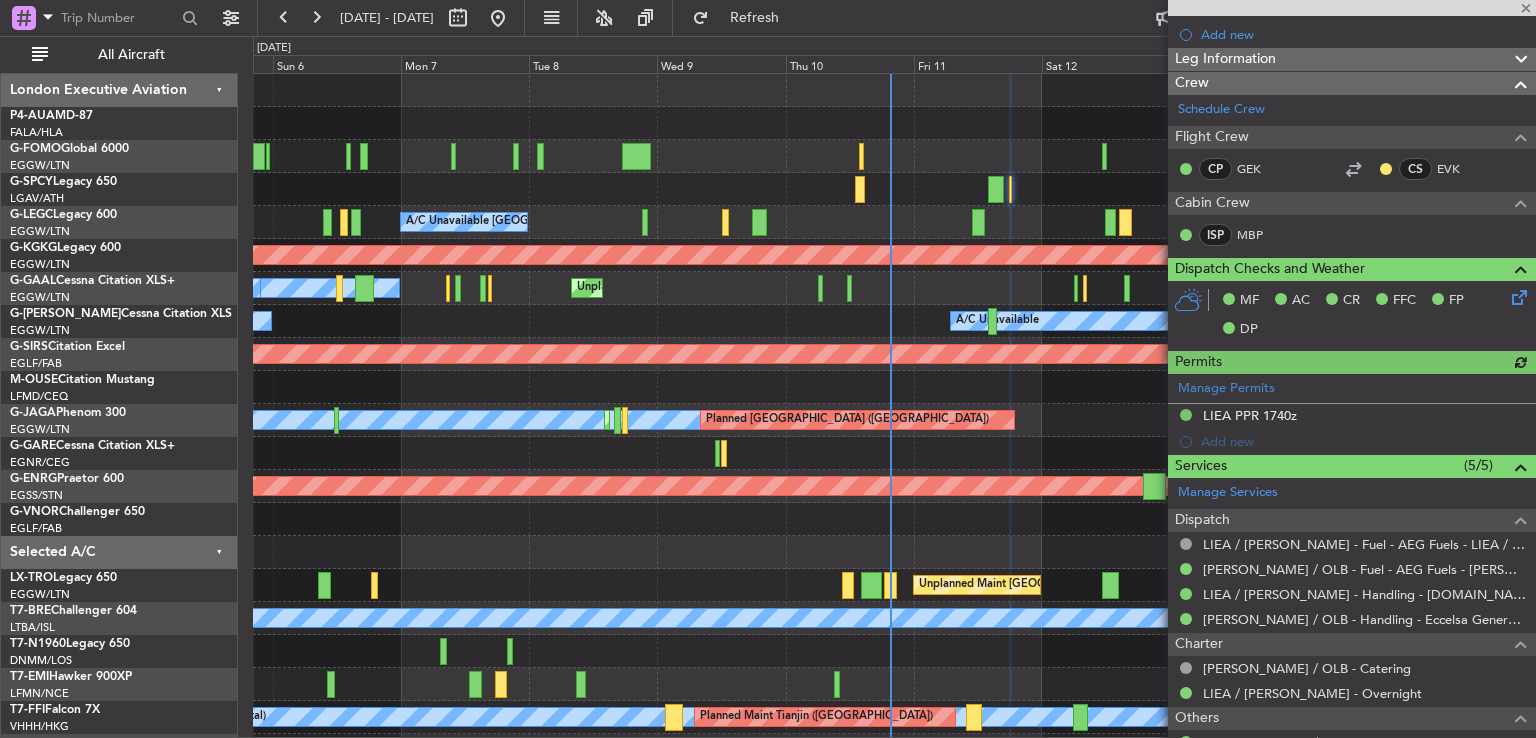 scroll, scrollTop: 492, scrollLeft: 0, axis: vertical 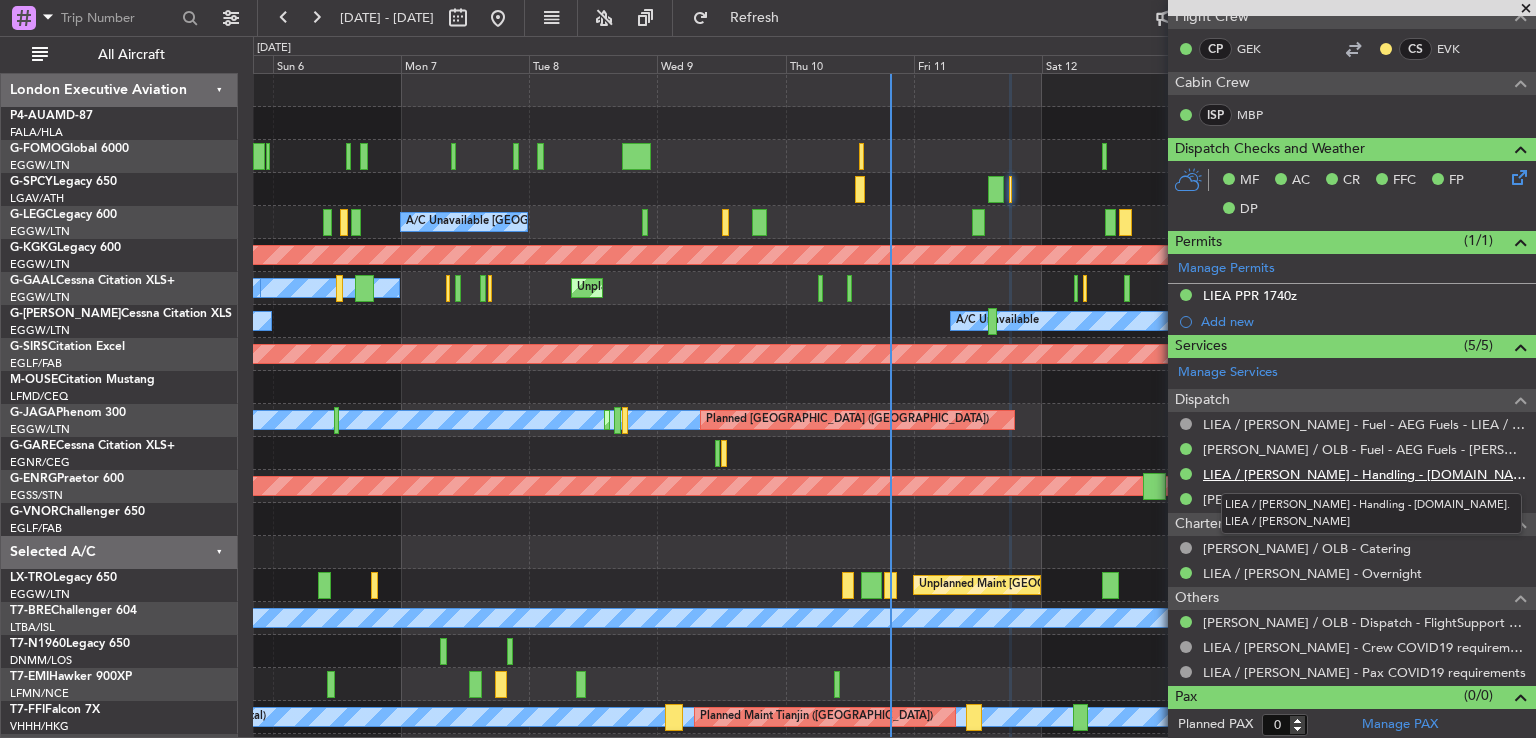 click on "LIEA / [PERSON_NAME] - Handling - [DOMAIN_NAME]. LIEA / [PERSON_NAME]" at bounding box center [1364, 474] 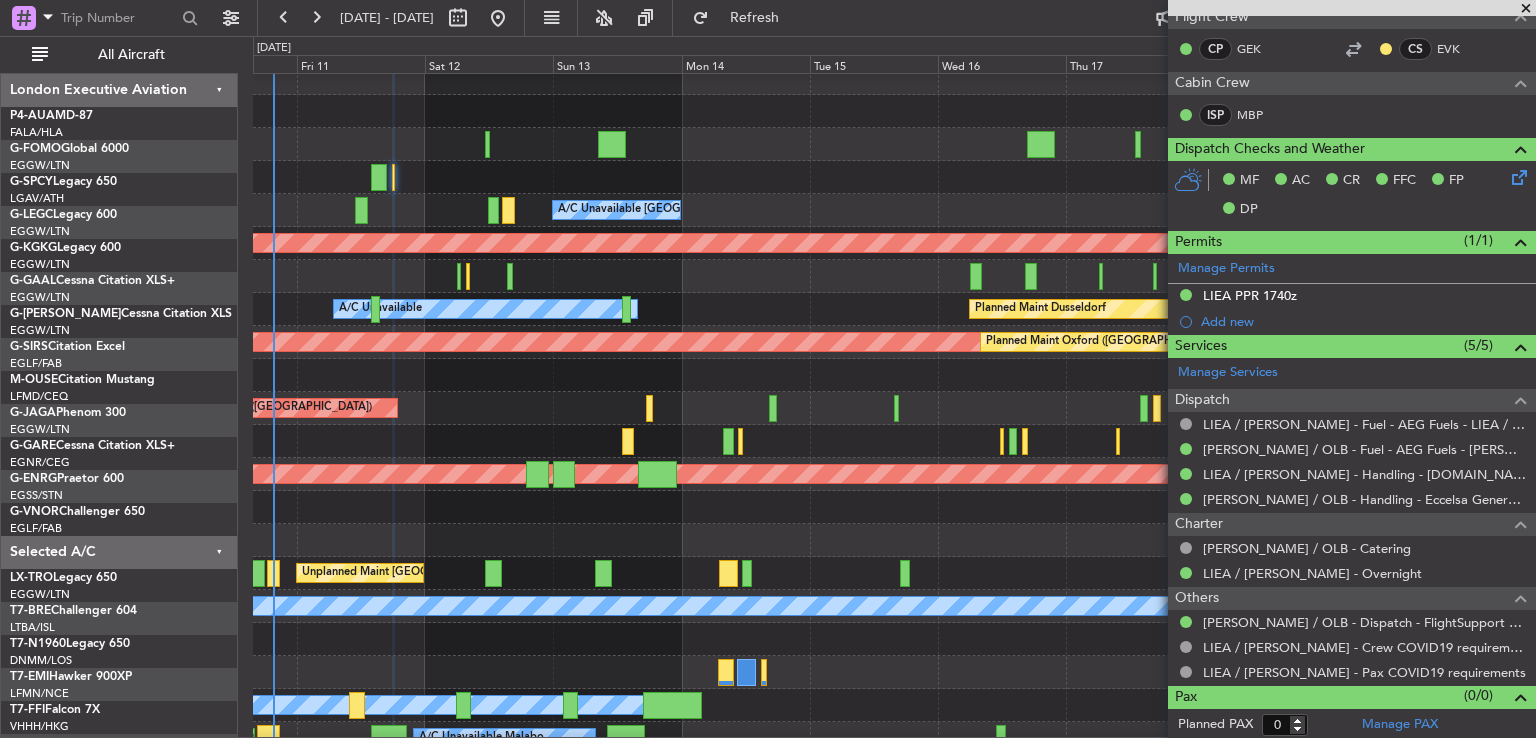 scroll, scrollTop: 12, scrollLeft: 0, axis: vertical 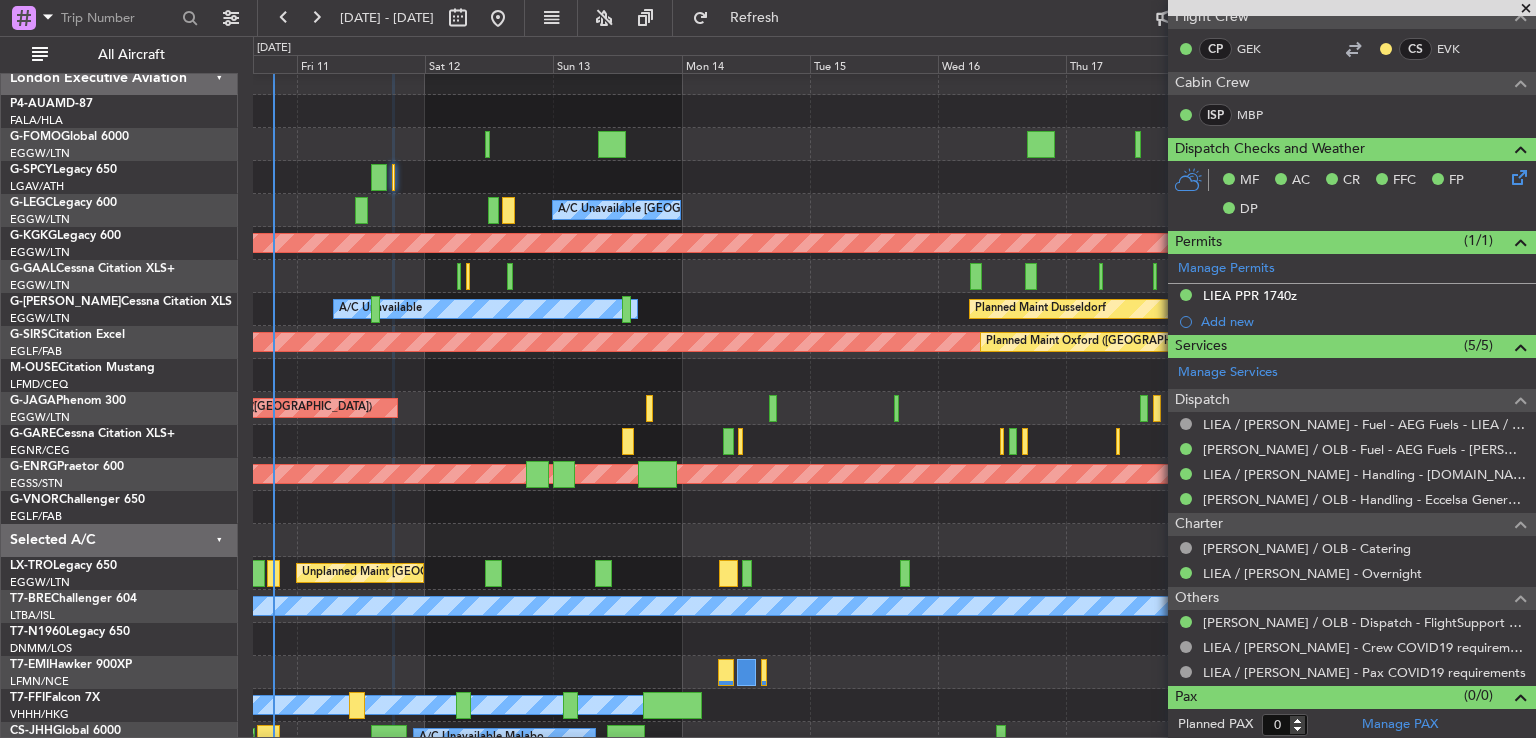 click 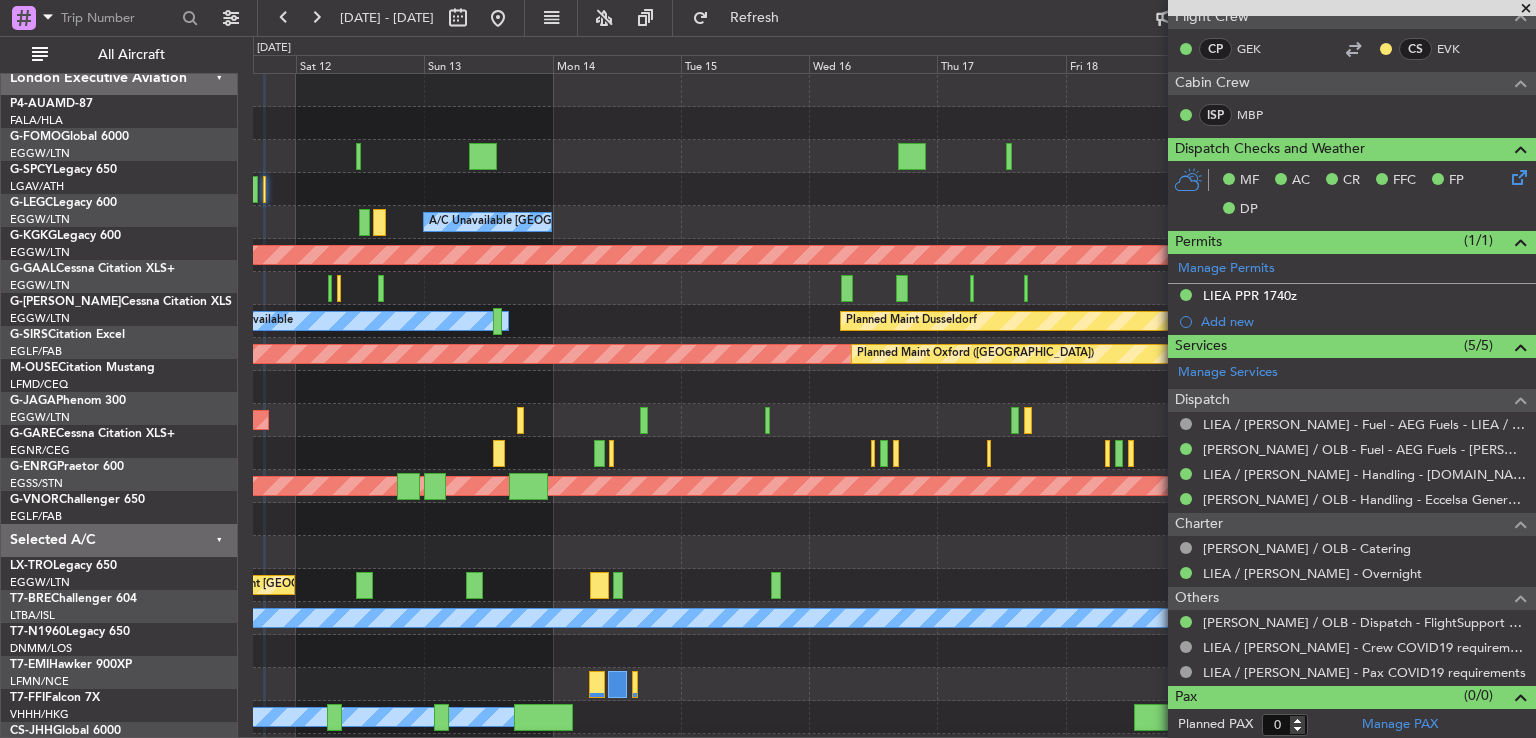 scroll, scrollTop: 0, scrollLeft: 0, axis: both 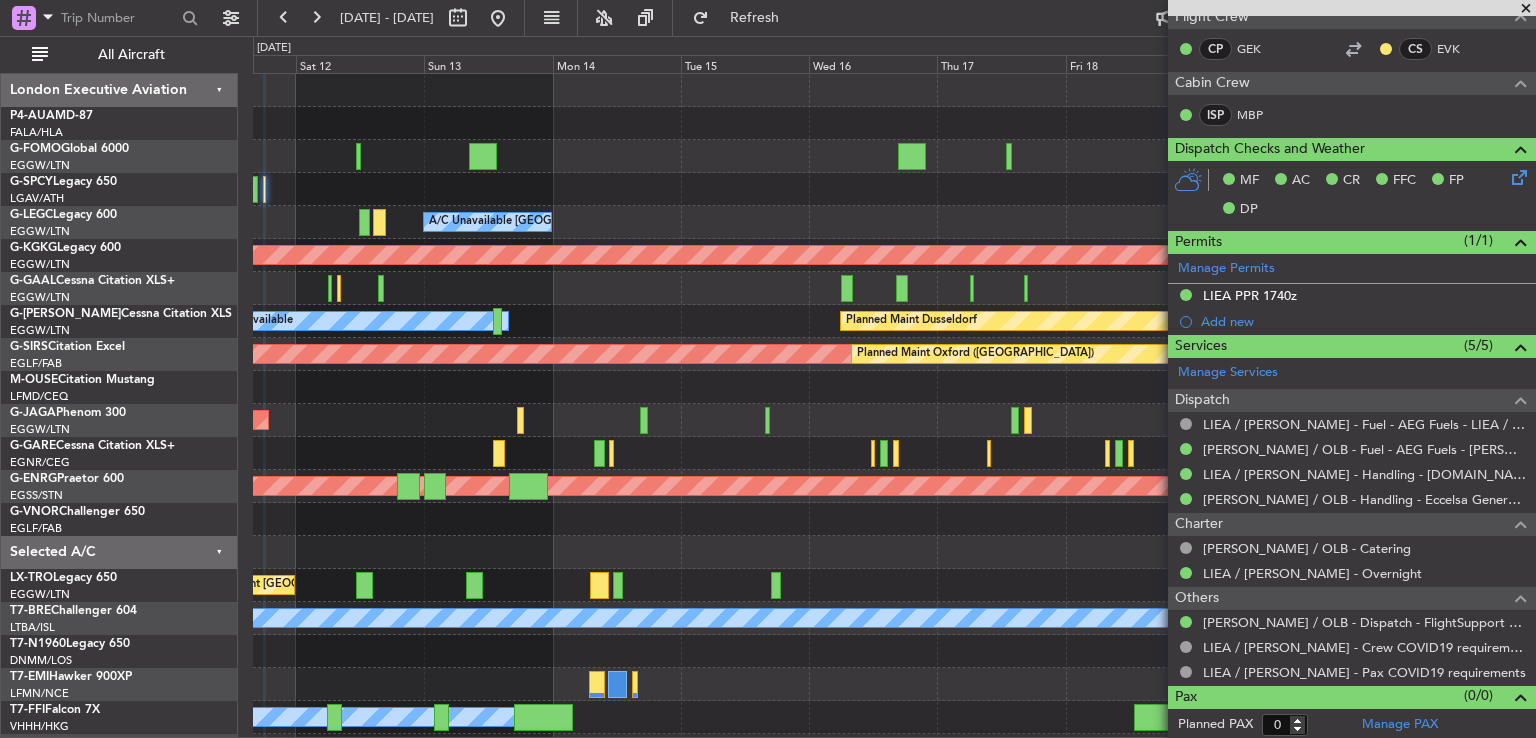 click on "AOG Maint Paris ([GEOGRAPHIC_DATA])" 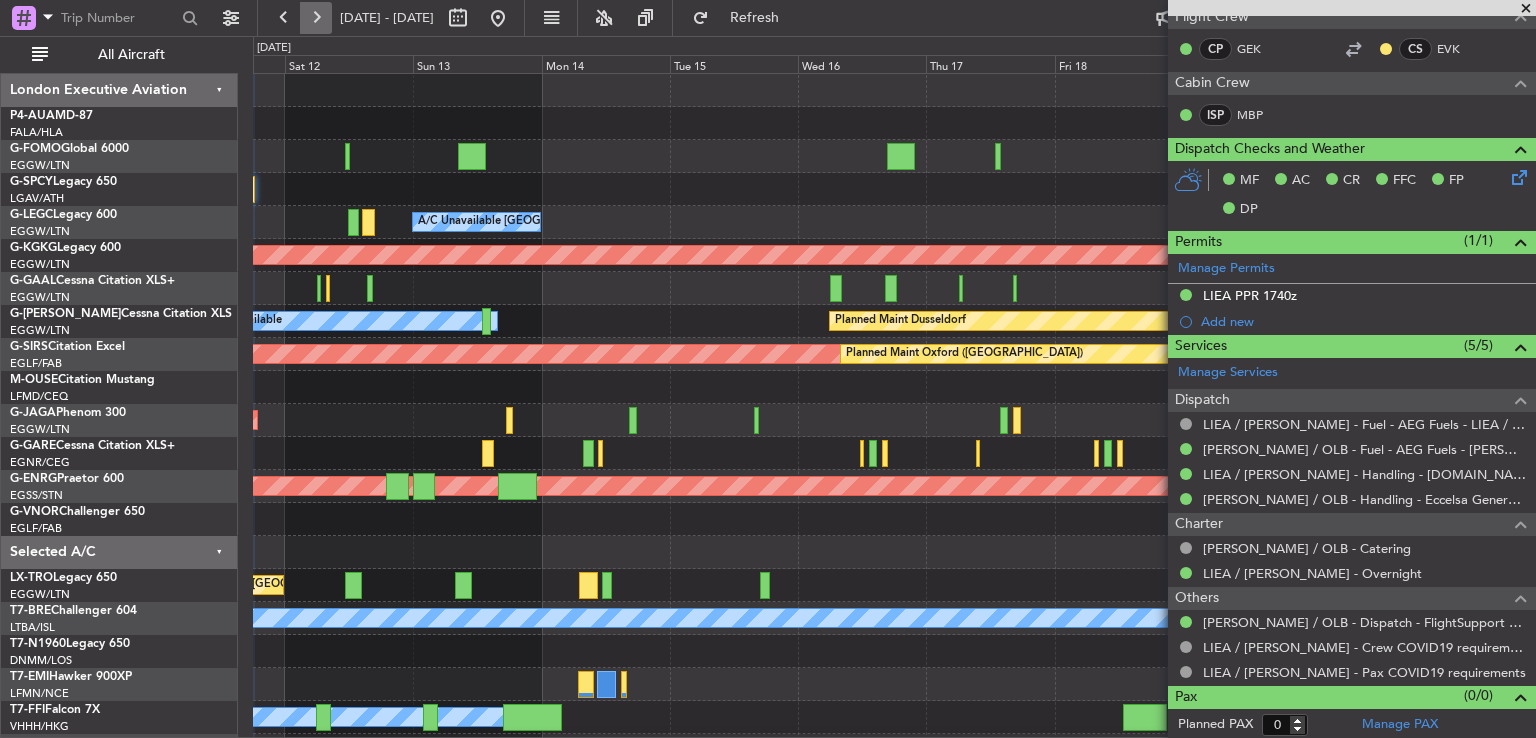 click at bounding box center [316, 18] 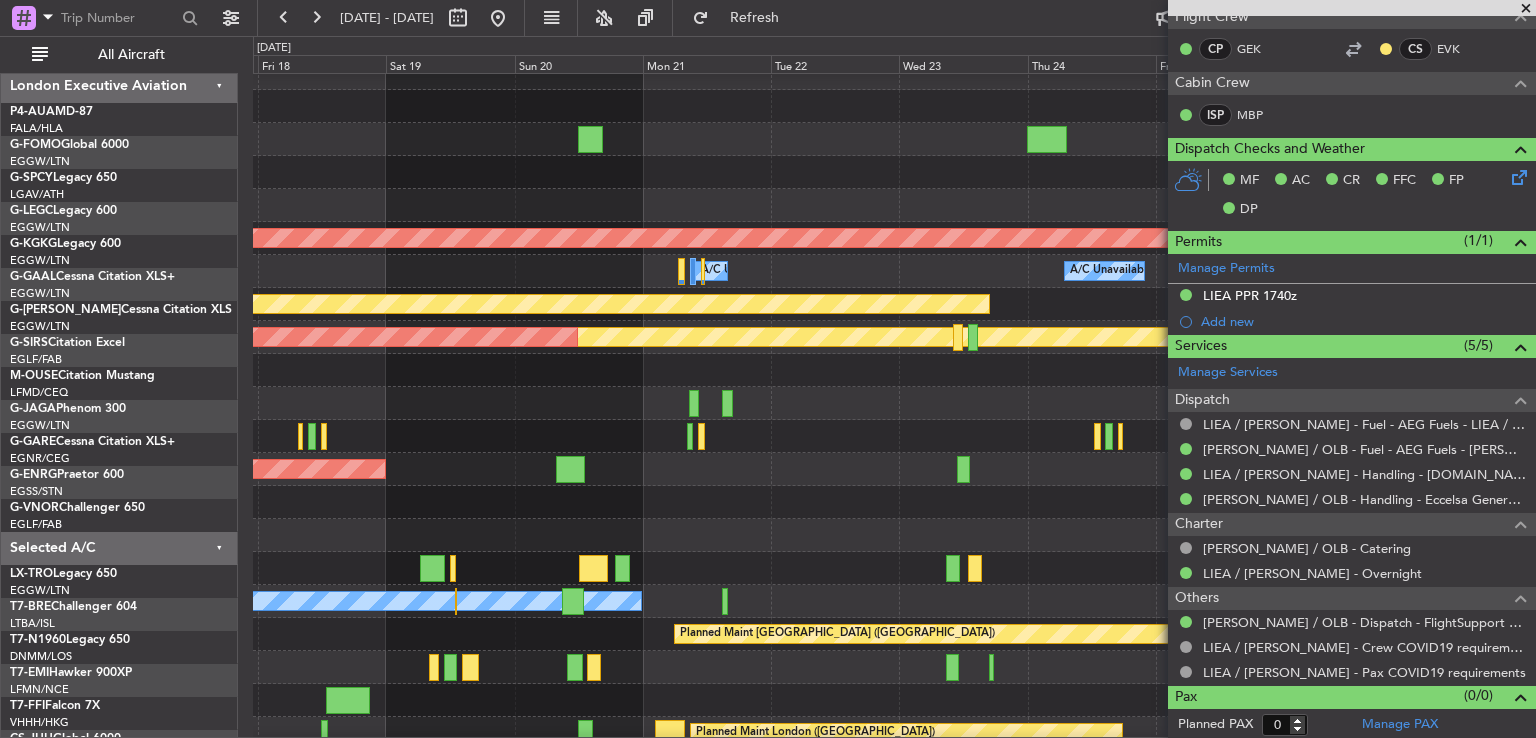 click 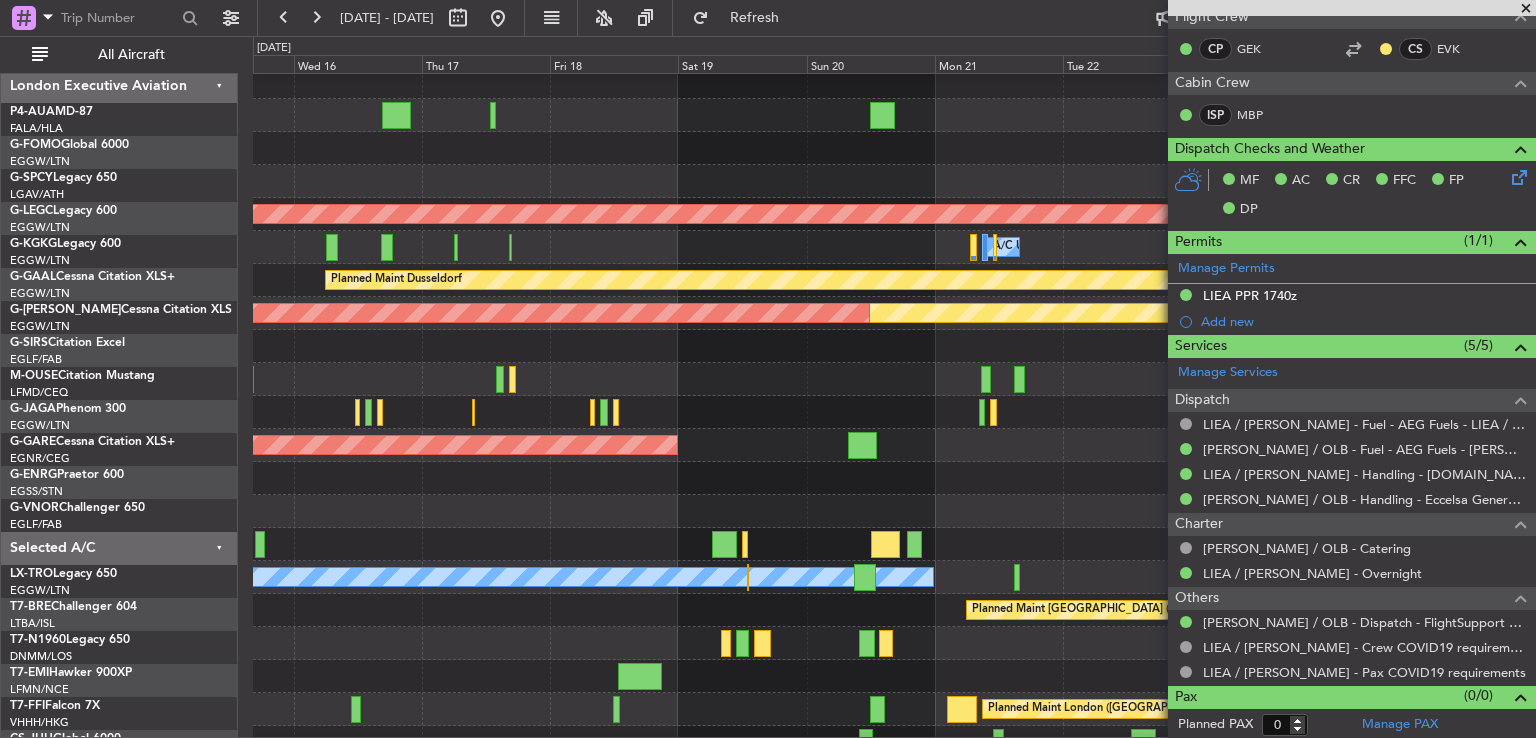 scroll, scrollTop: 39, scrollLeft: 0, axis: vertical 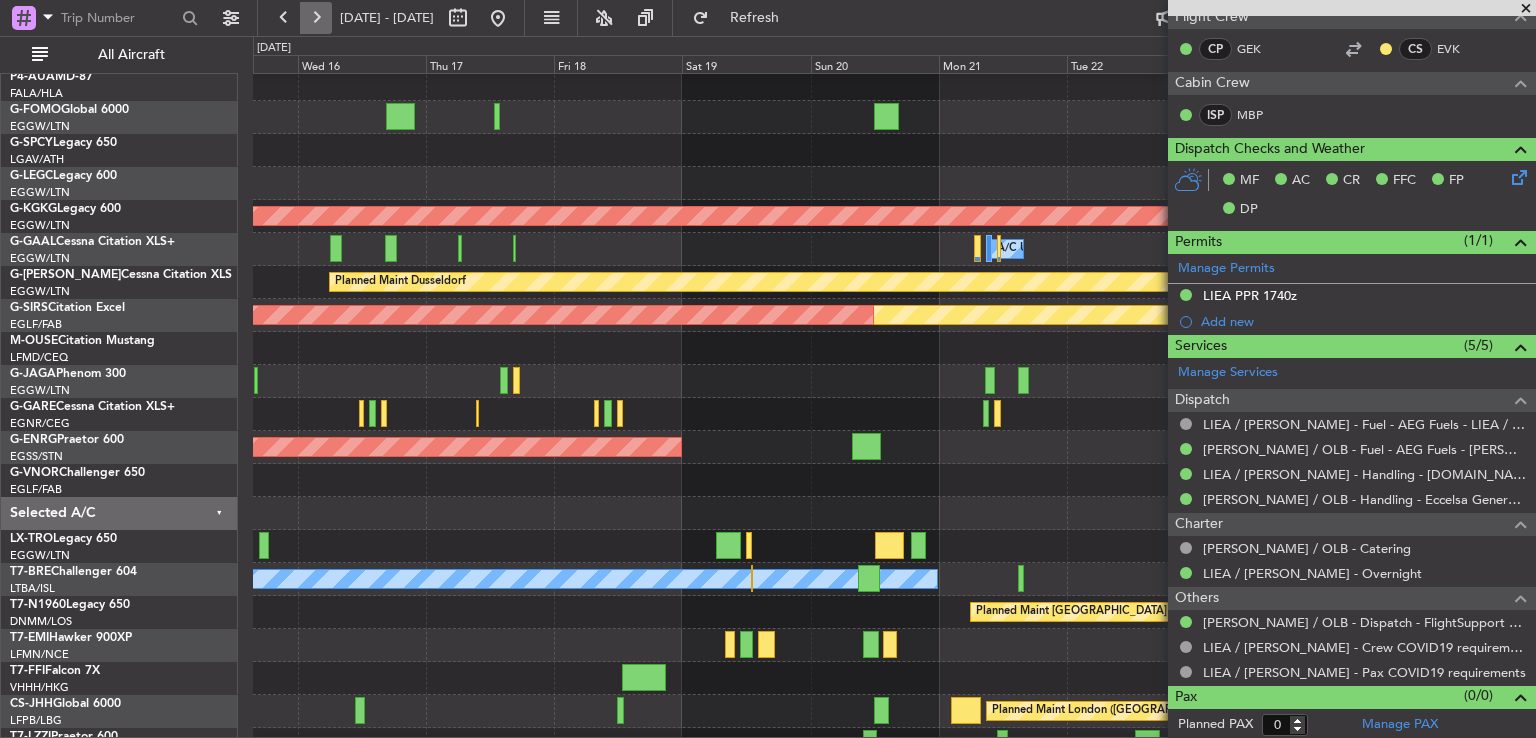click at bounding box center [316, 18] 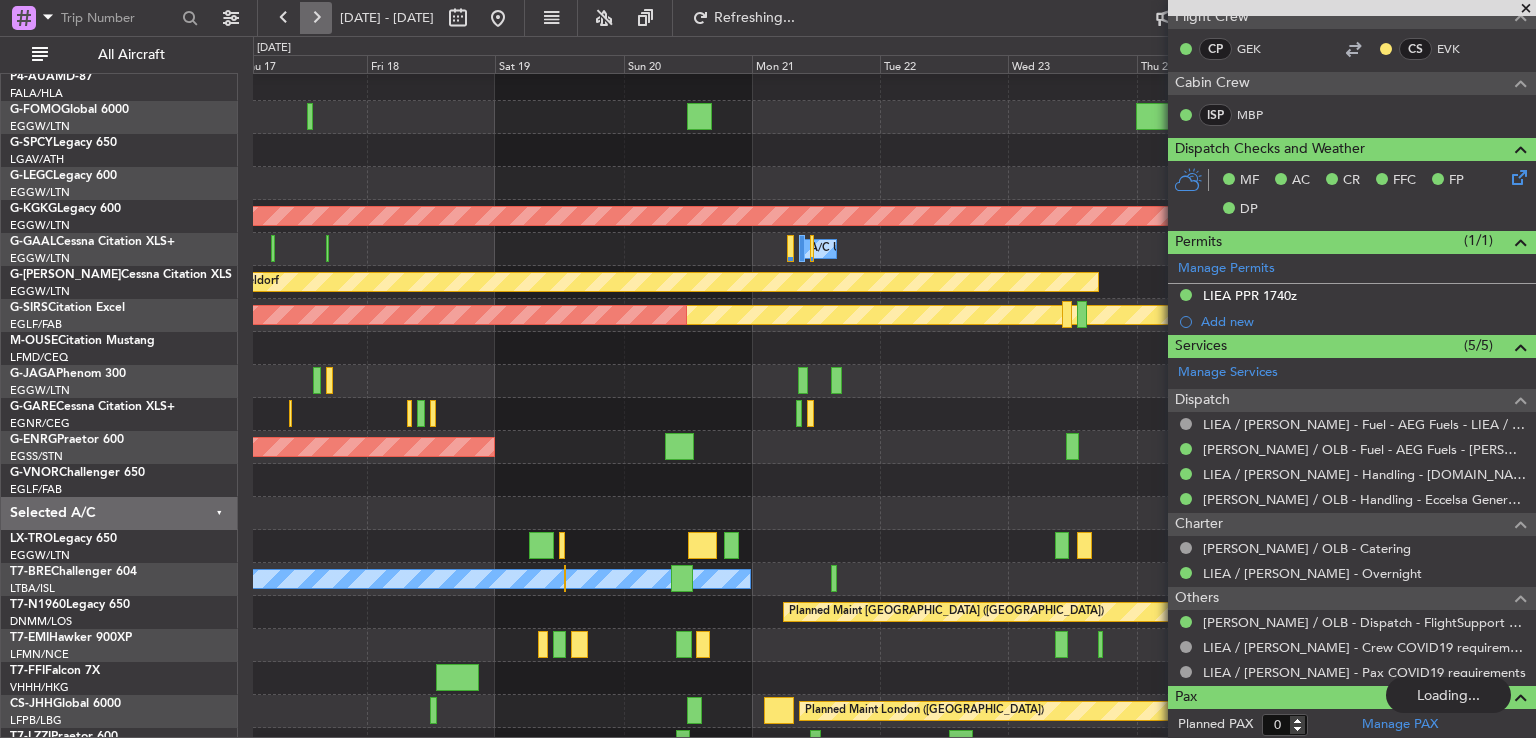 click at bounding box center [316, 18] 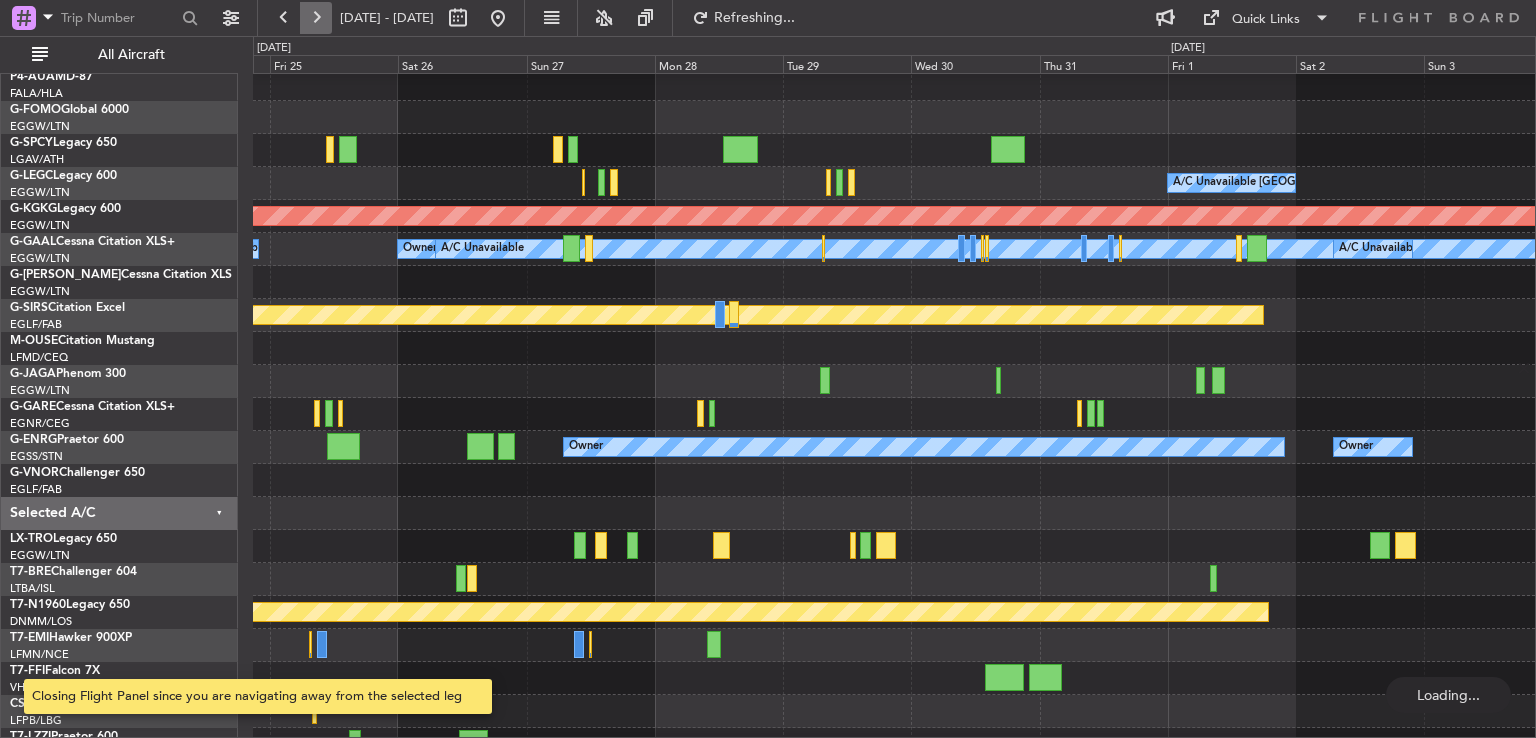 scroll, scrollTop: 0, scrollLeft: 0, axis: both 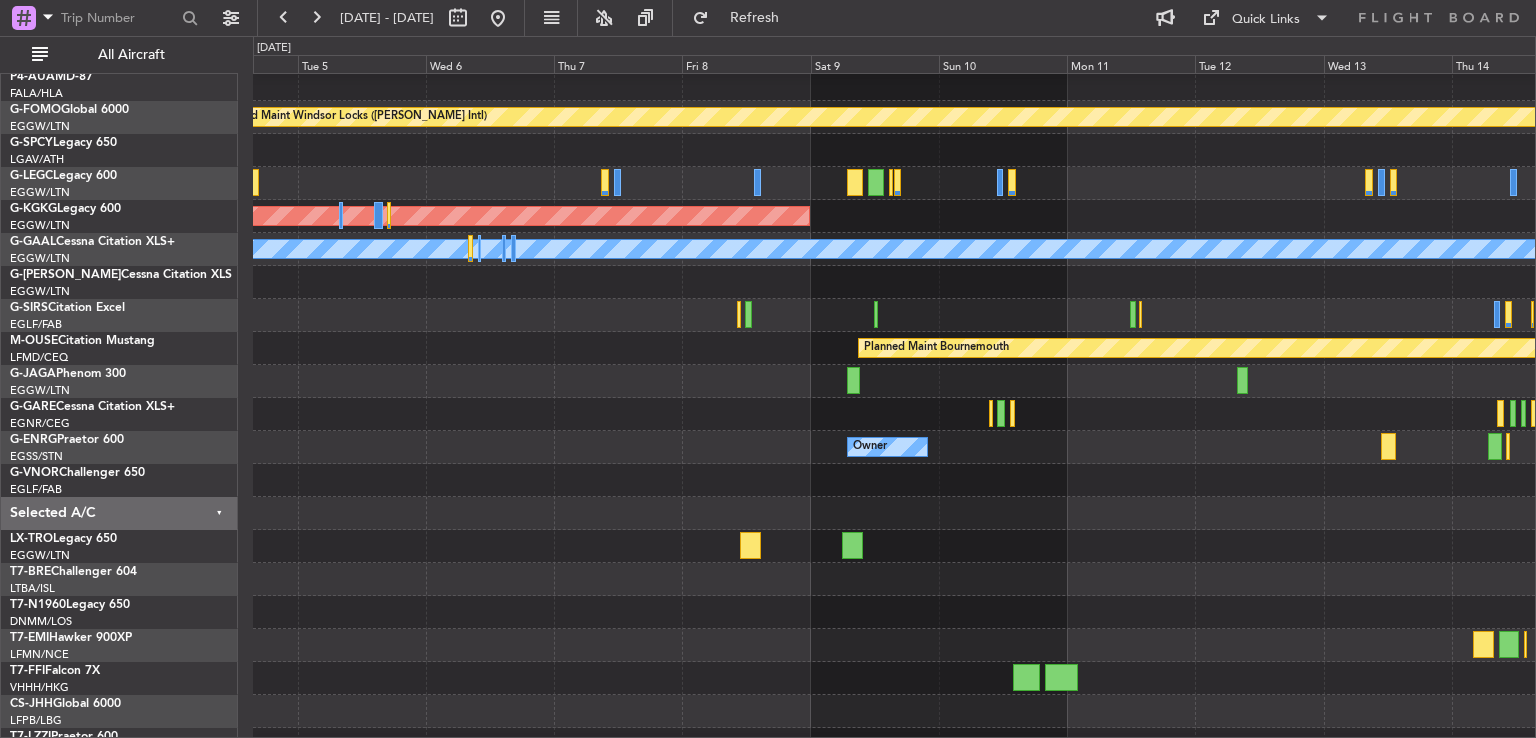 click on "04 Aug 2025 - 14 Aug 2025  Refresh Quick Links All Aircraft
Planned Maint Windsor Locks (Bradley Intl)
A/C Unavailable London (Luton)
AOG Maint Istanbul (Ataturk)
A/C Unavailable
A/C Unavailable
Owner London (Luton)
Planned Maint Bournemouth
Owner
Owner
London Executive Aviation
P4-AUA  MD-87
FALA/HLA
Lanseria
G-FOMO  Global 6000
EGGW/LTN
London (Luton)
G-SPCY  Legacy 650
LGAV/ATH
Athens (Eleftherios Venizelos Intl)
G-LEGC  Legacy 600
EGGW/LTN
London (Luton)
G-KGKG  Legacy 600
London (Luton)" at bounding box center (768, 376) 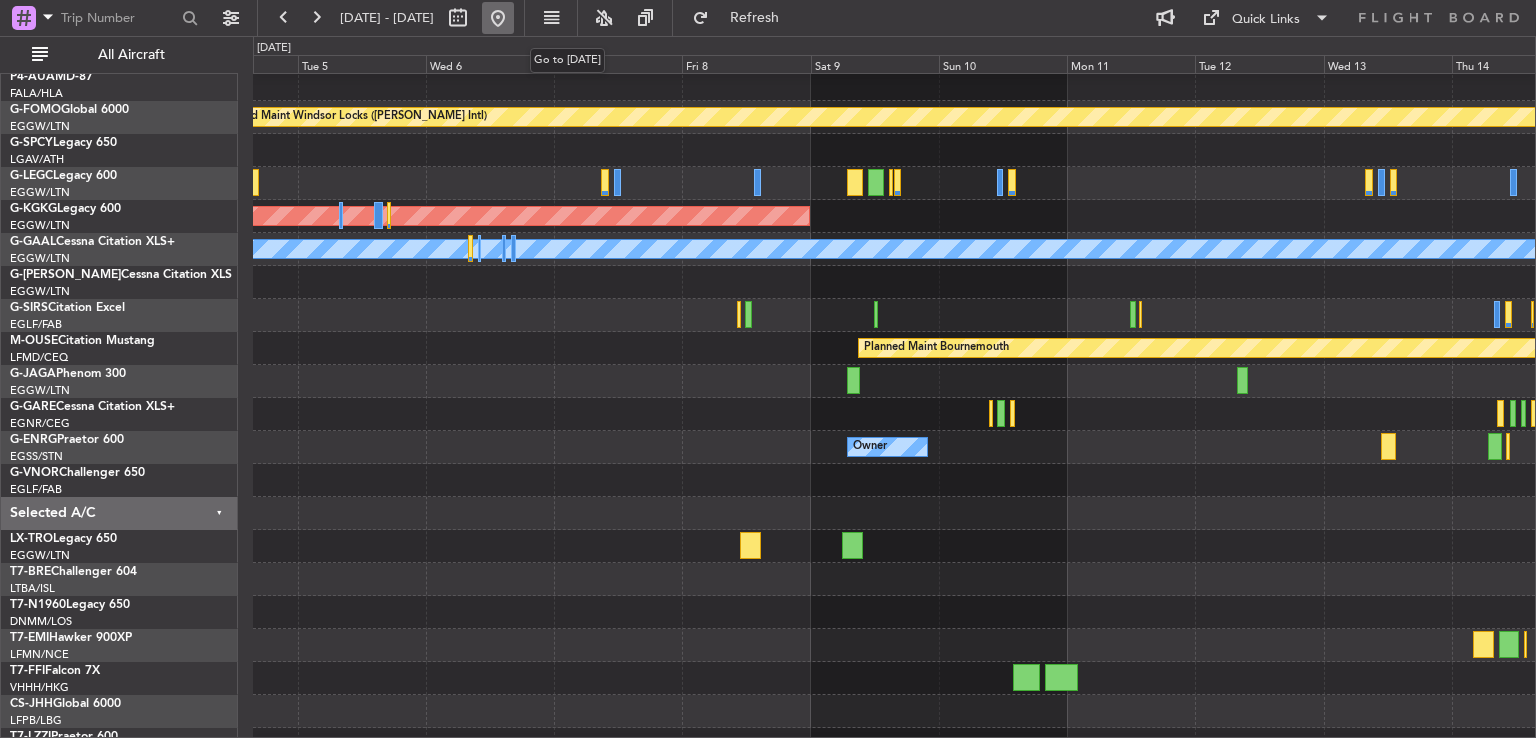 click at bounding box center [498, 18] 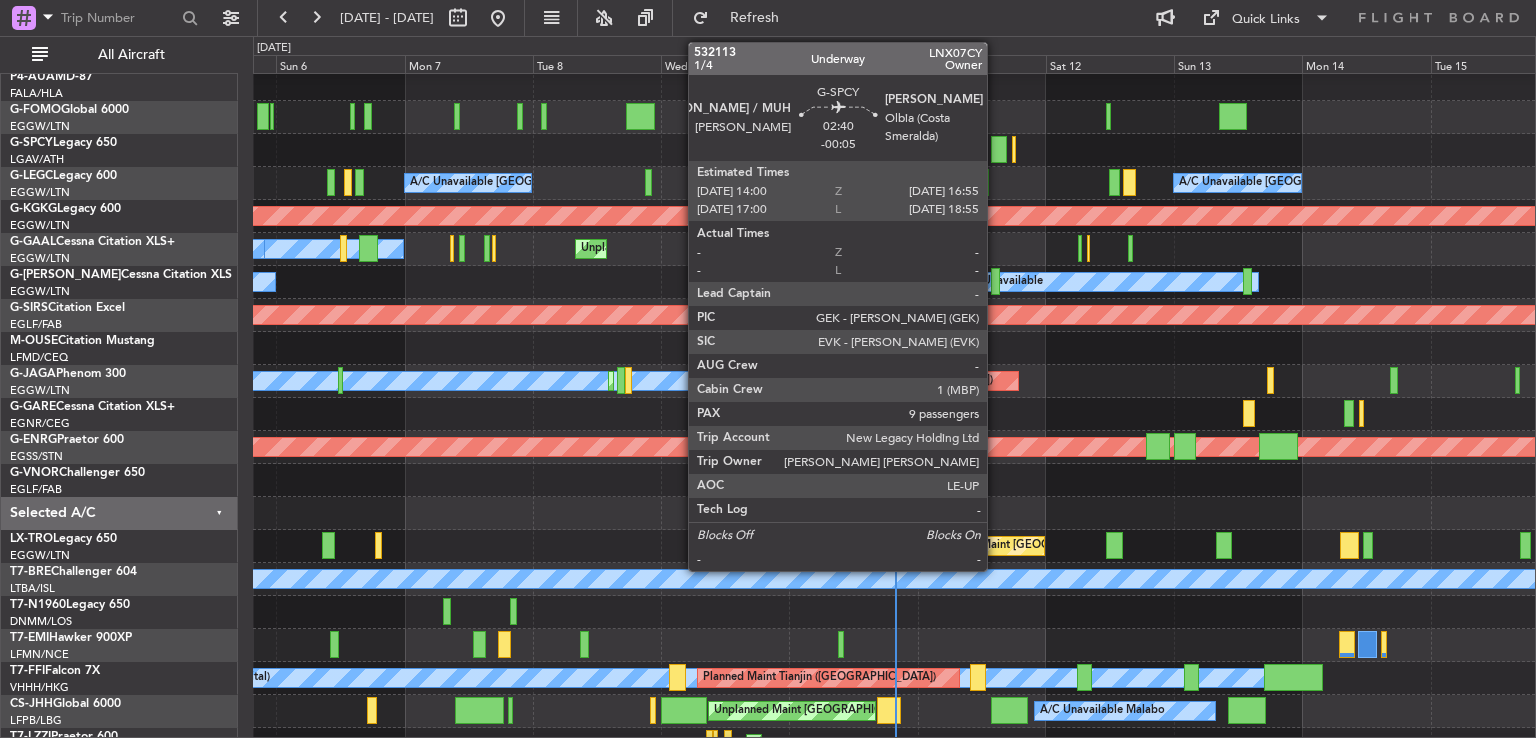 click 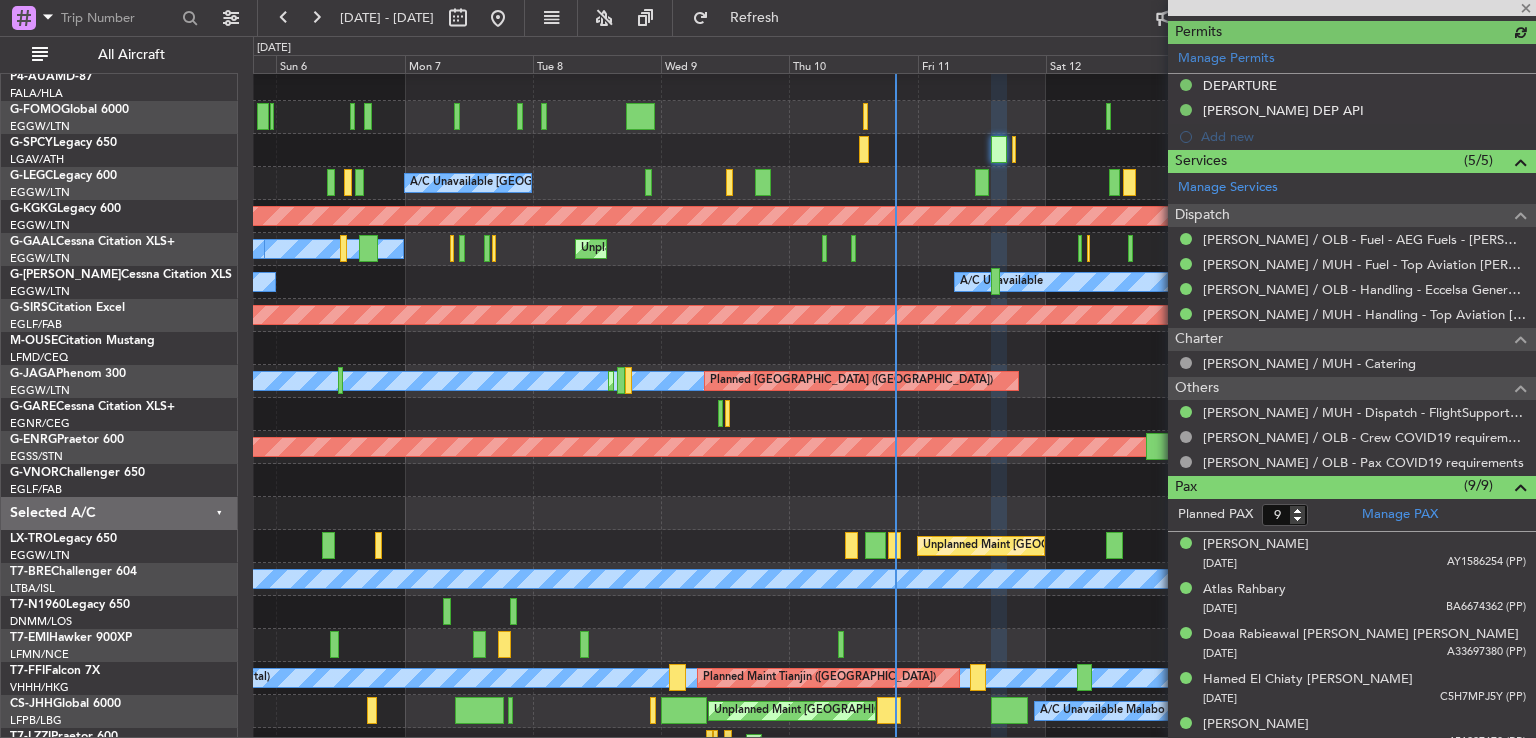 scroll, scrollTop: 780, scrollLeft: 0, axis: vertical 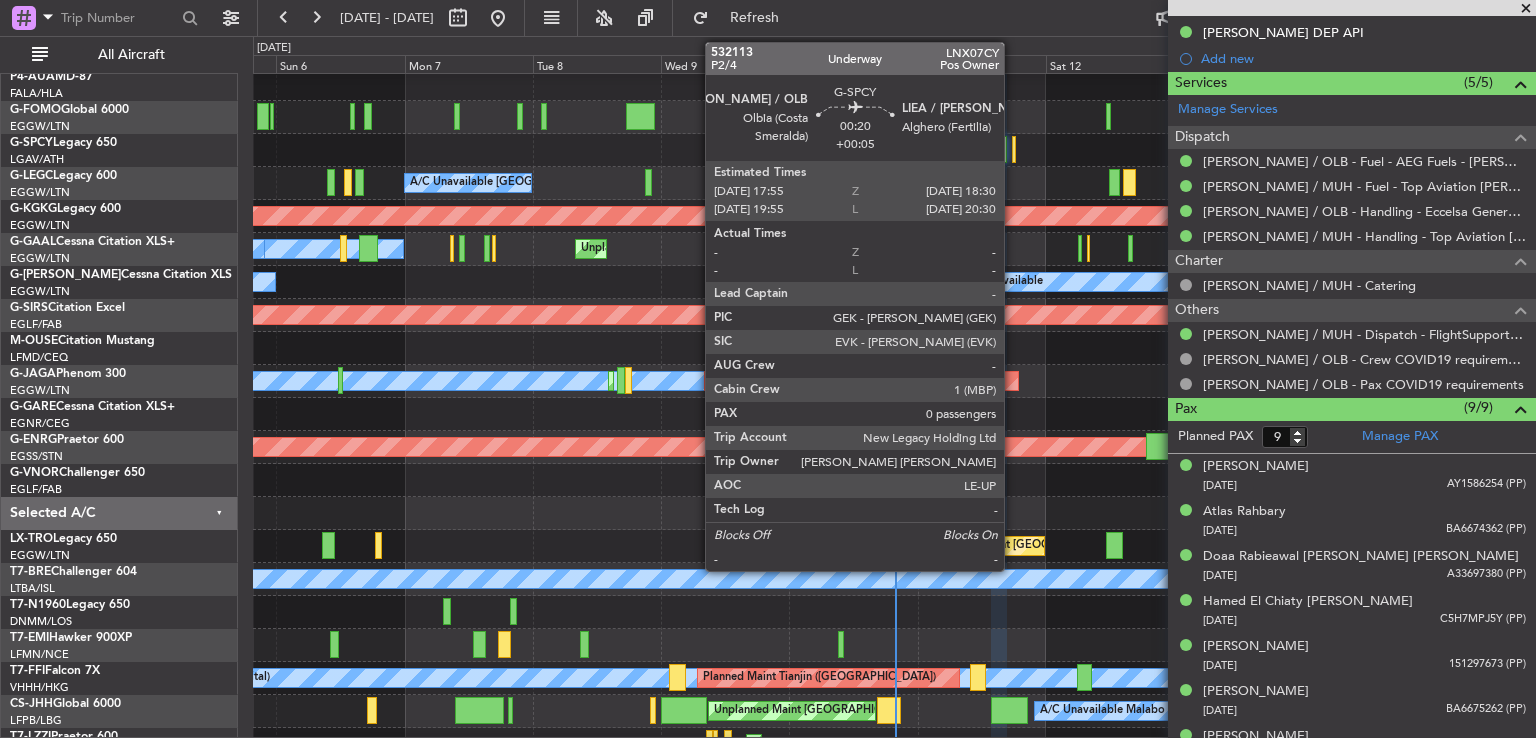 click 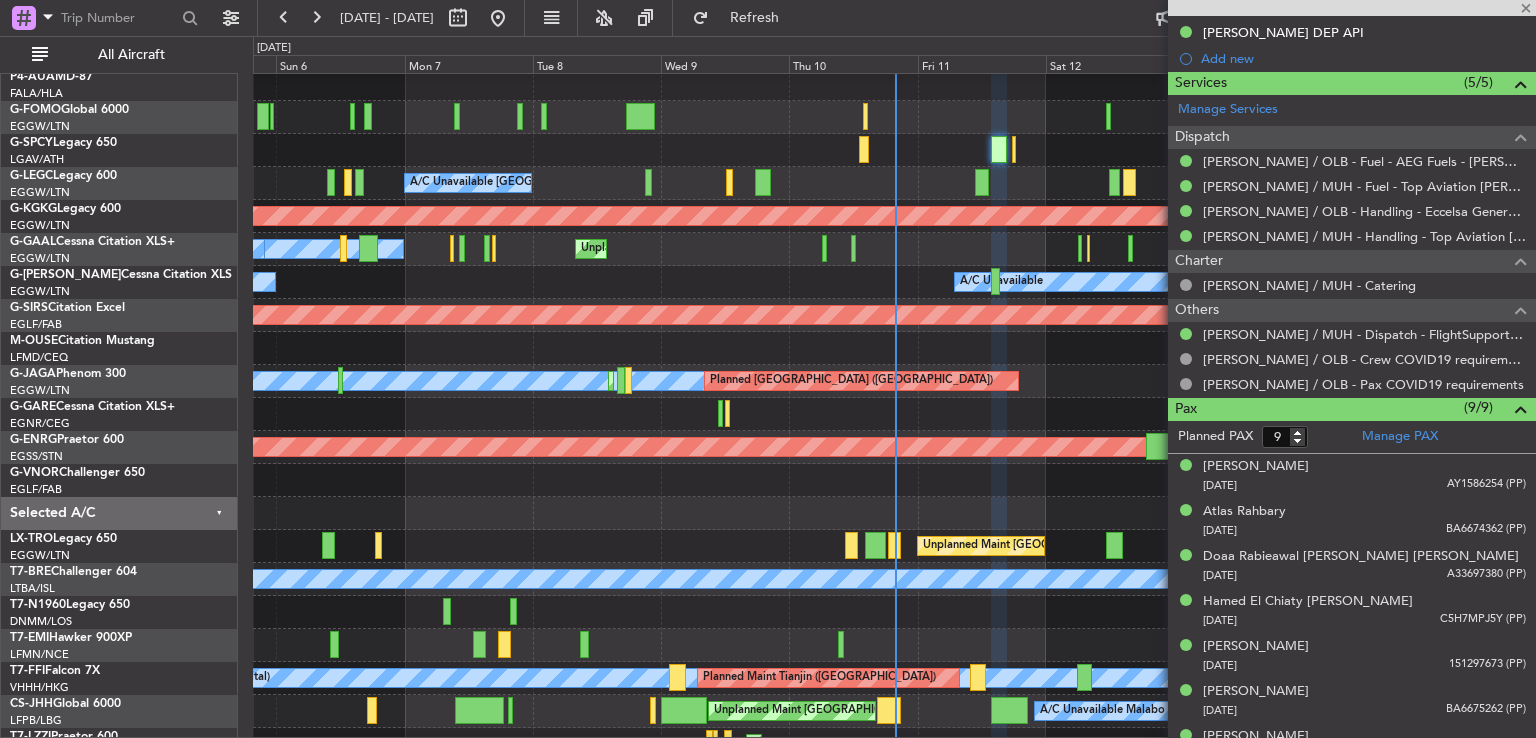 type on "+00:05" 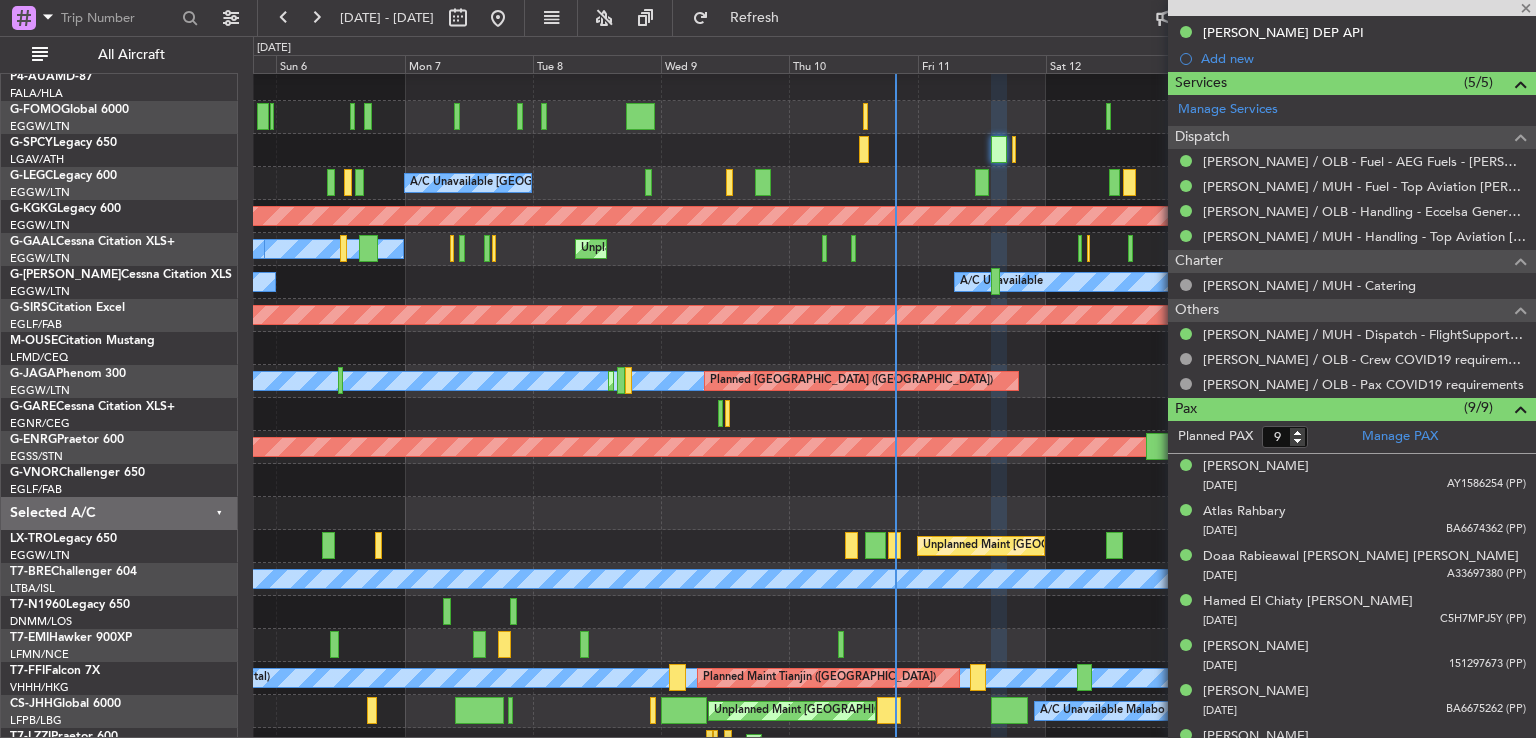type on "0" 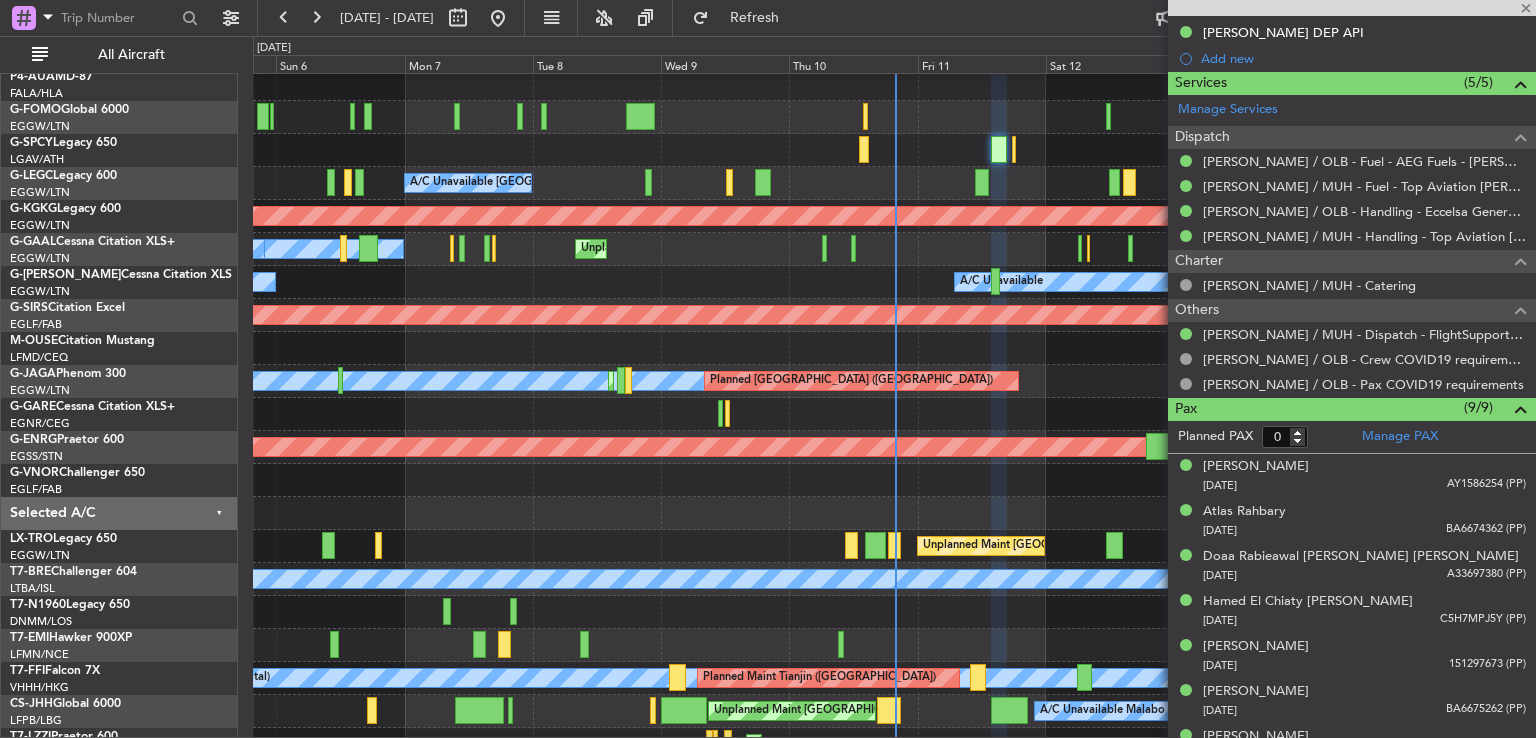 scroll, scrollTop: 0, scrollLeft: 0, axis: both 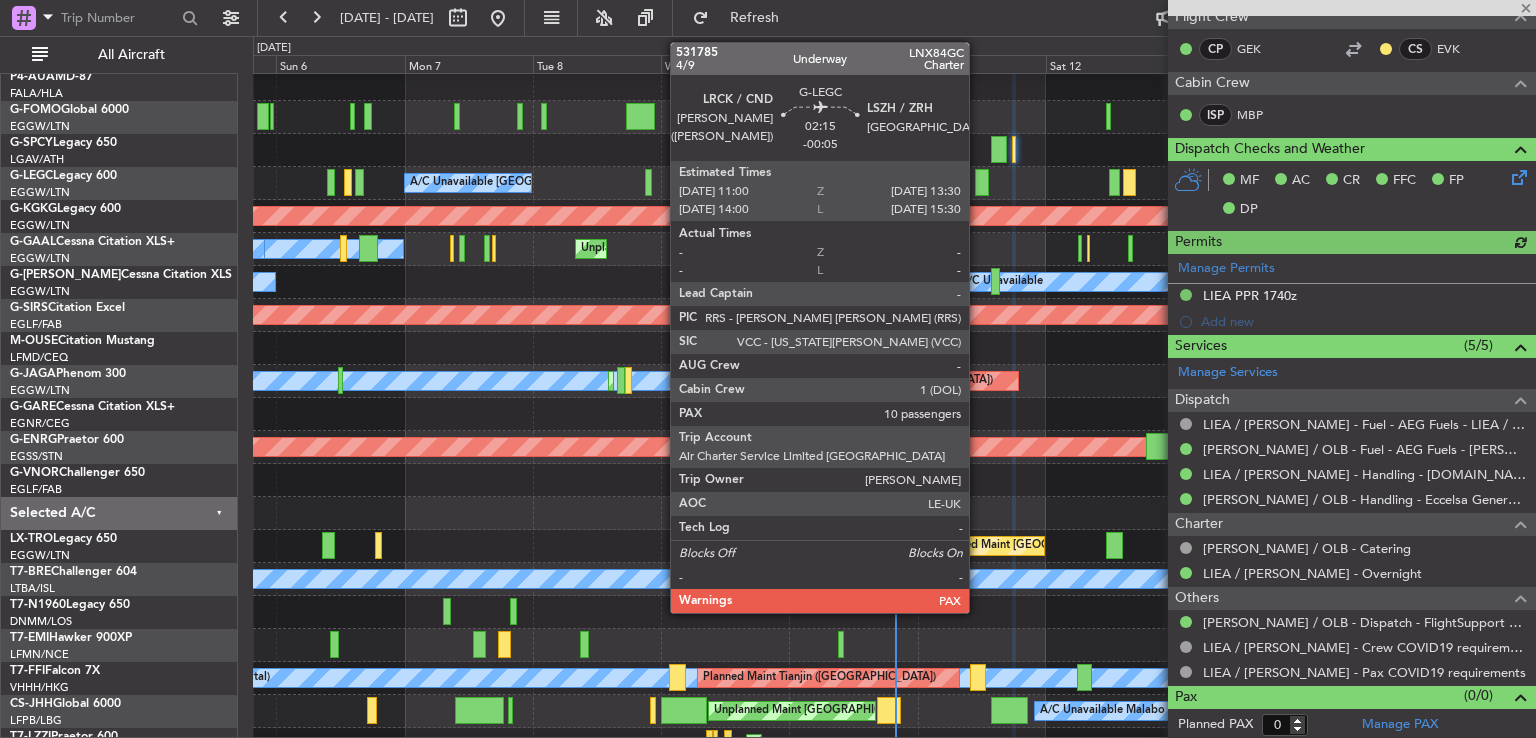 click 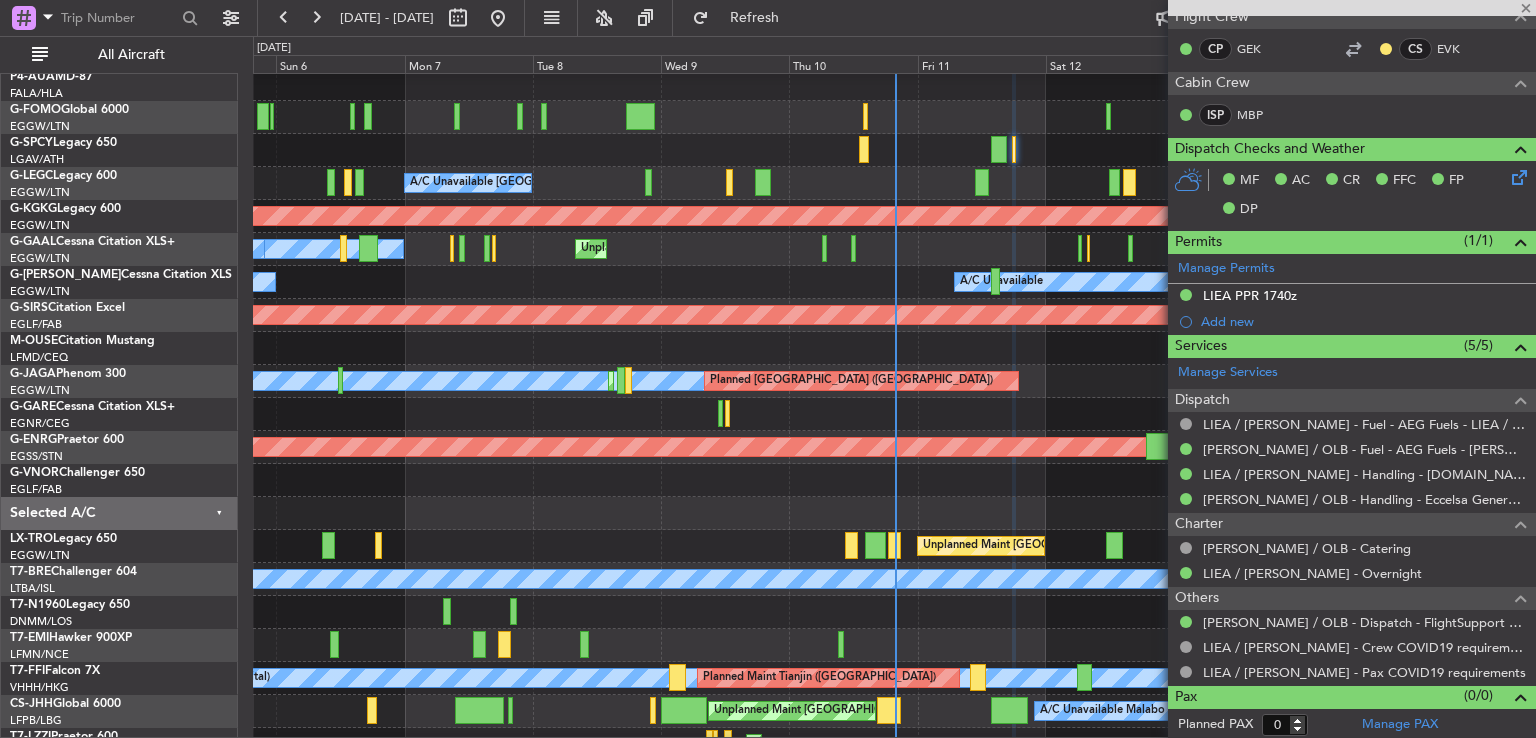 type on "-00:05" 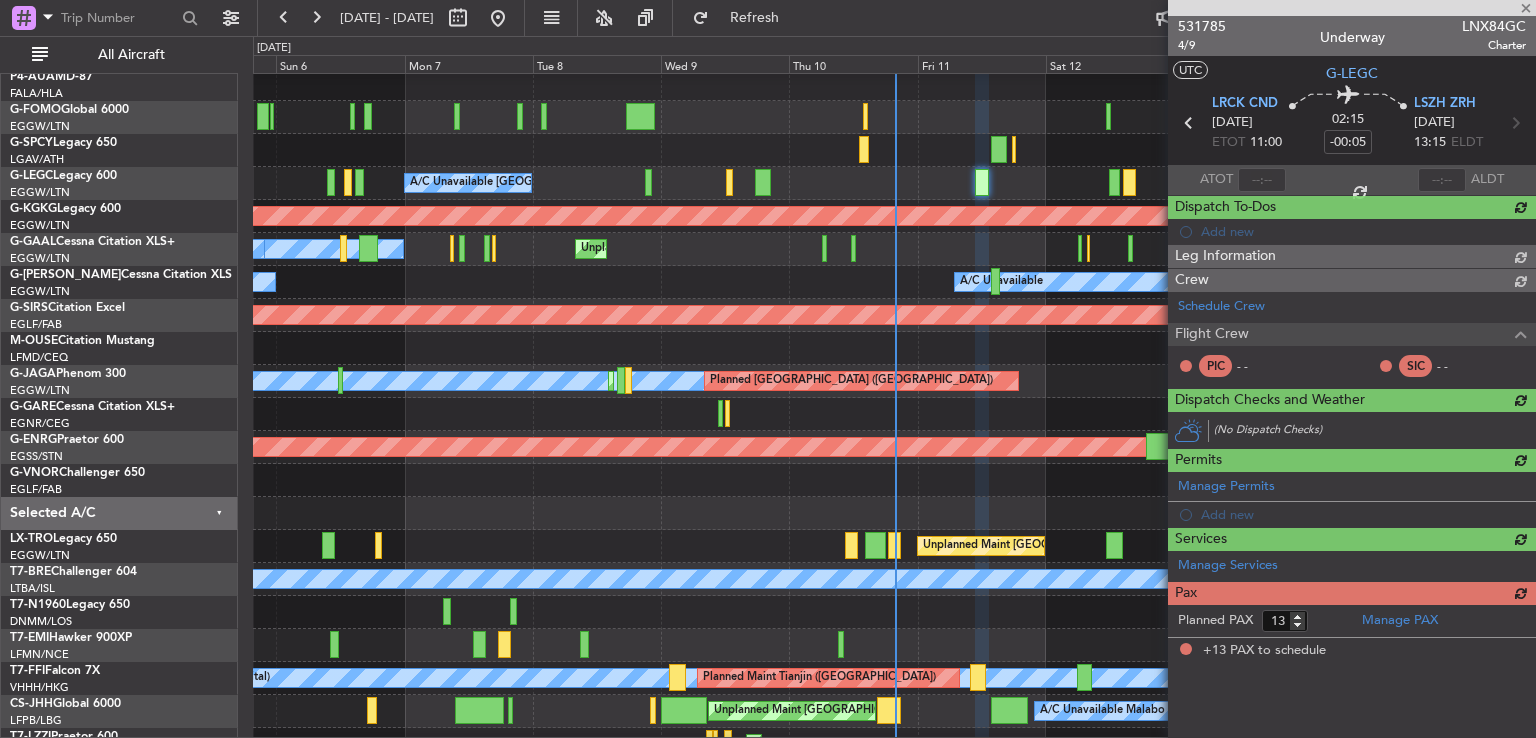 scroll, scrollTop: 0, scrollLeft: 0, axis: both 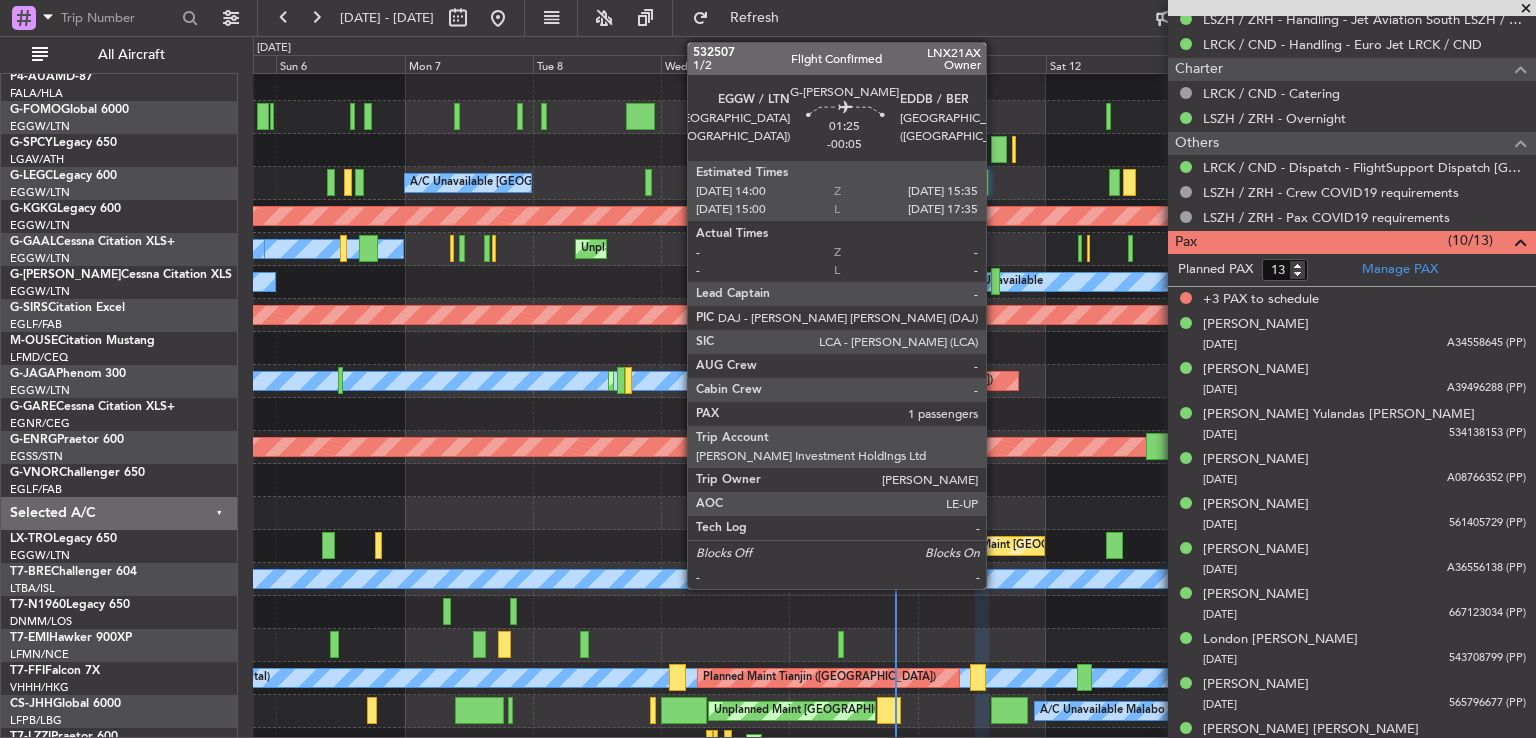 click 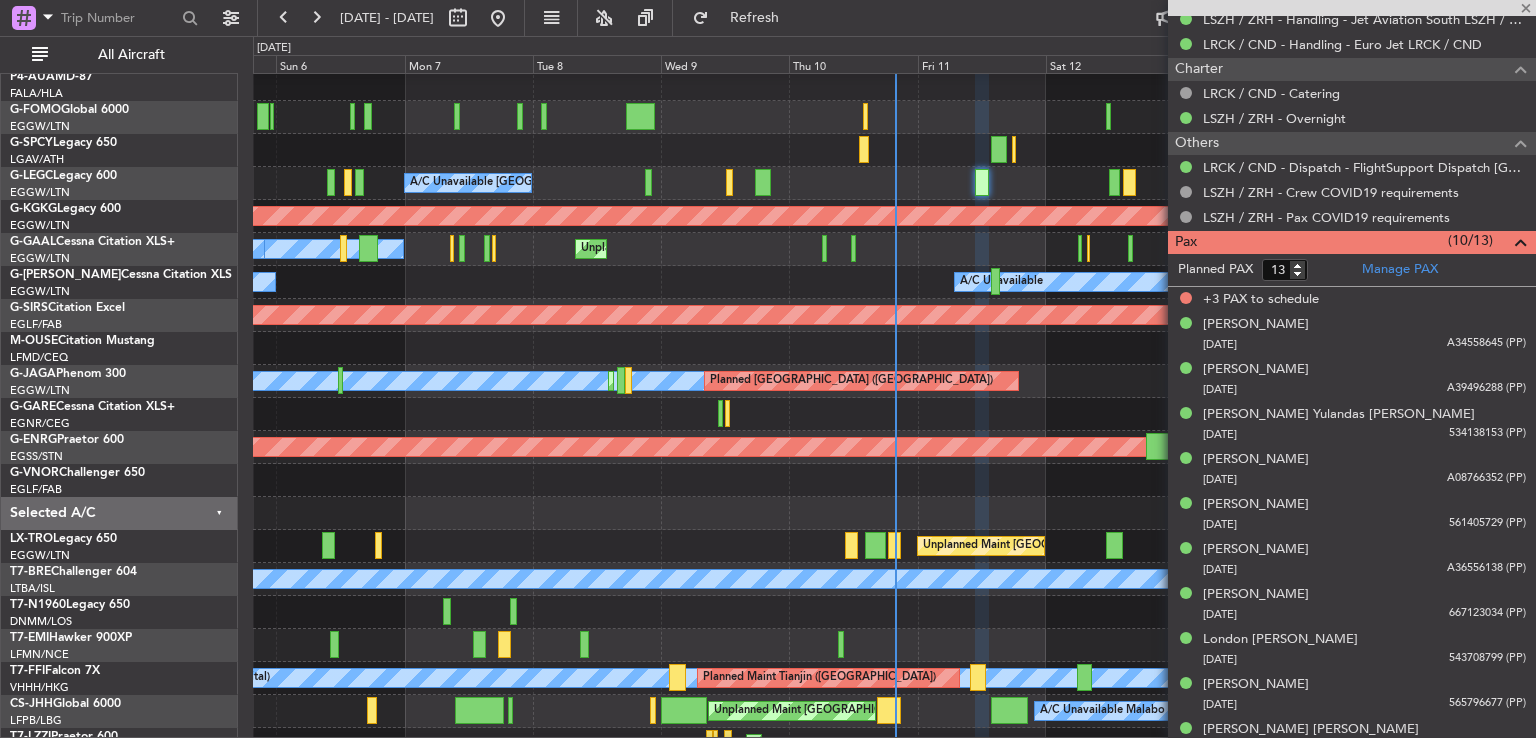 type on "1" 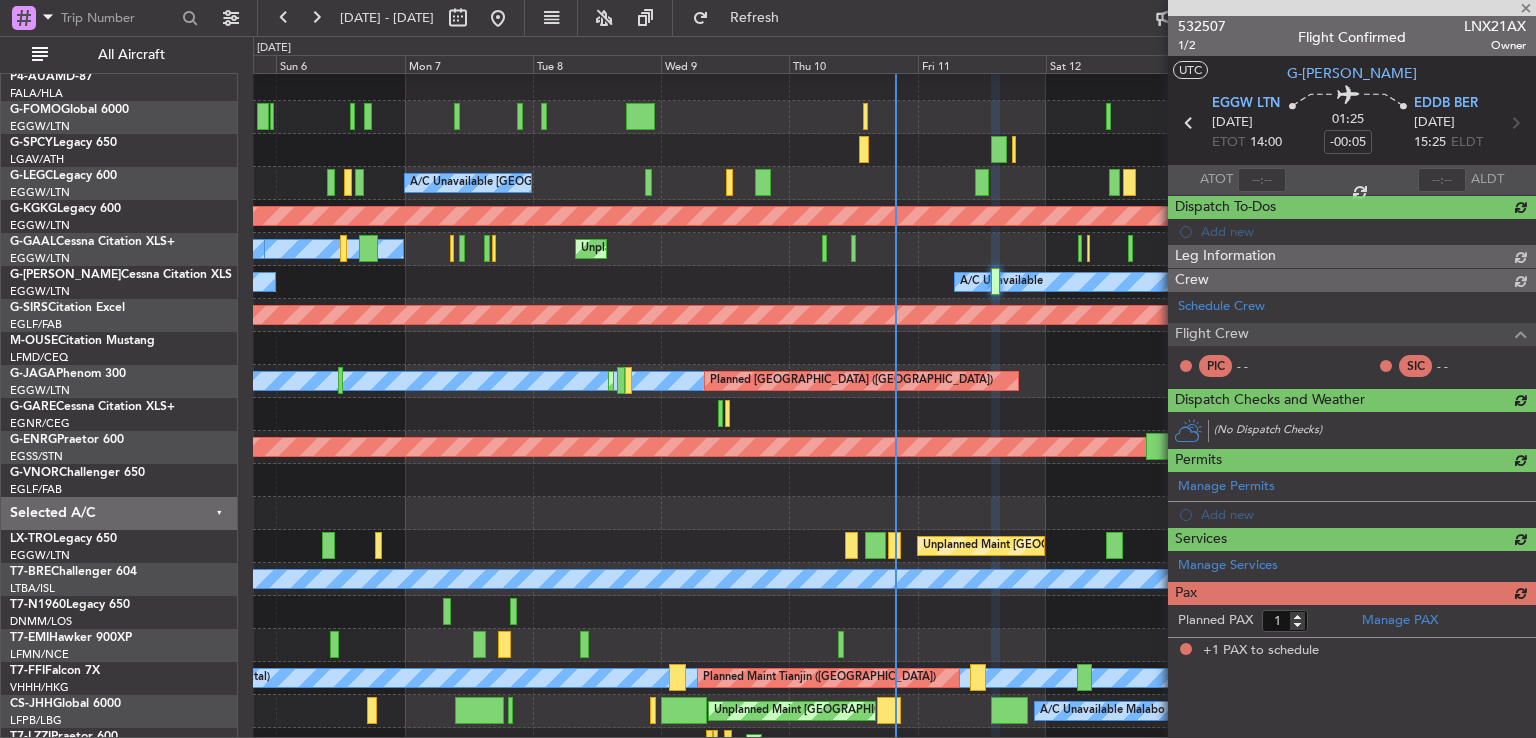 scroll, scrollTop: 0, scrollLeft: 0, axis: both 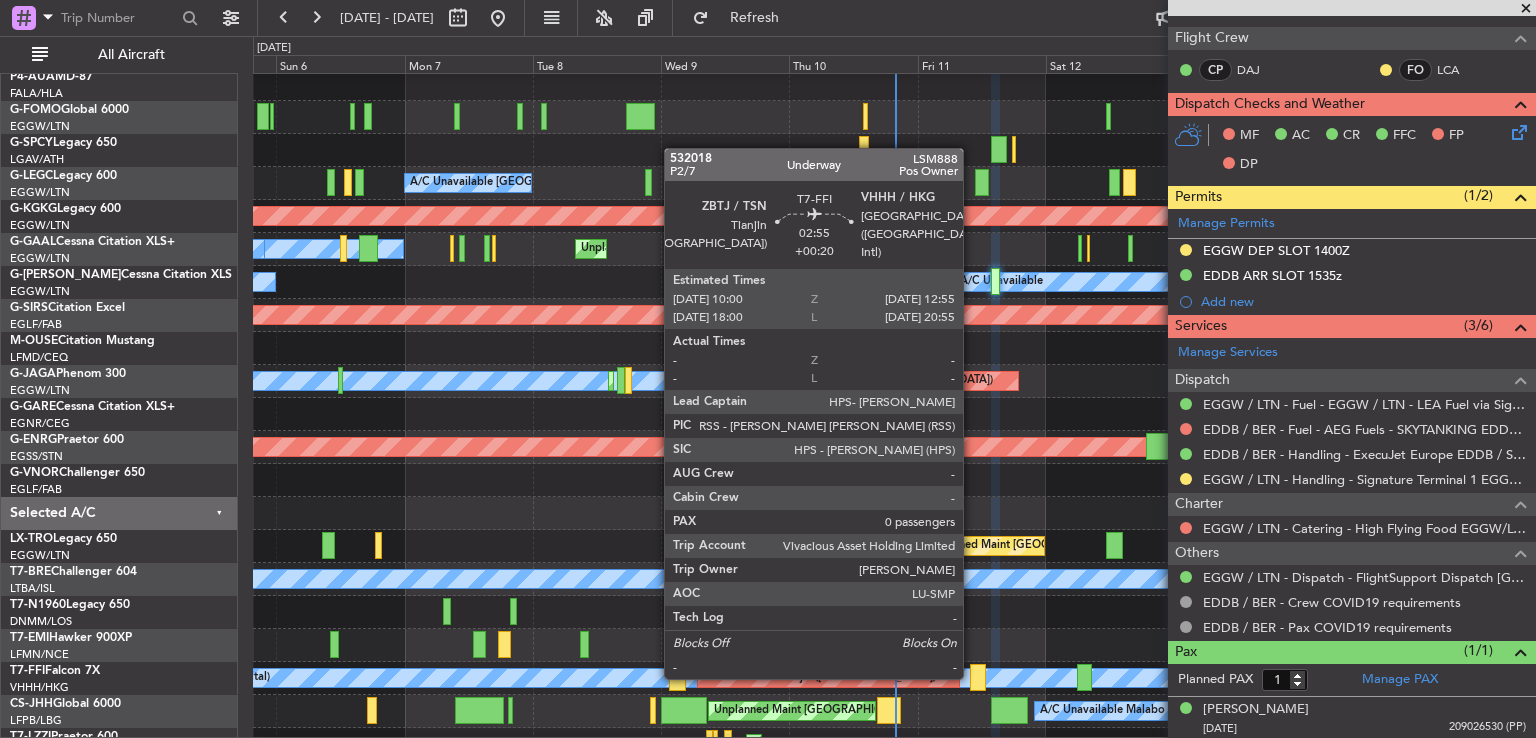 click 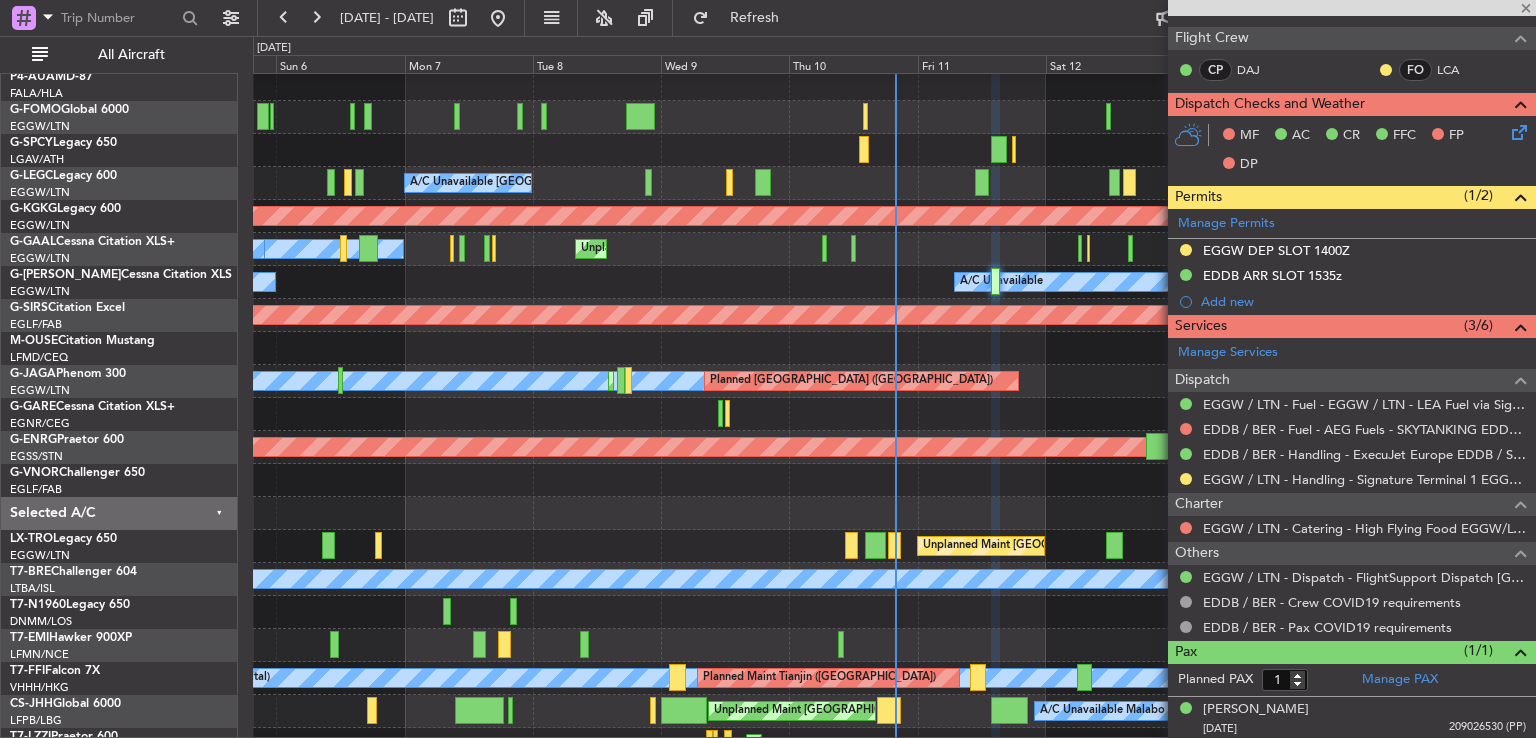 type on "+00:20" 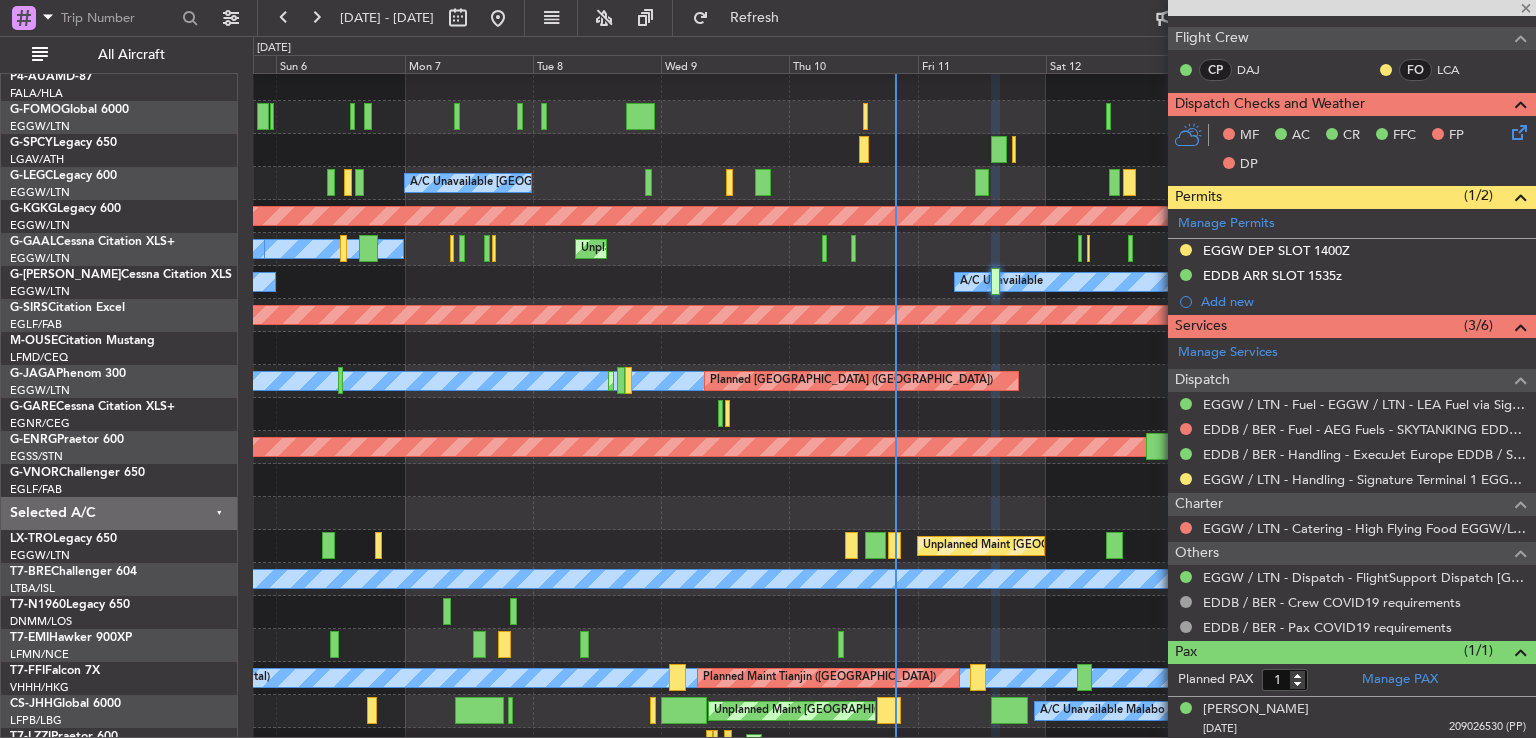 type on "0" 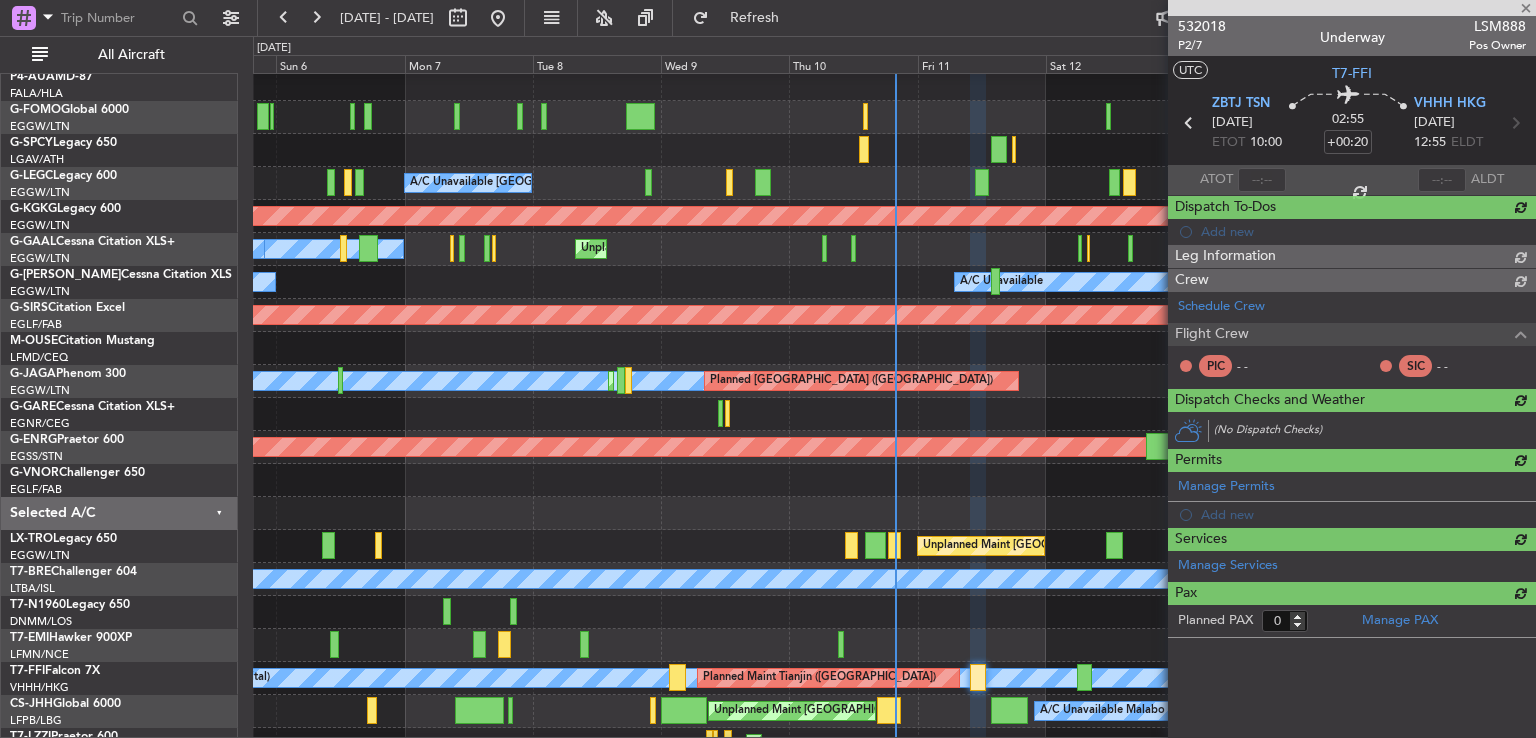 scroll, scrollTop: 0, scrollLeft: 0, axis: both 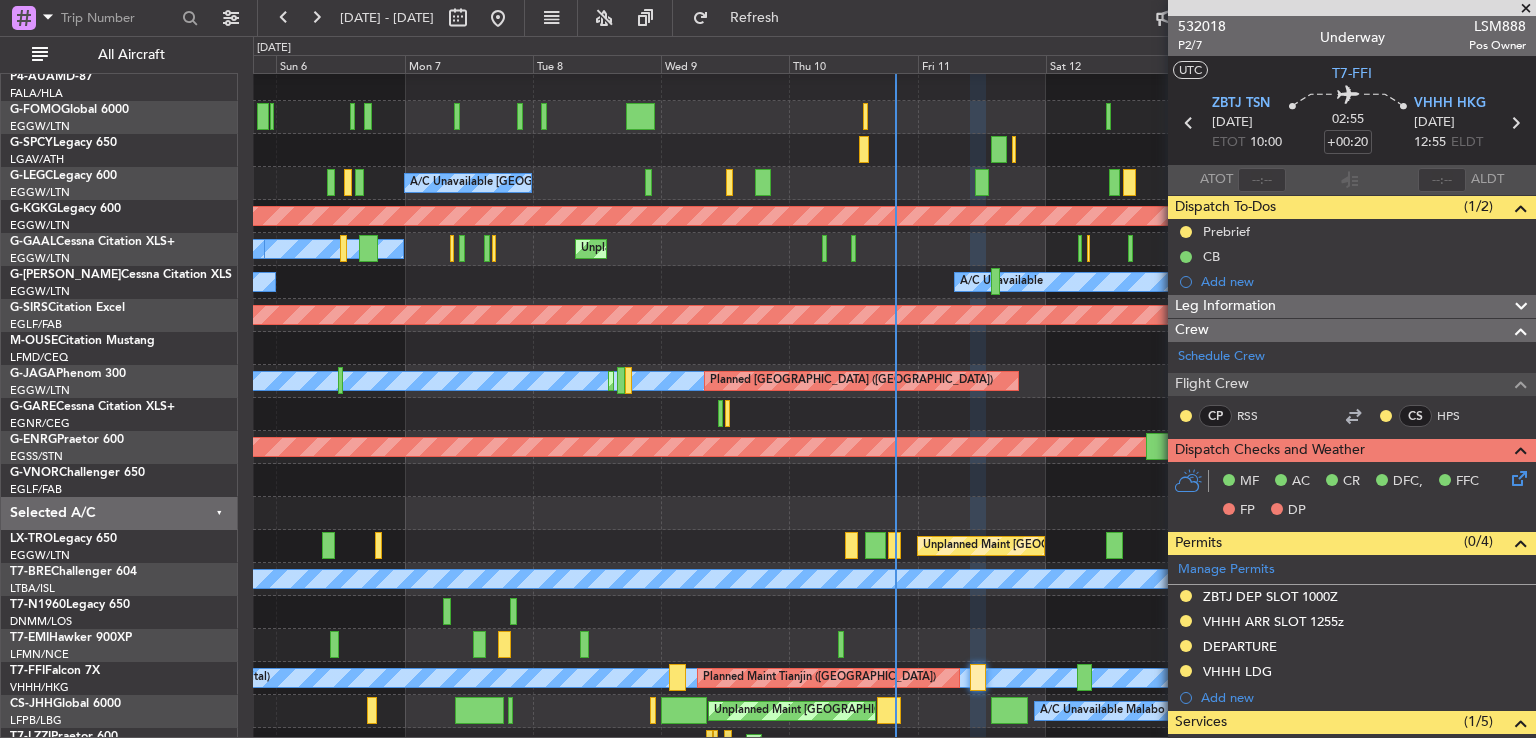click at bounding box center (1526, 9) 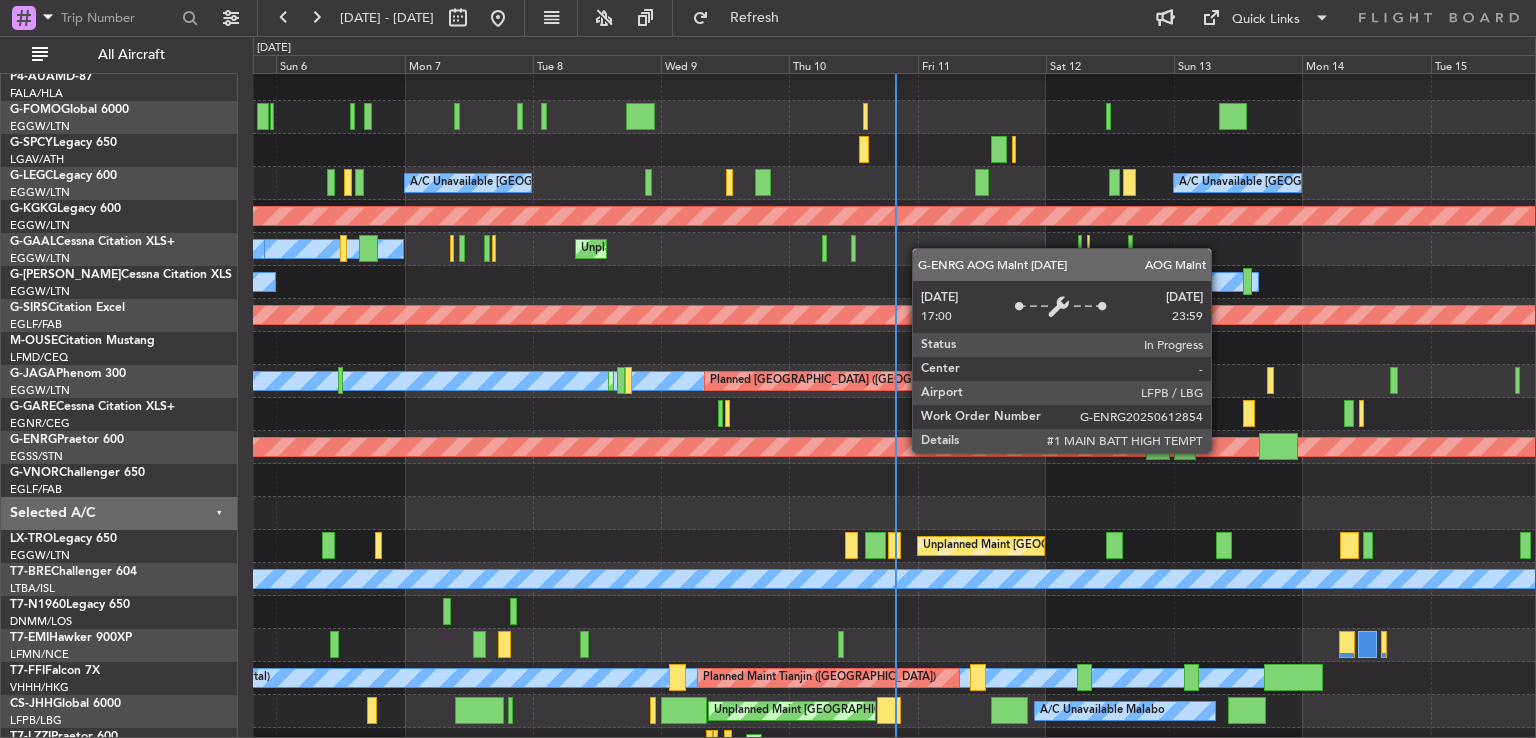 click on "AOG Maint Paris ([GEOGRAPHIC_DATA])" at bounding box center (705, 447) 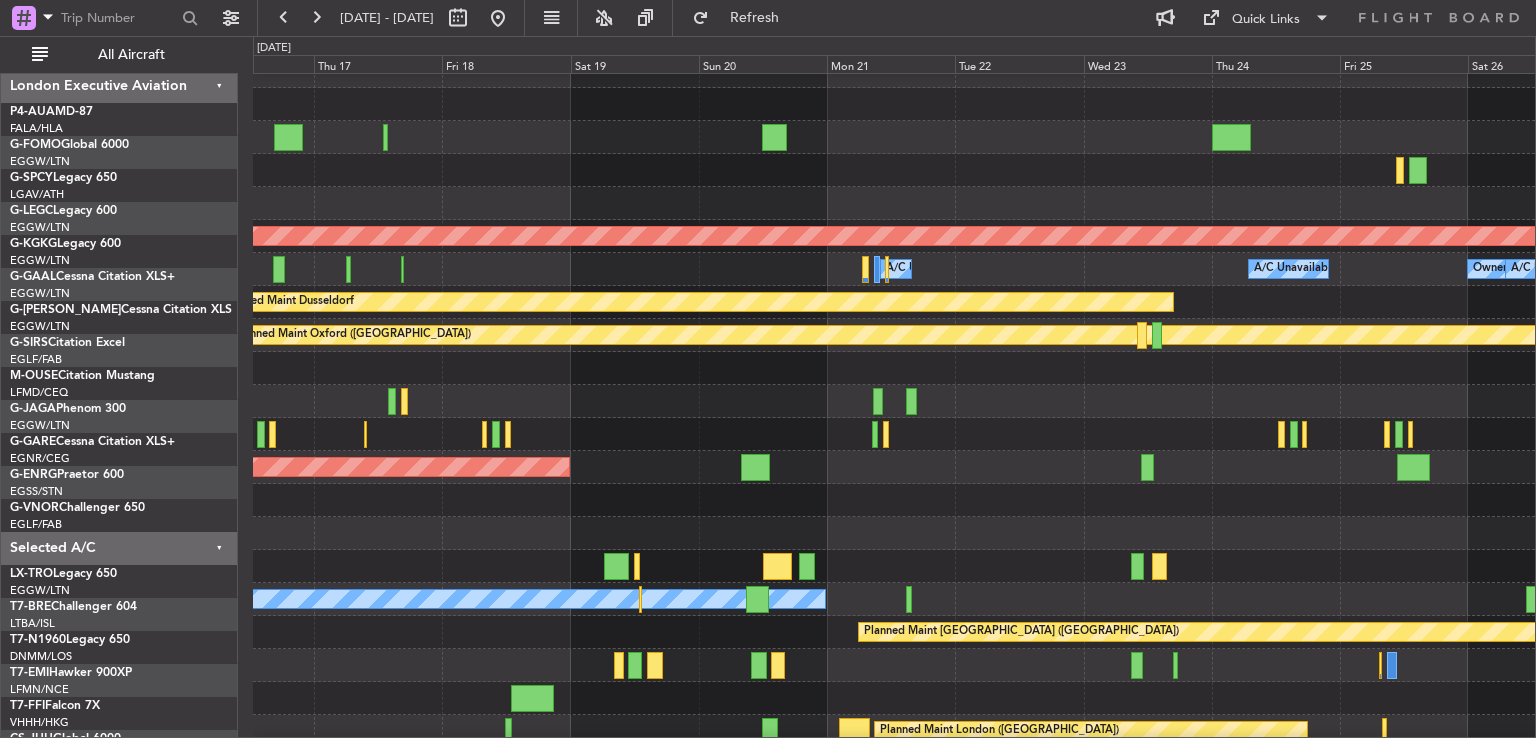 scroll, scrollTop: 19, scrollLeft: 0, axis: vertical 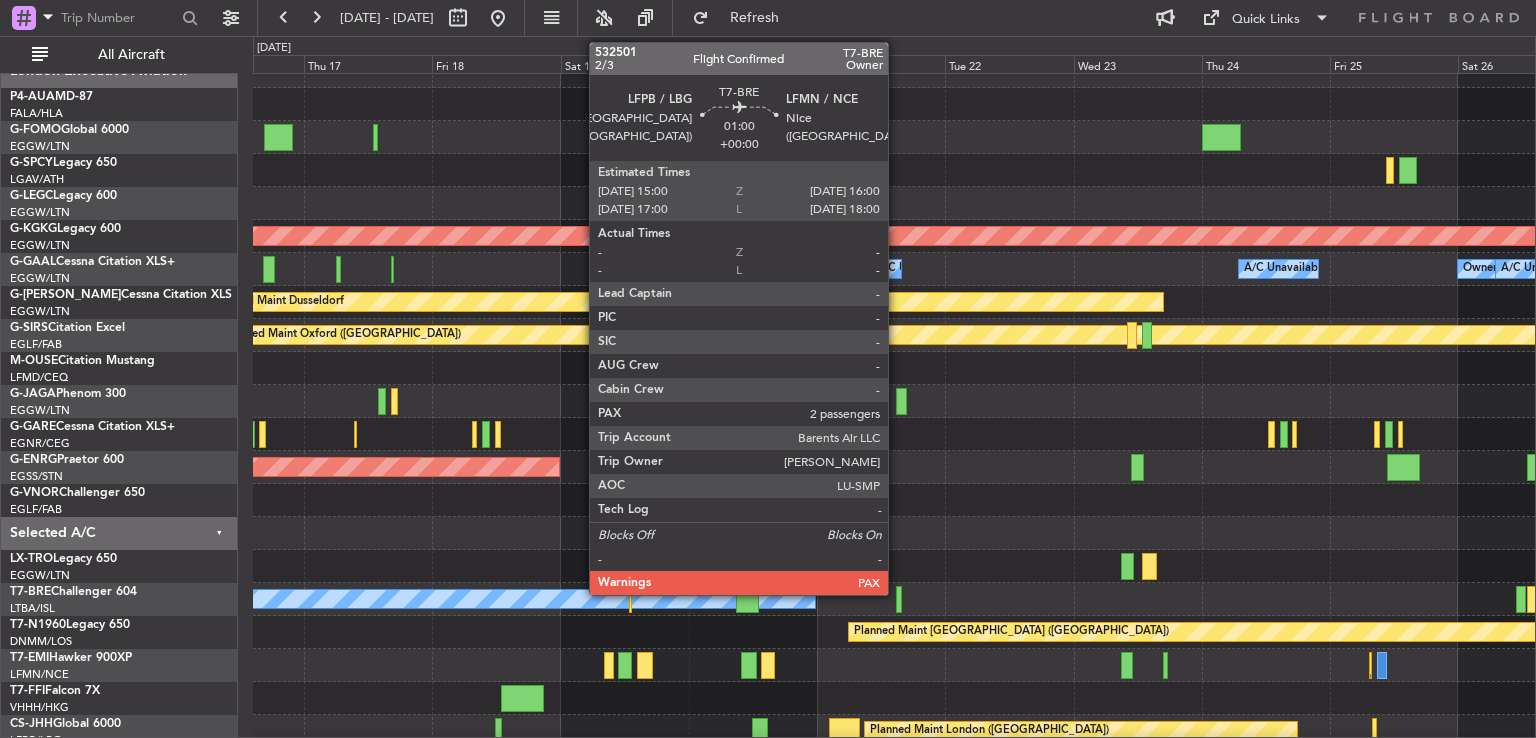 click 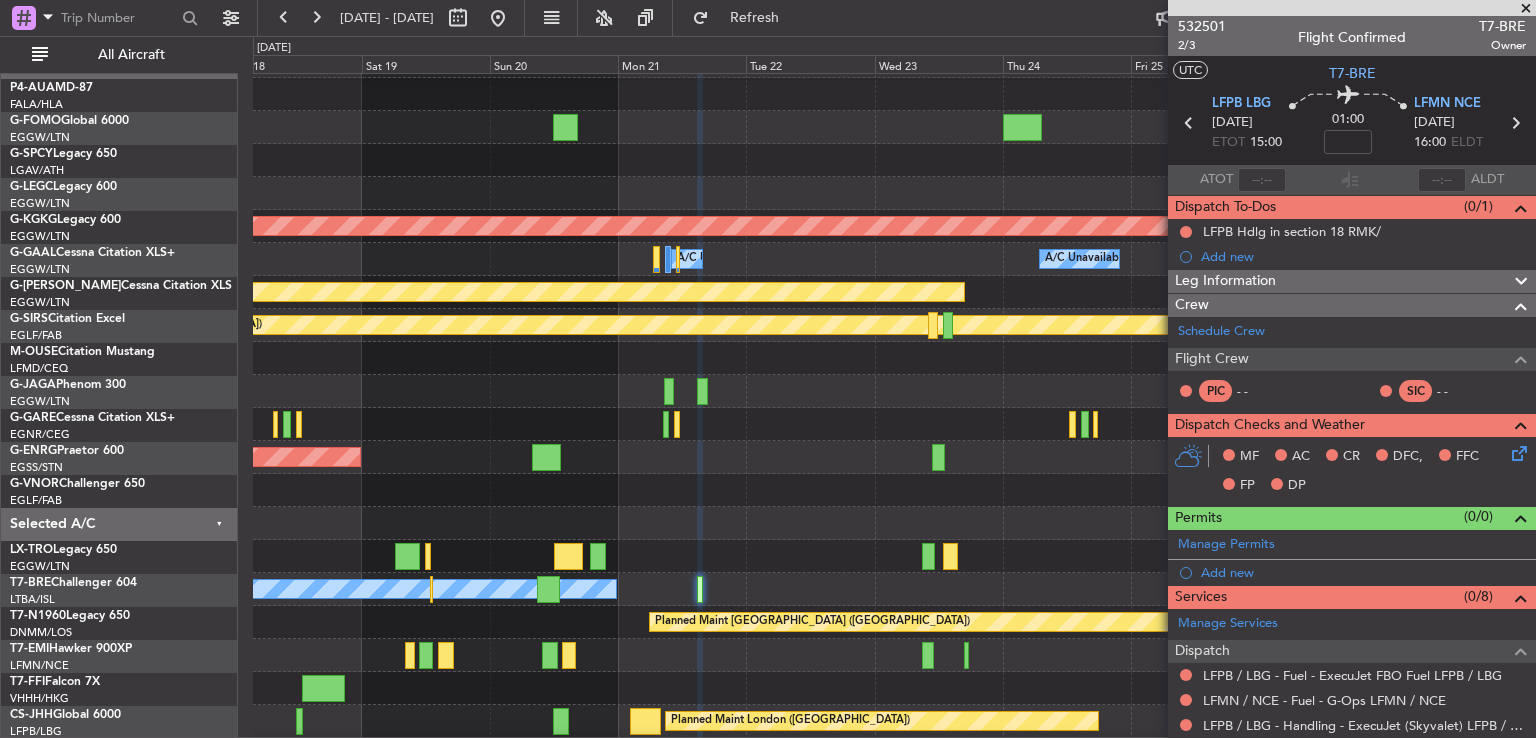 click 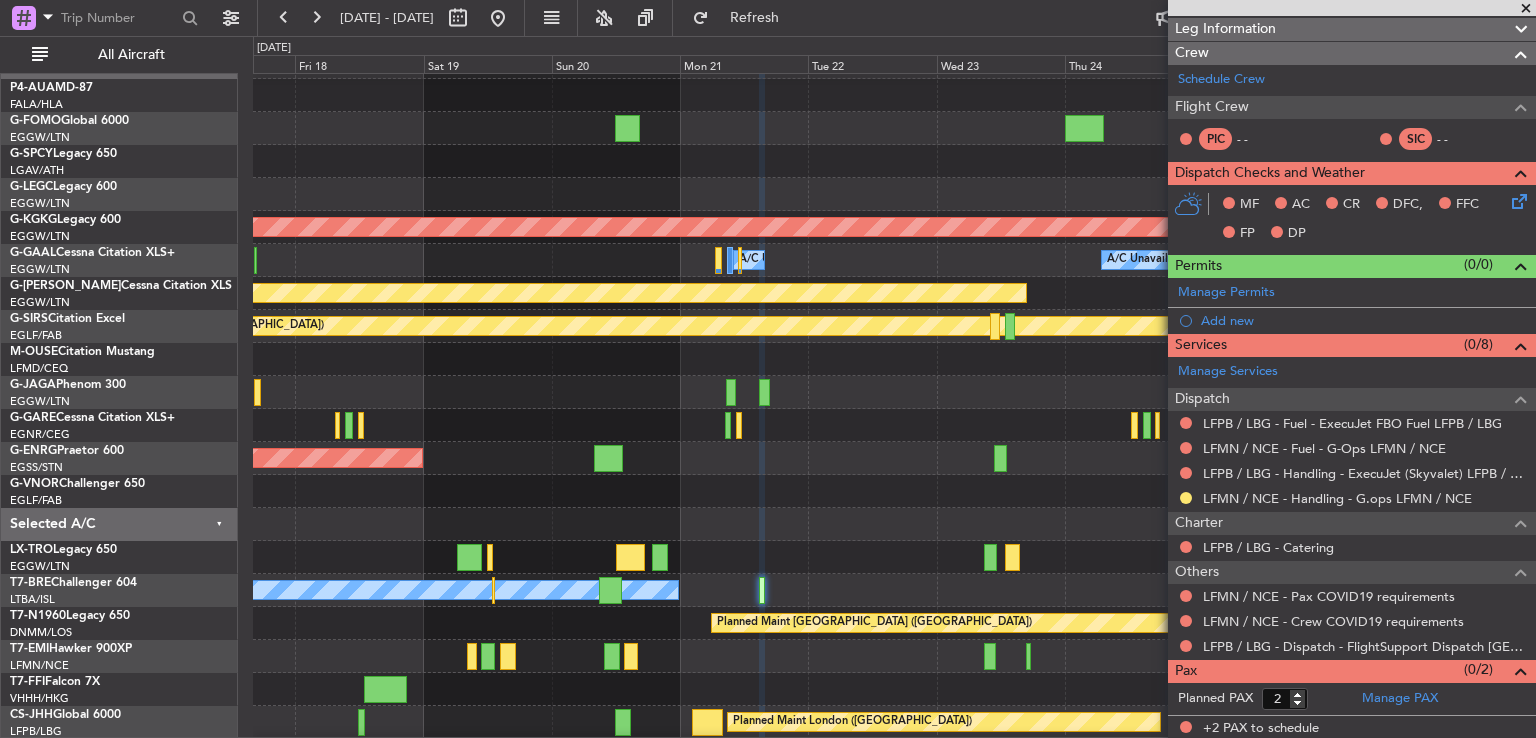 scroll, scrollTop: 0, scrollLeft: 0, axis: both 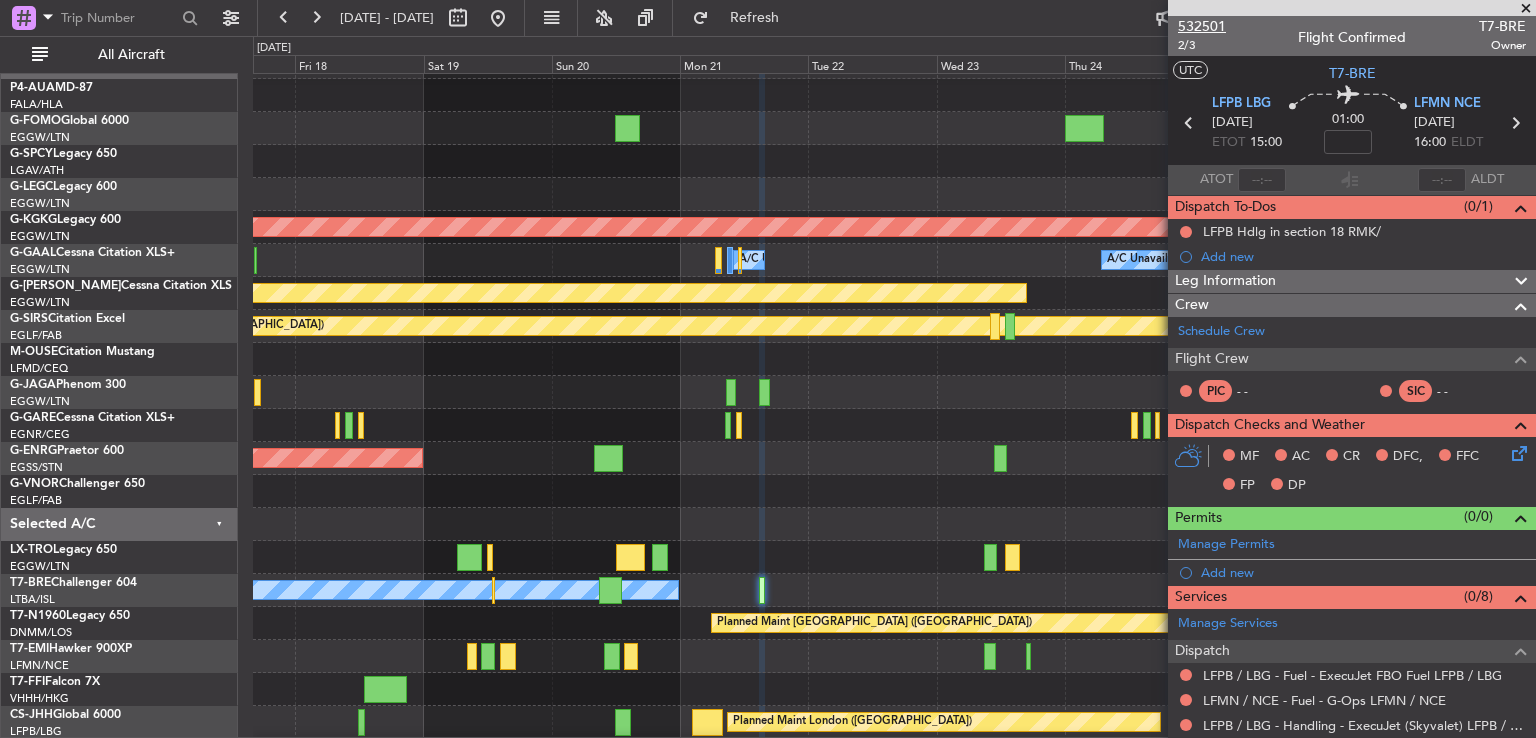 click on "532501" at bounding box center [1202, 26] 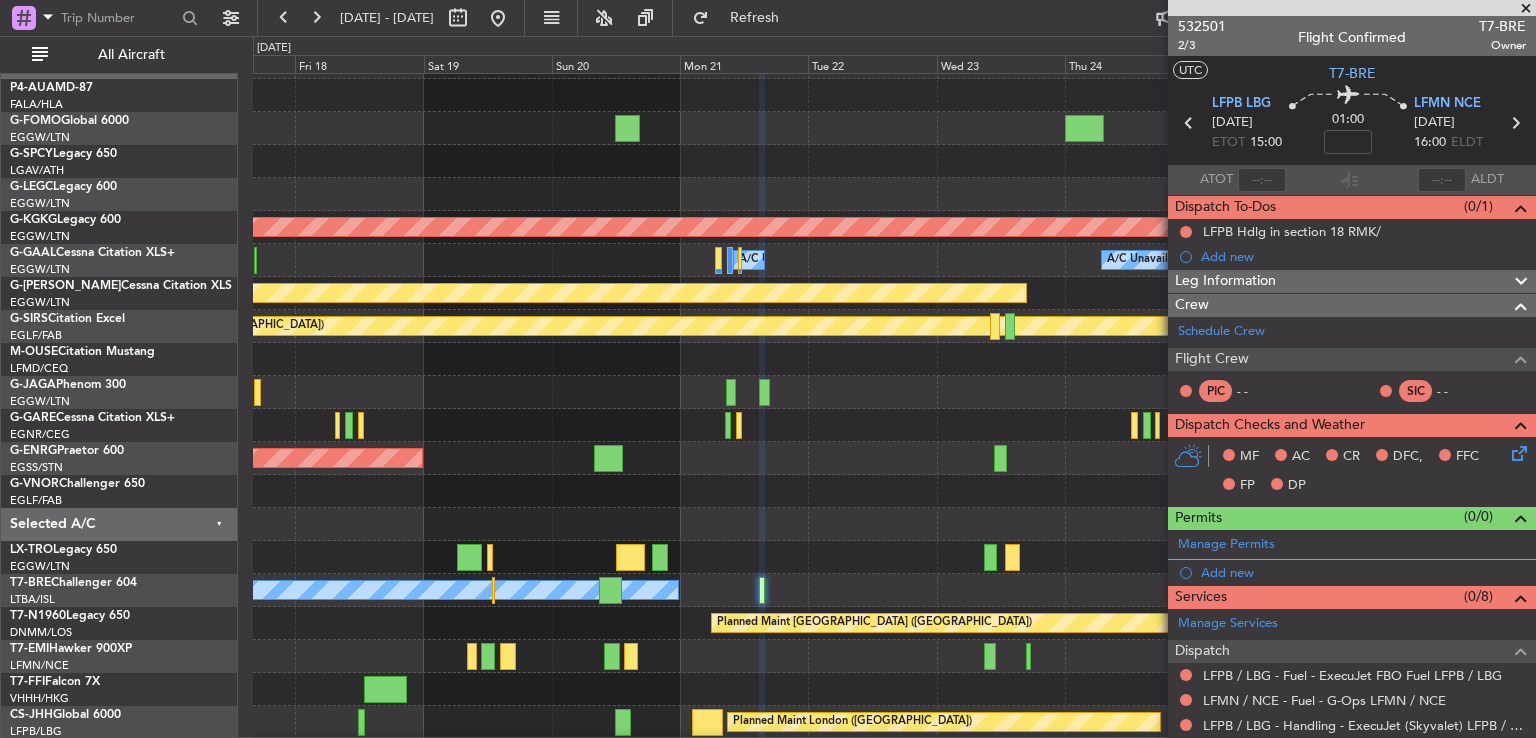 scroll, scrollTop: 252, scrollLeft: 0, axis: vertical 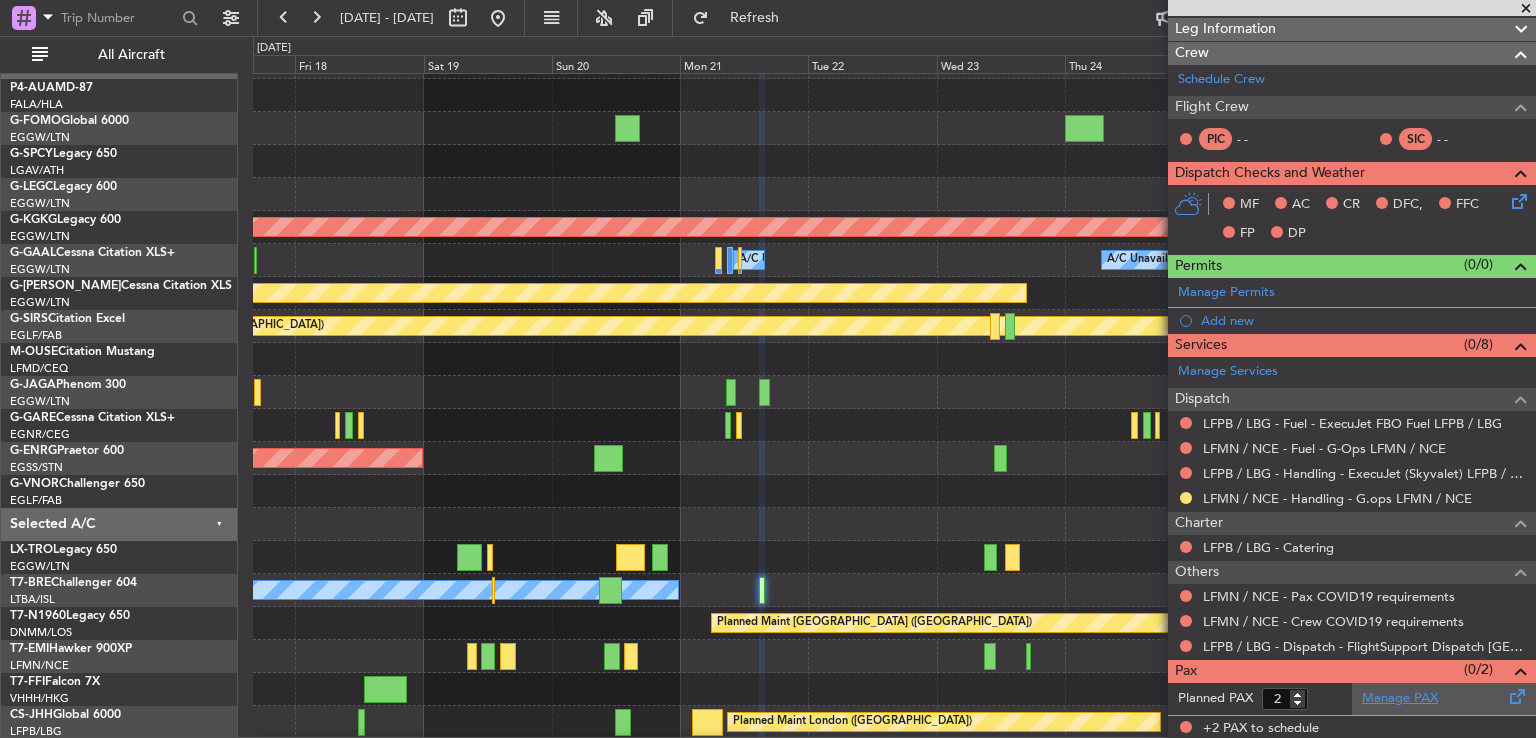 click on "Manage PAX" 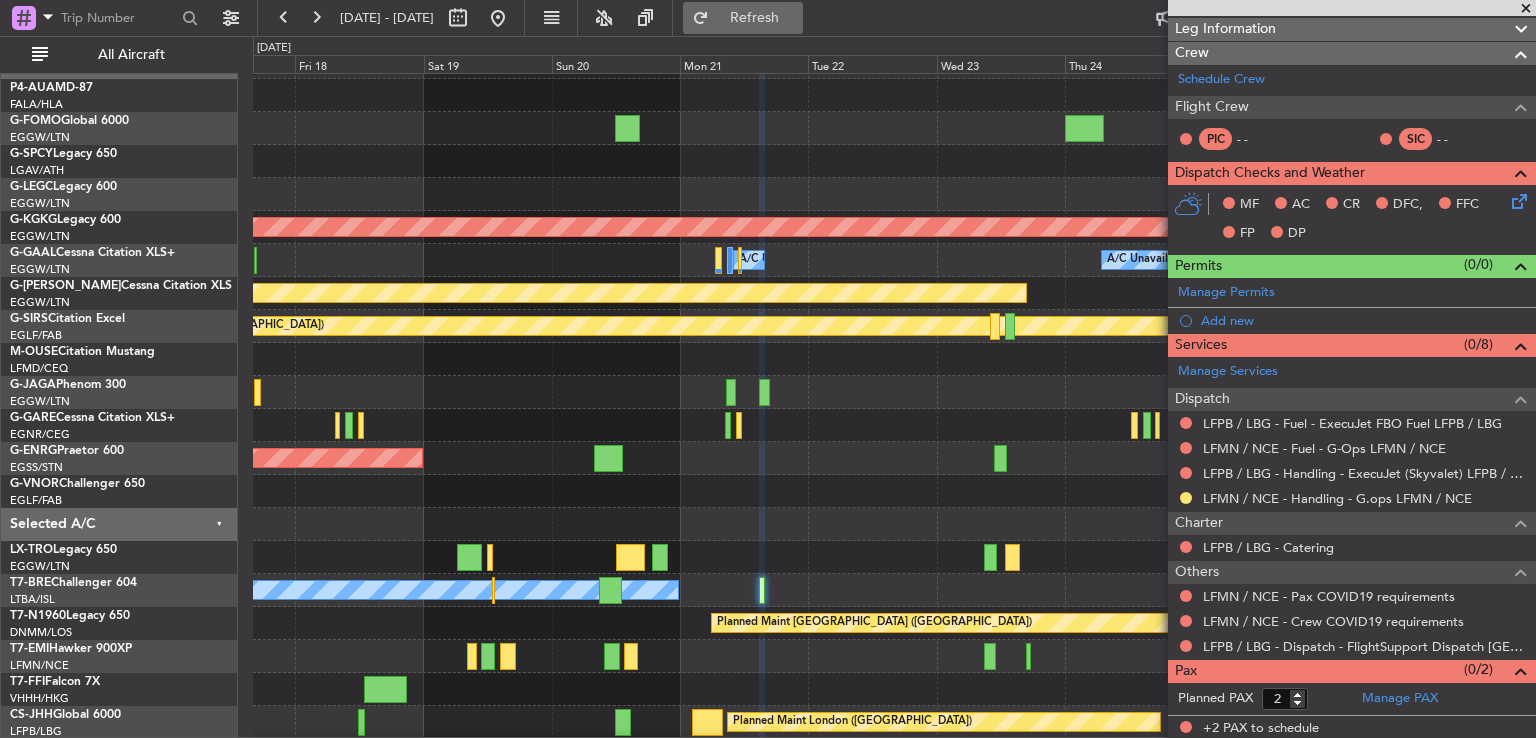 click on "Refresh" 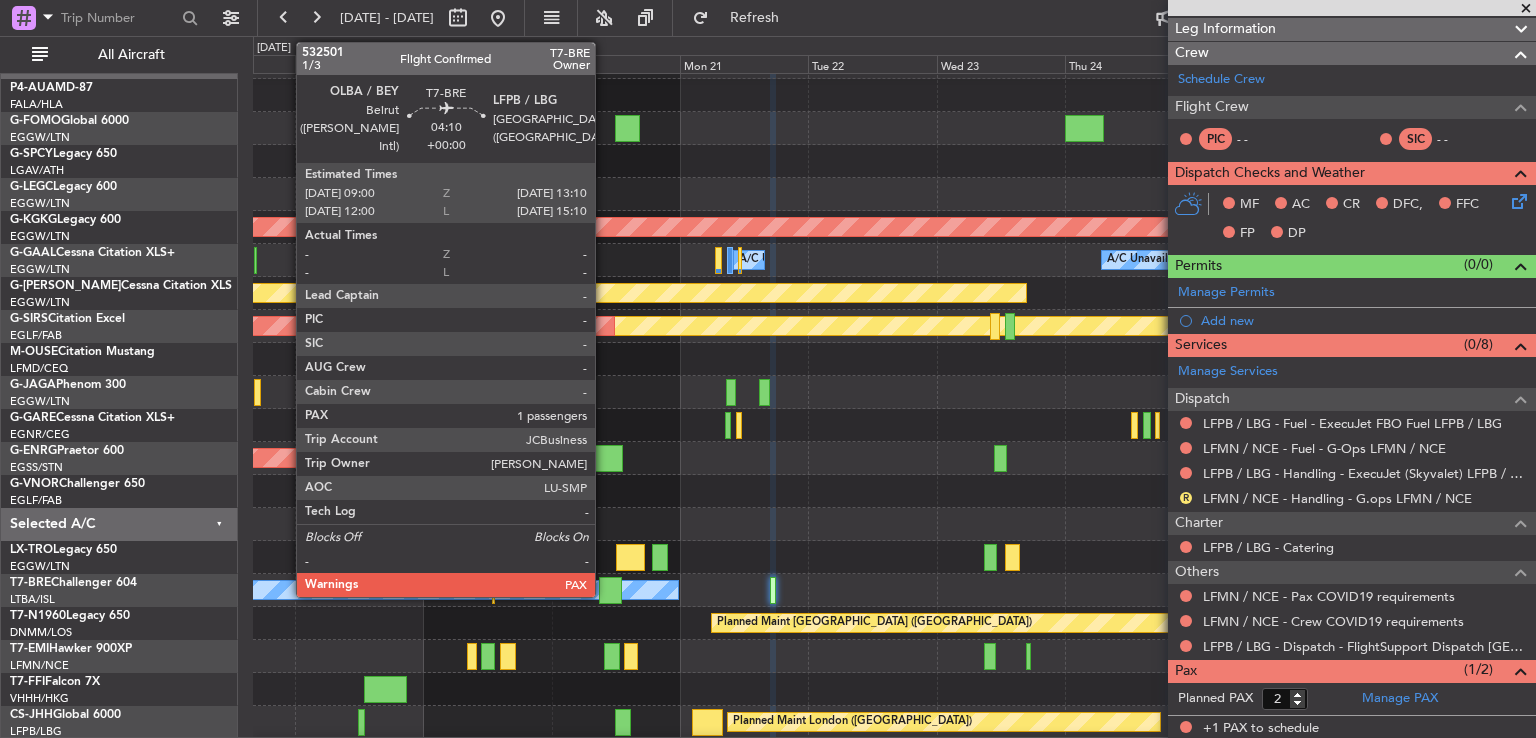 click 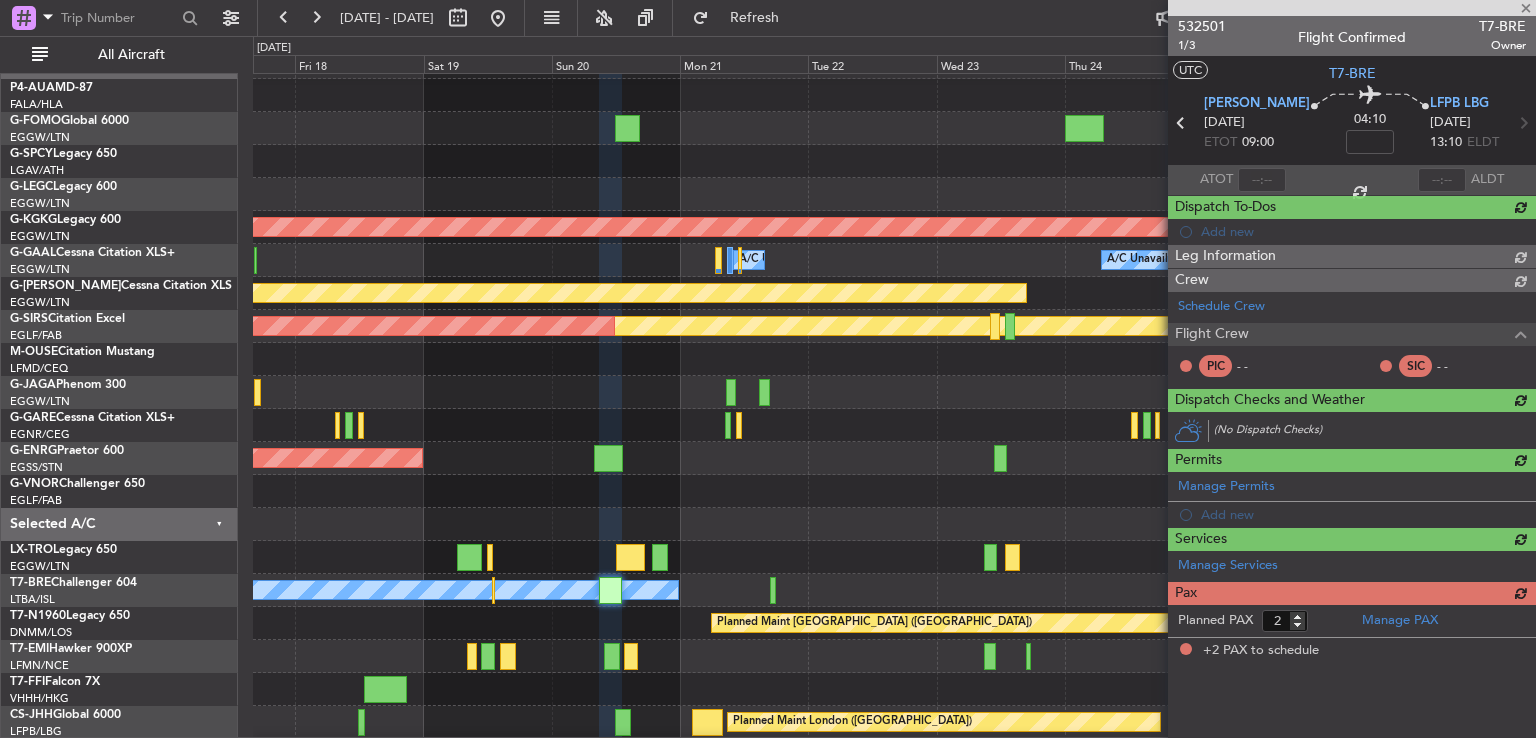 scroll, scrollTop: 0, scrollLeft: 0, axis: both 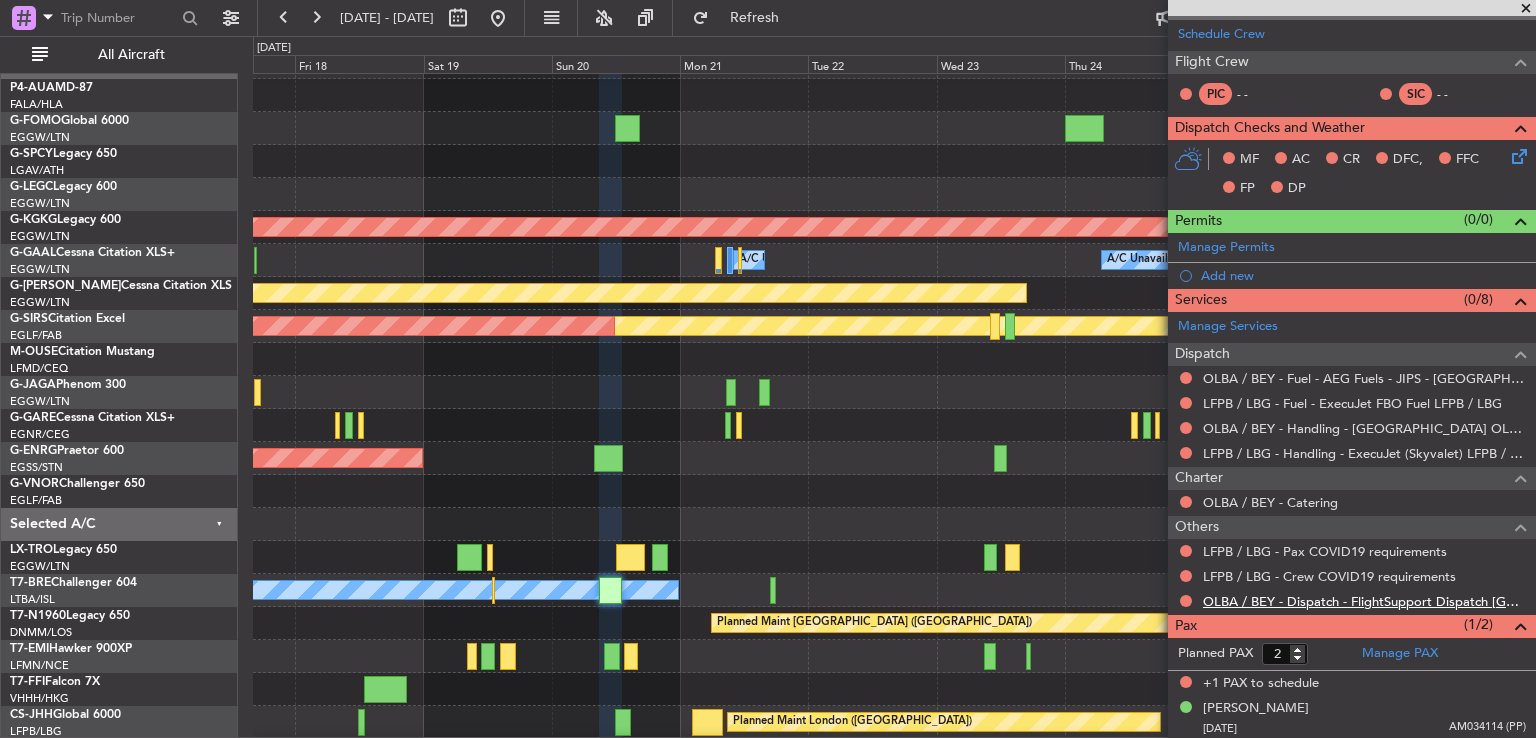click on "OLBA / BEY - Dispatch - FlightSupport Dispatch UK" at bounding box center [1364, 601] 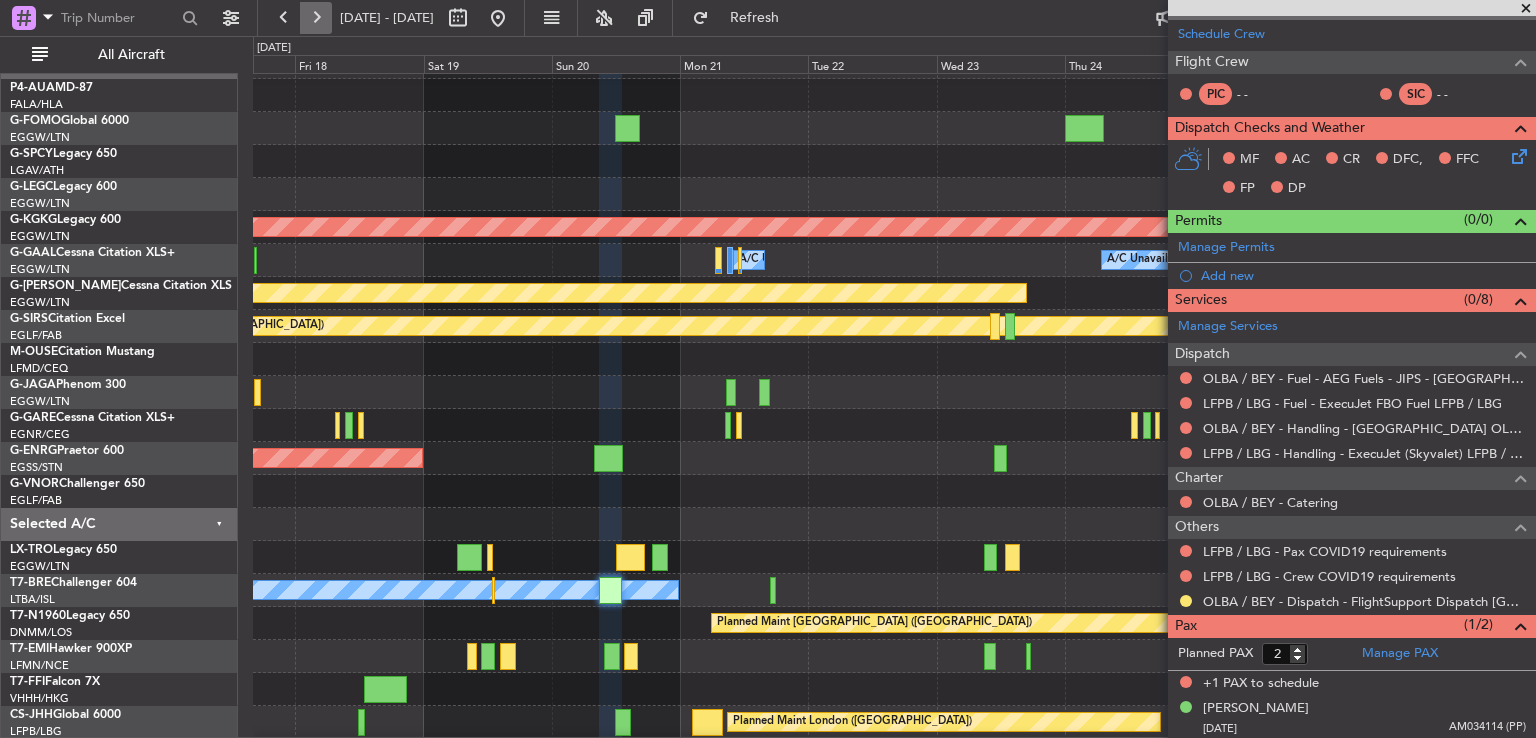 click at bounding box center [316, 18] 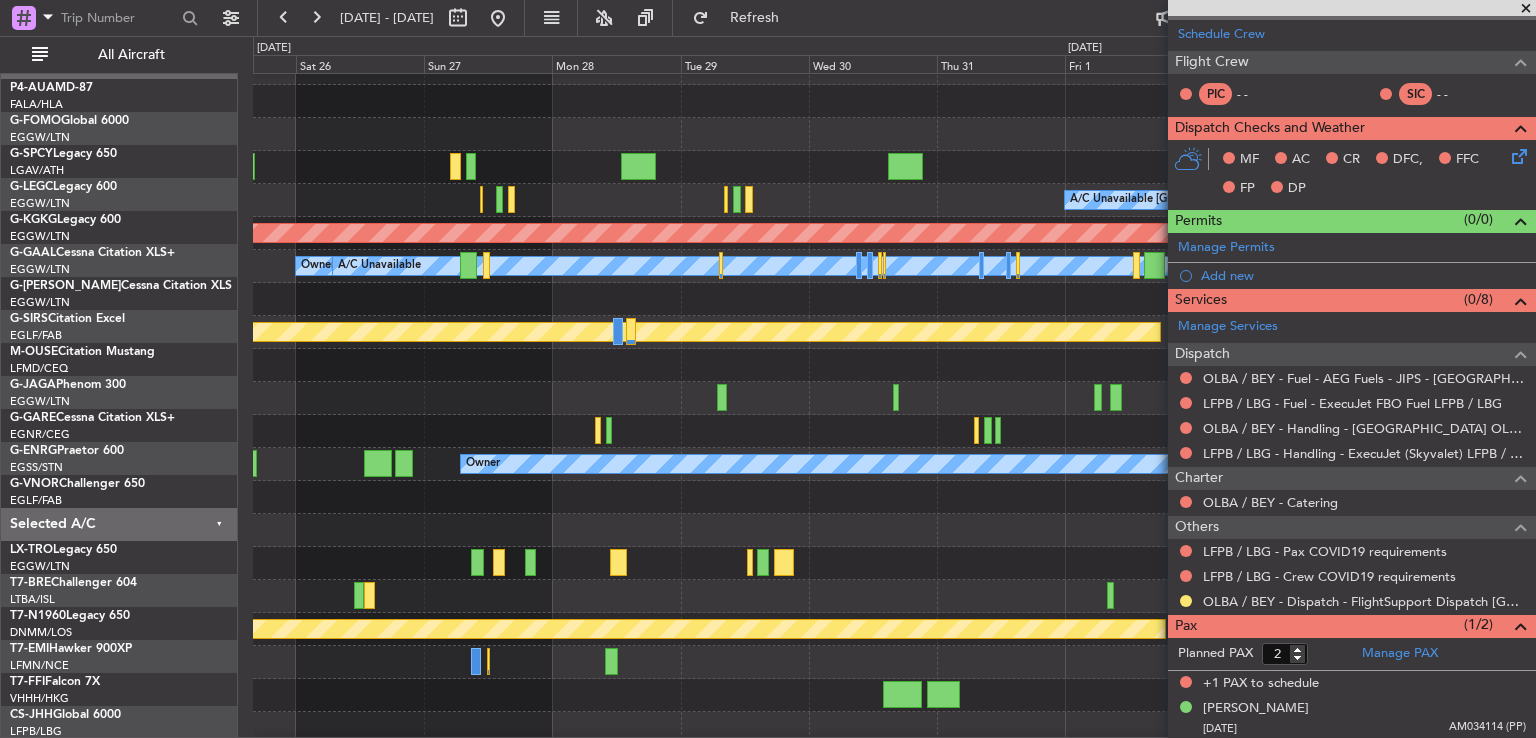 scroll, scrollTop: 22, scrollLeft: 0, axis: vertical 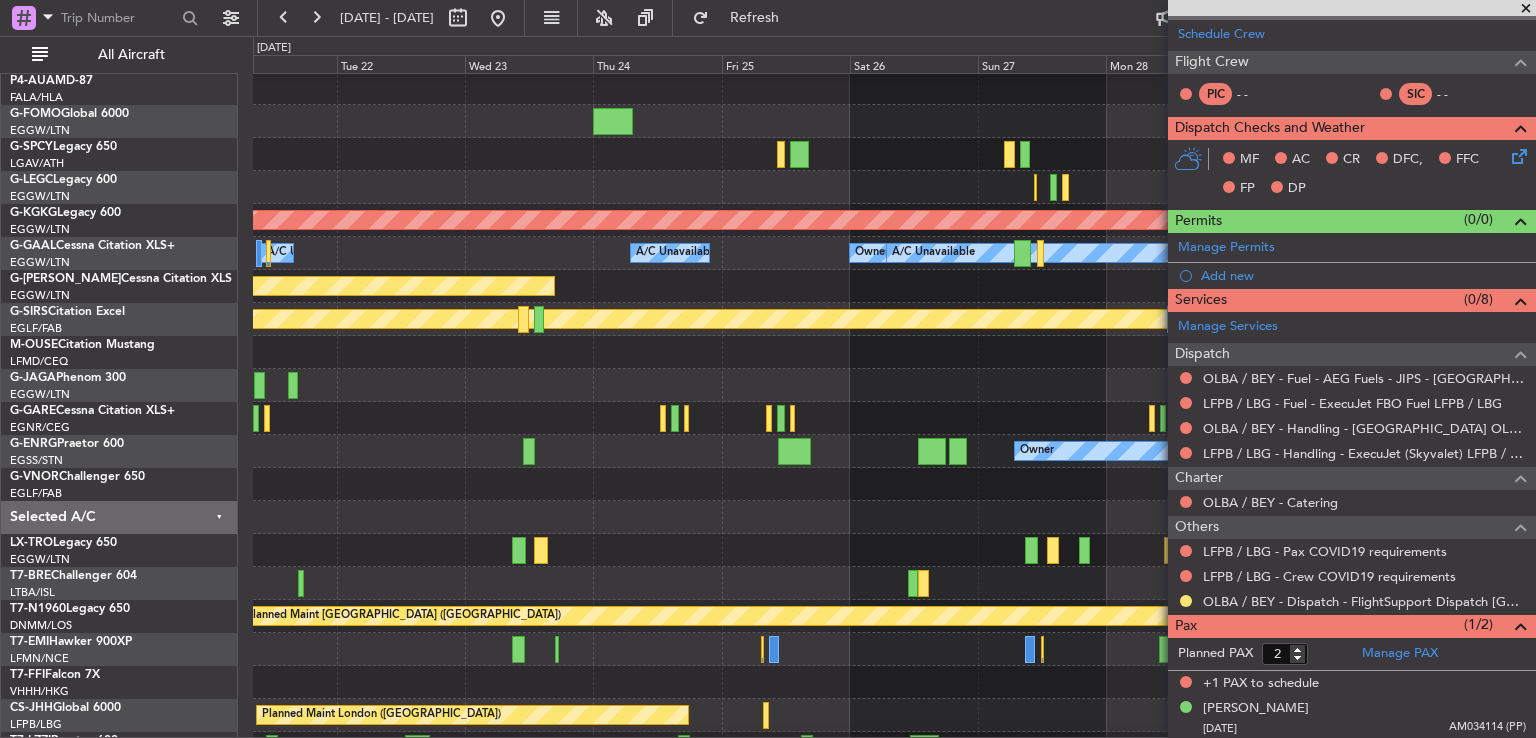 click on "A/C Unavailable" 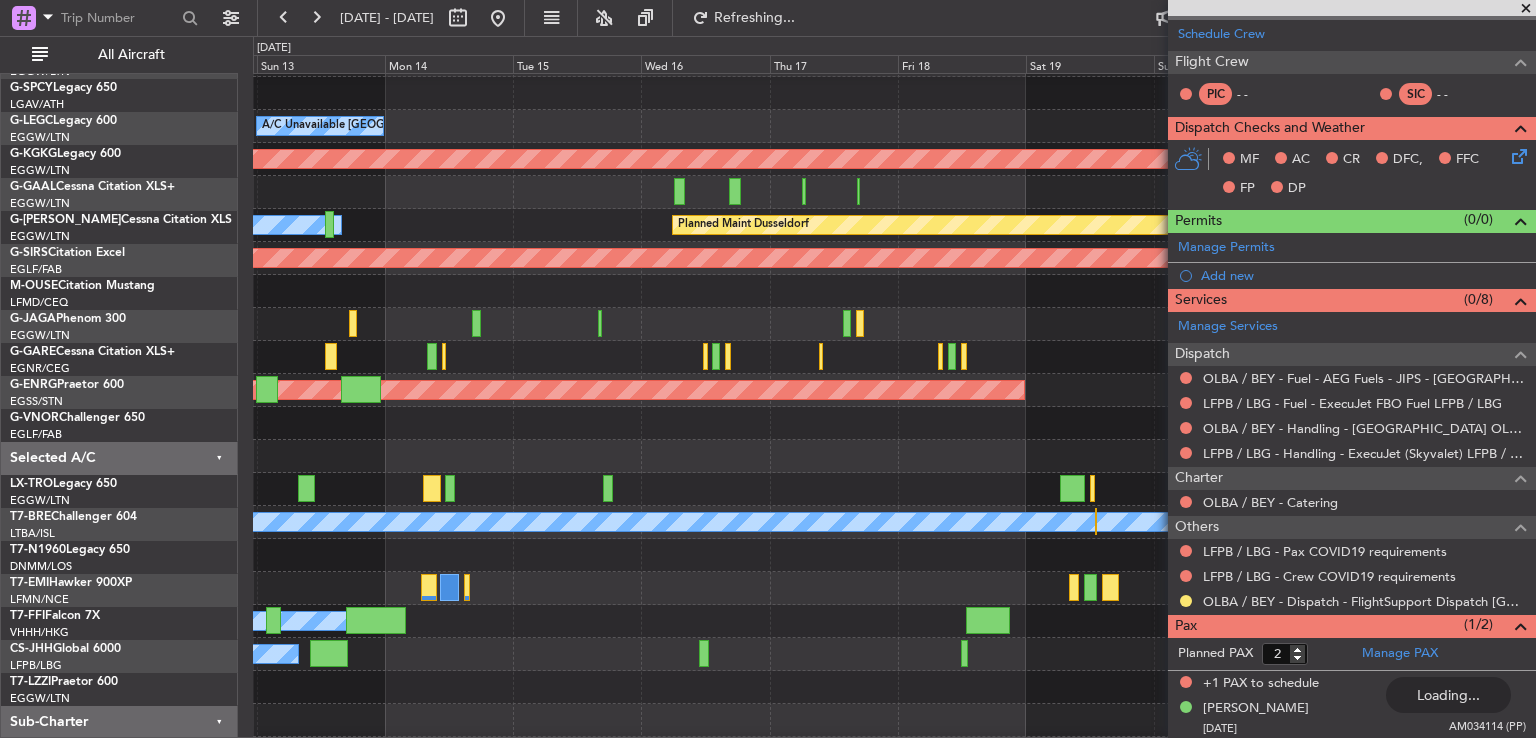 scroll, scrollTop: 96, scrollLeft: 0, axis: vertical 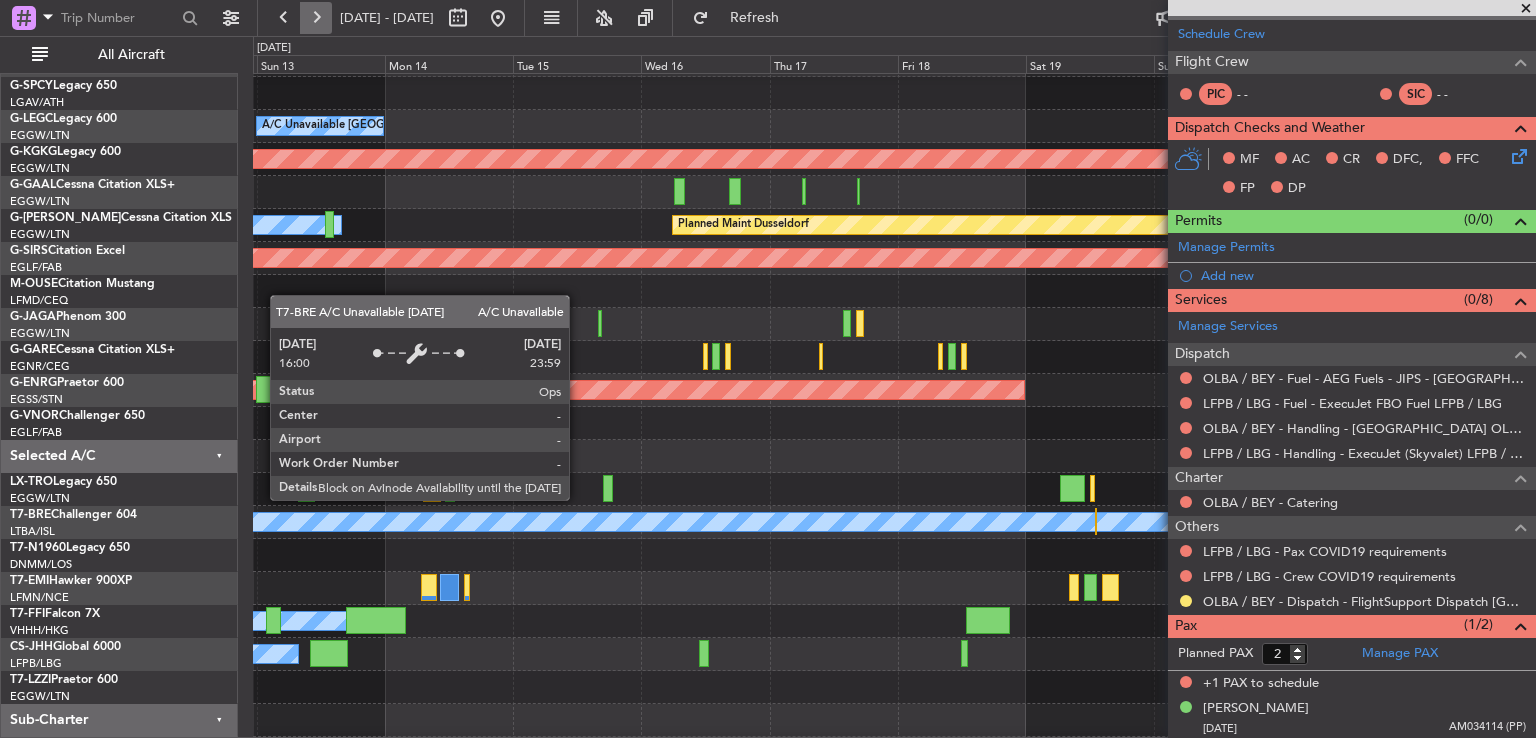 click at bounding box center [316, 18] 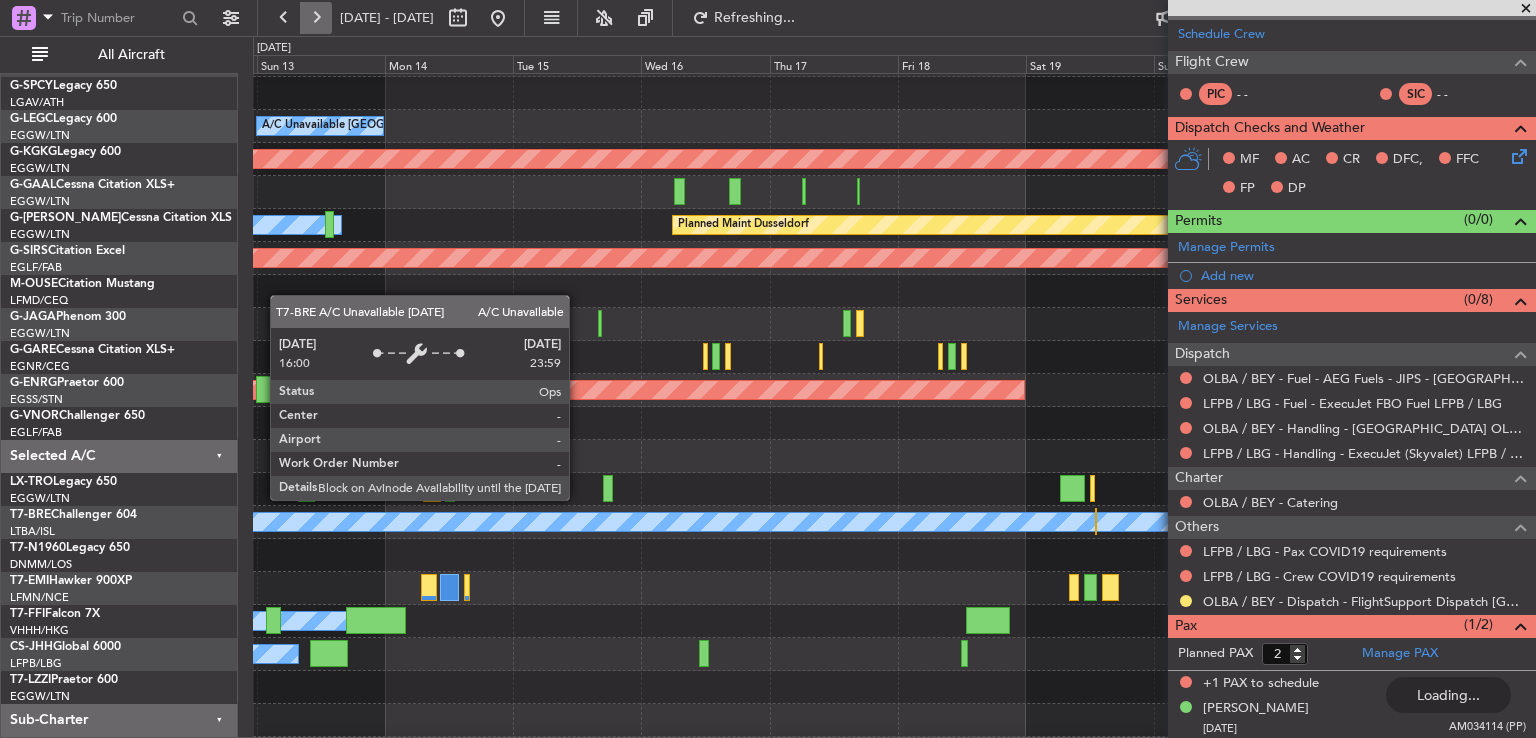 click at bounding box center [316, 18] 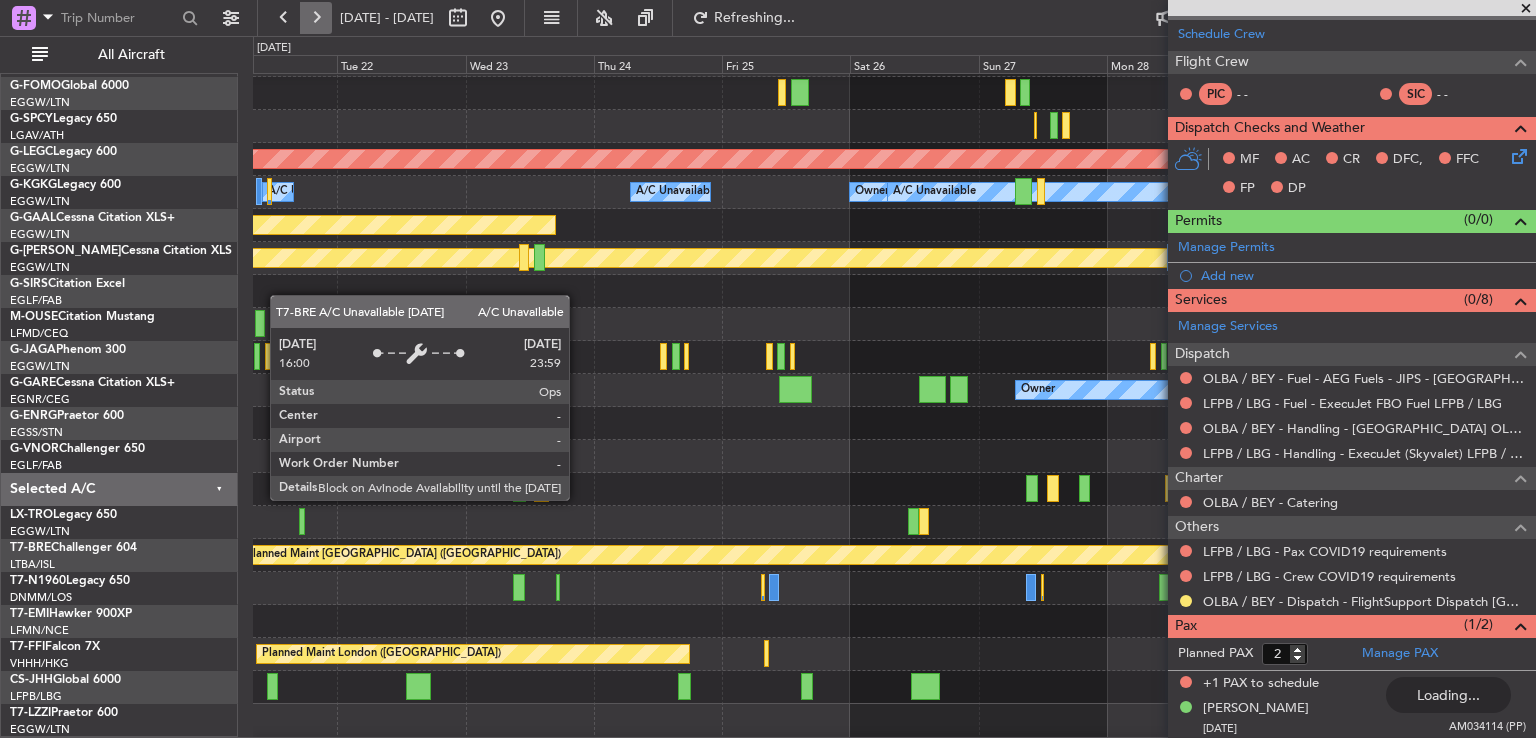 scroll, scrollTop: 60, scrollLeft: 0, axis: vertical 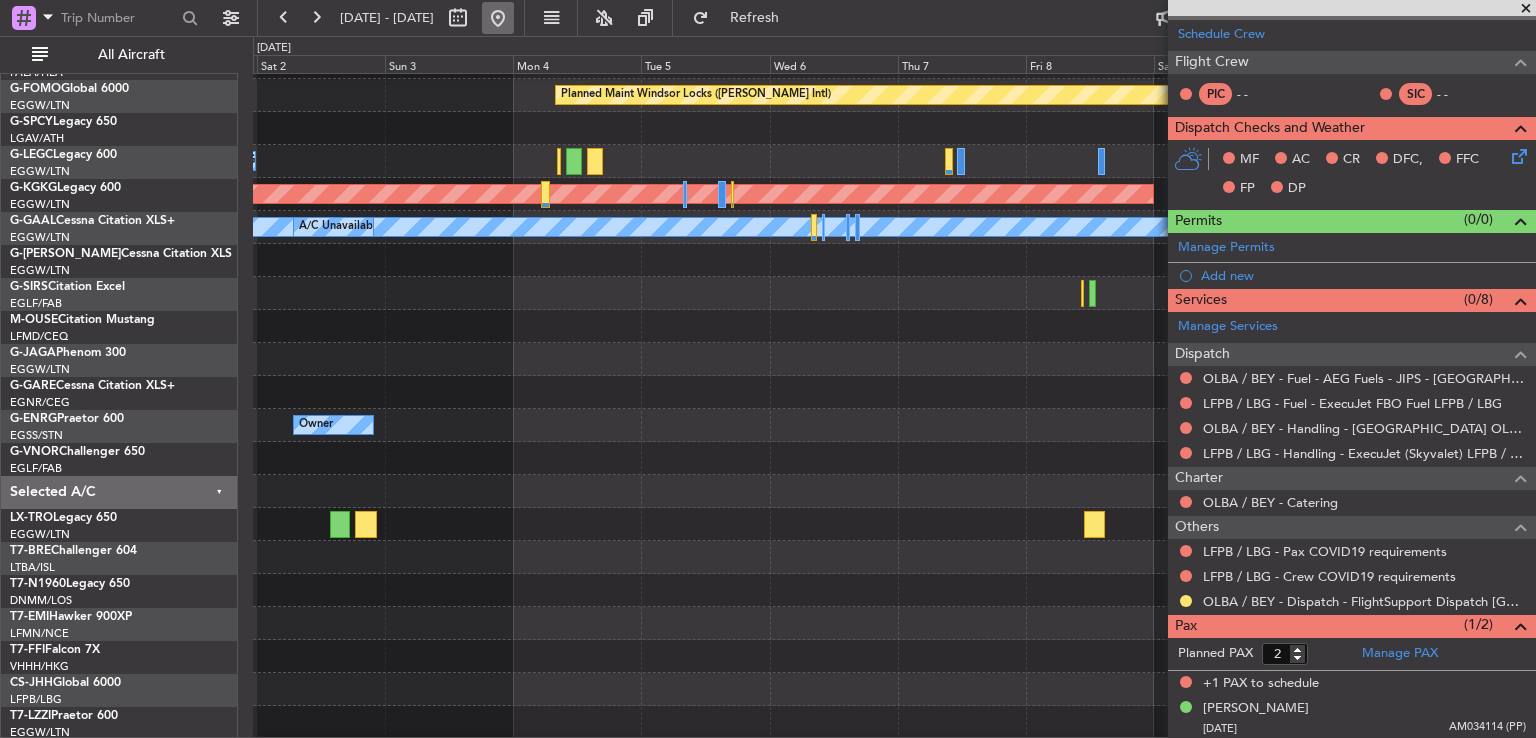 click at bounding box center (498, 18) 